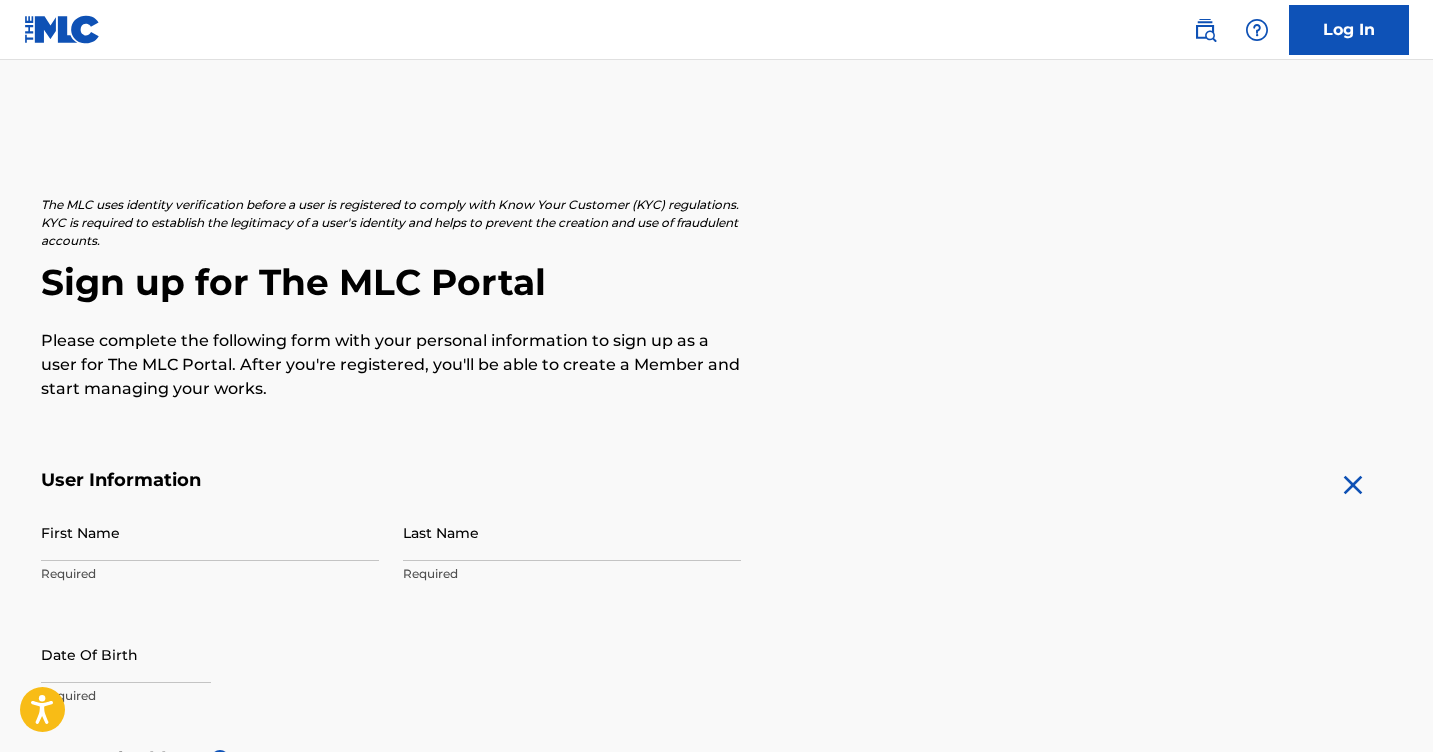 scroll, scrollTop: 0, scrollLeft: 0, axis: both 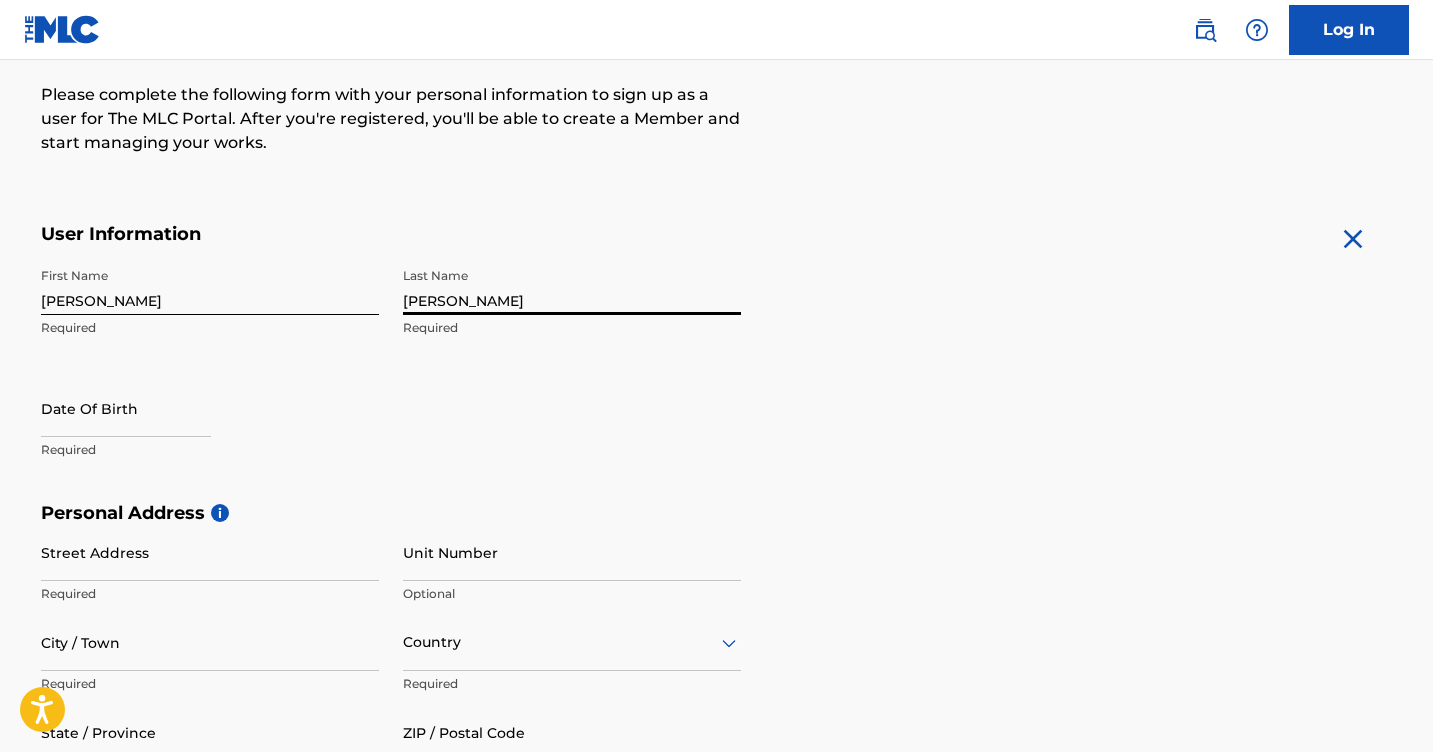 type on "[PERSON_NAME]" 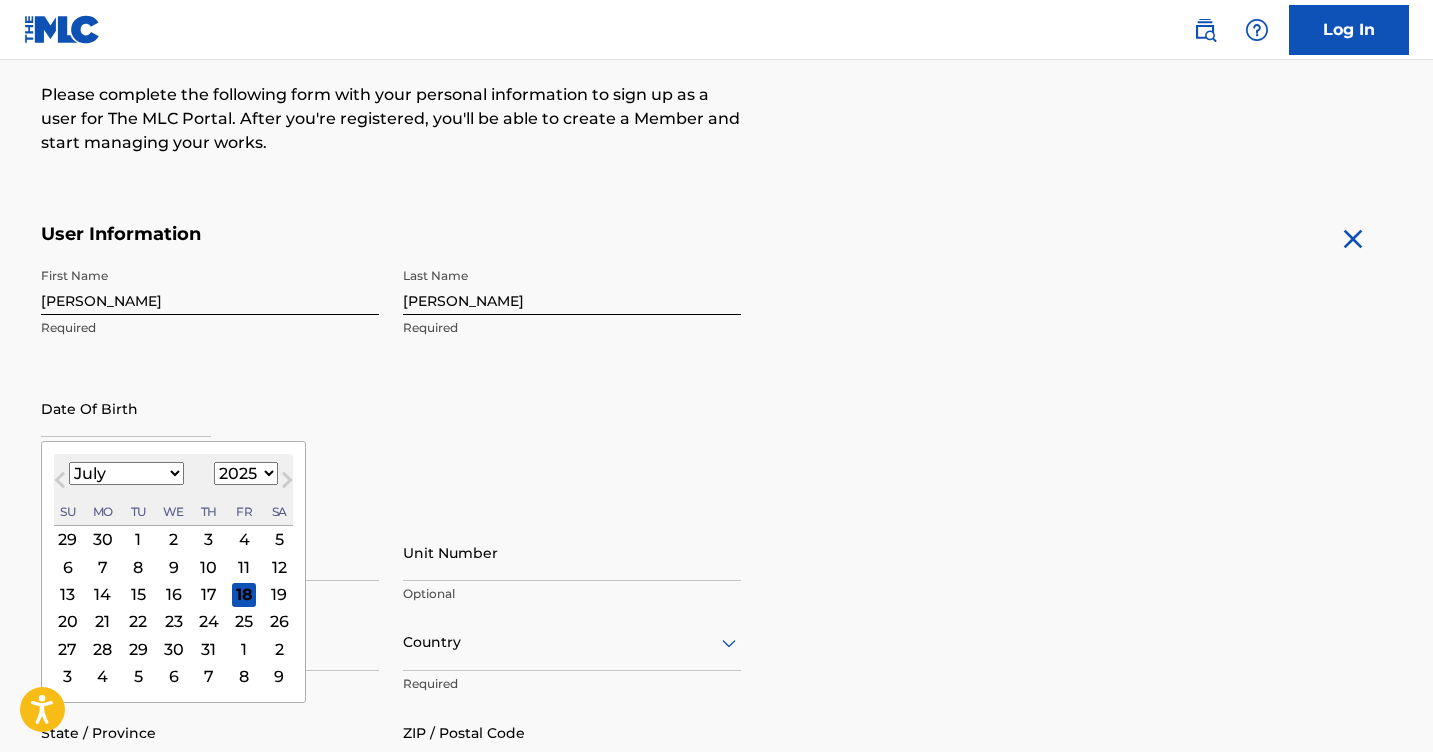 select on "0" 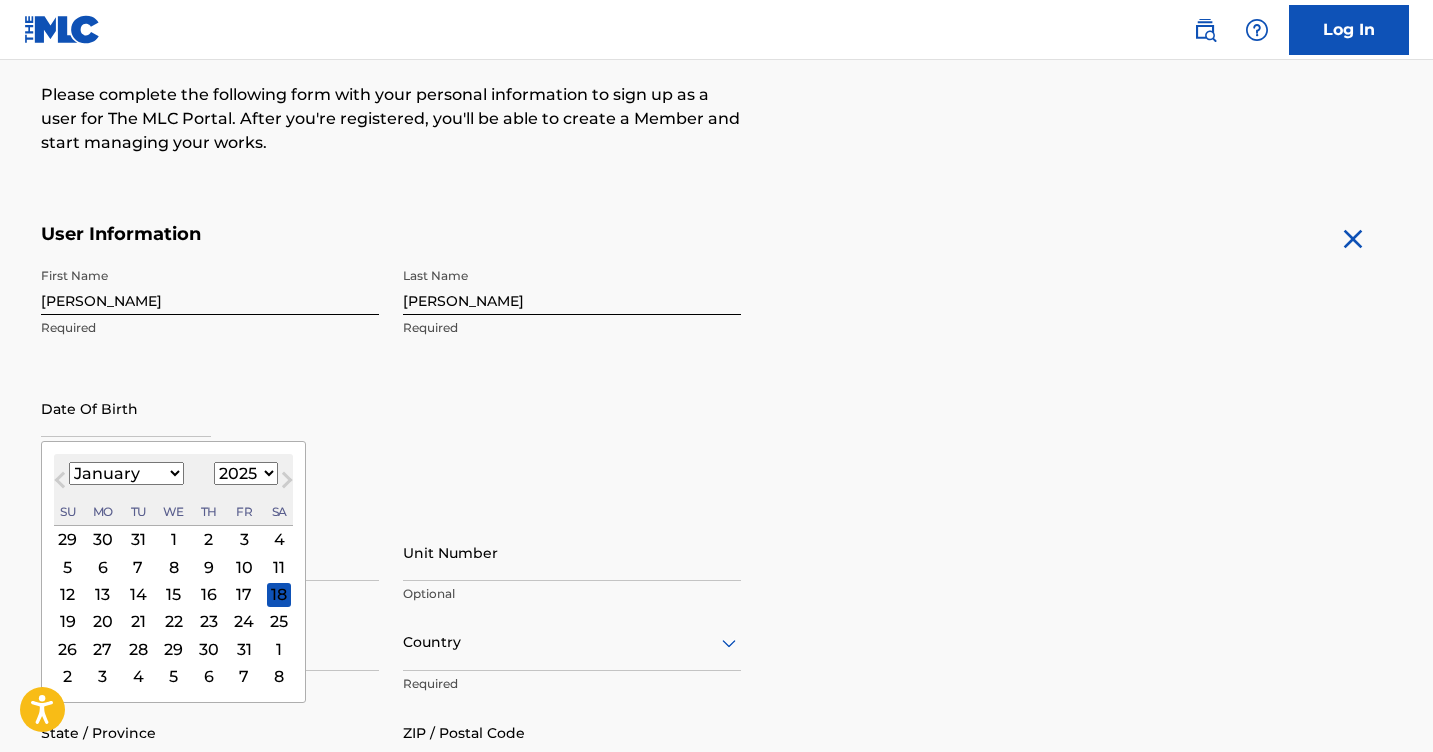 select on "2008" 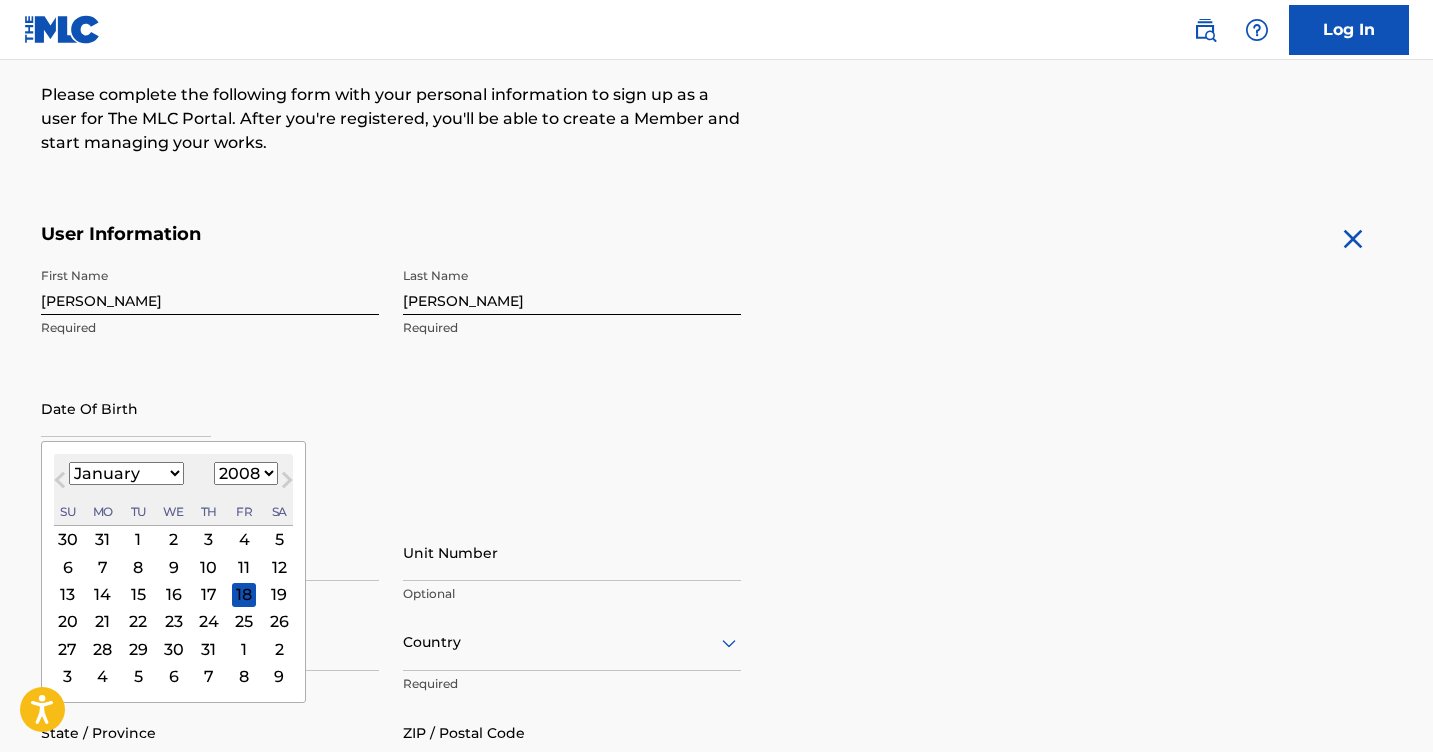 click on "11" at bounding box center [244, 567] 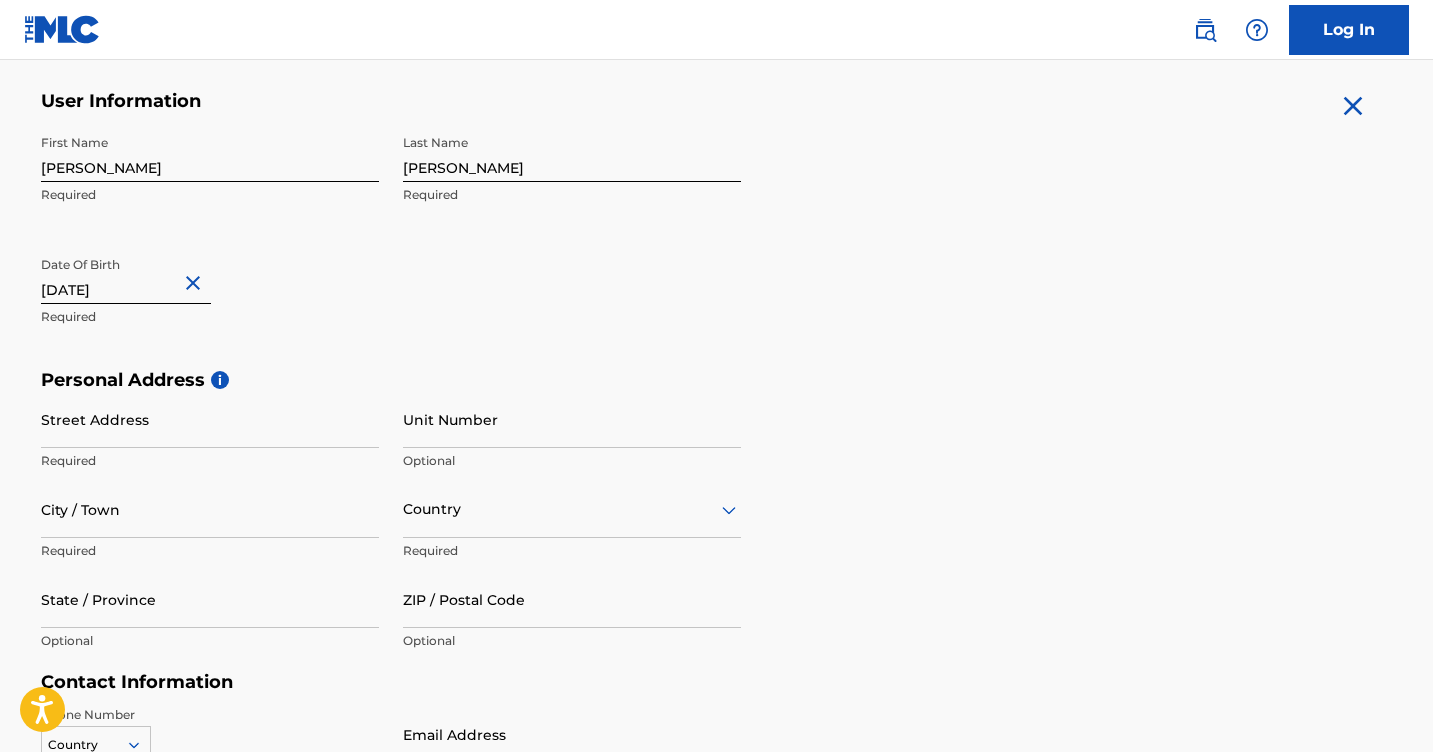 scroll, scrollTop: 392, scrollLeft: 0, axis: vertical 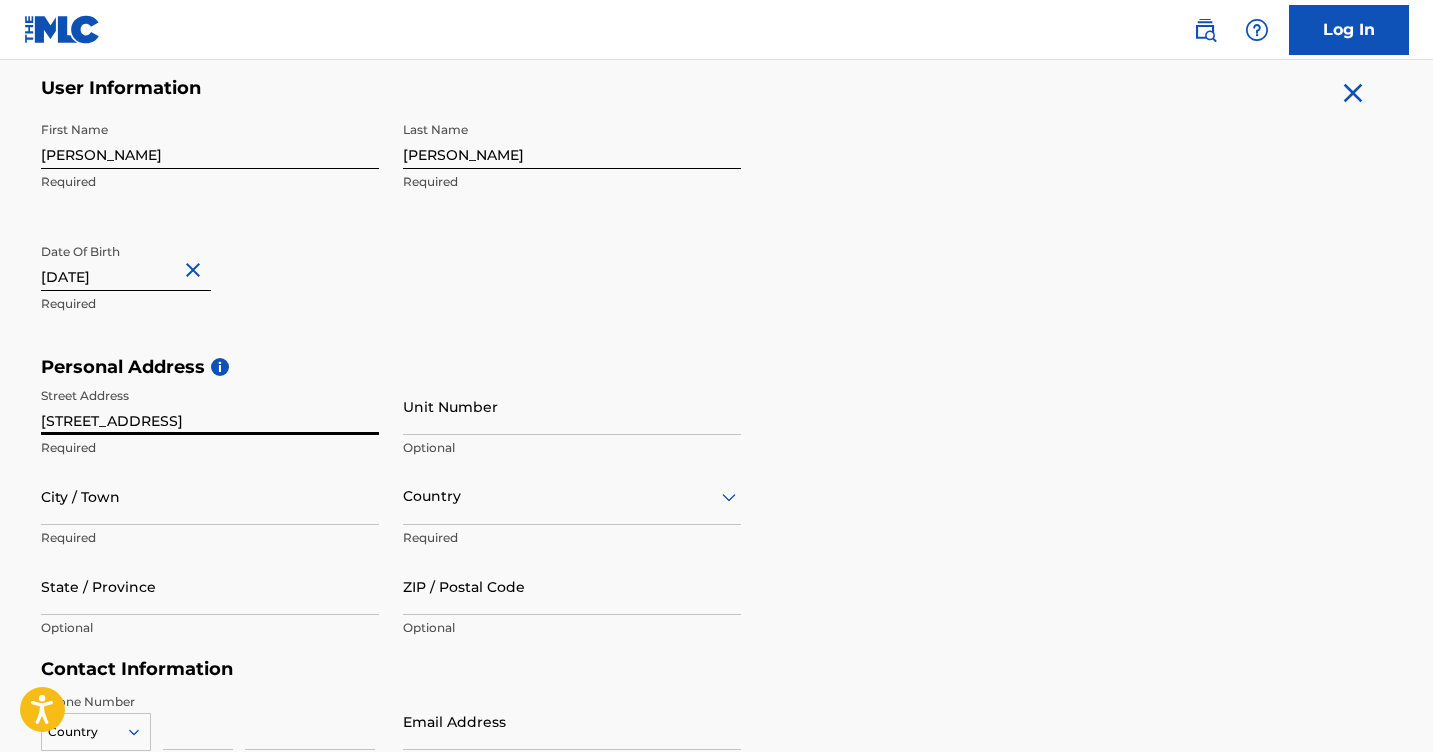 type on "[STREET_ADDRESS]" 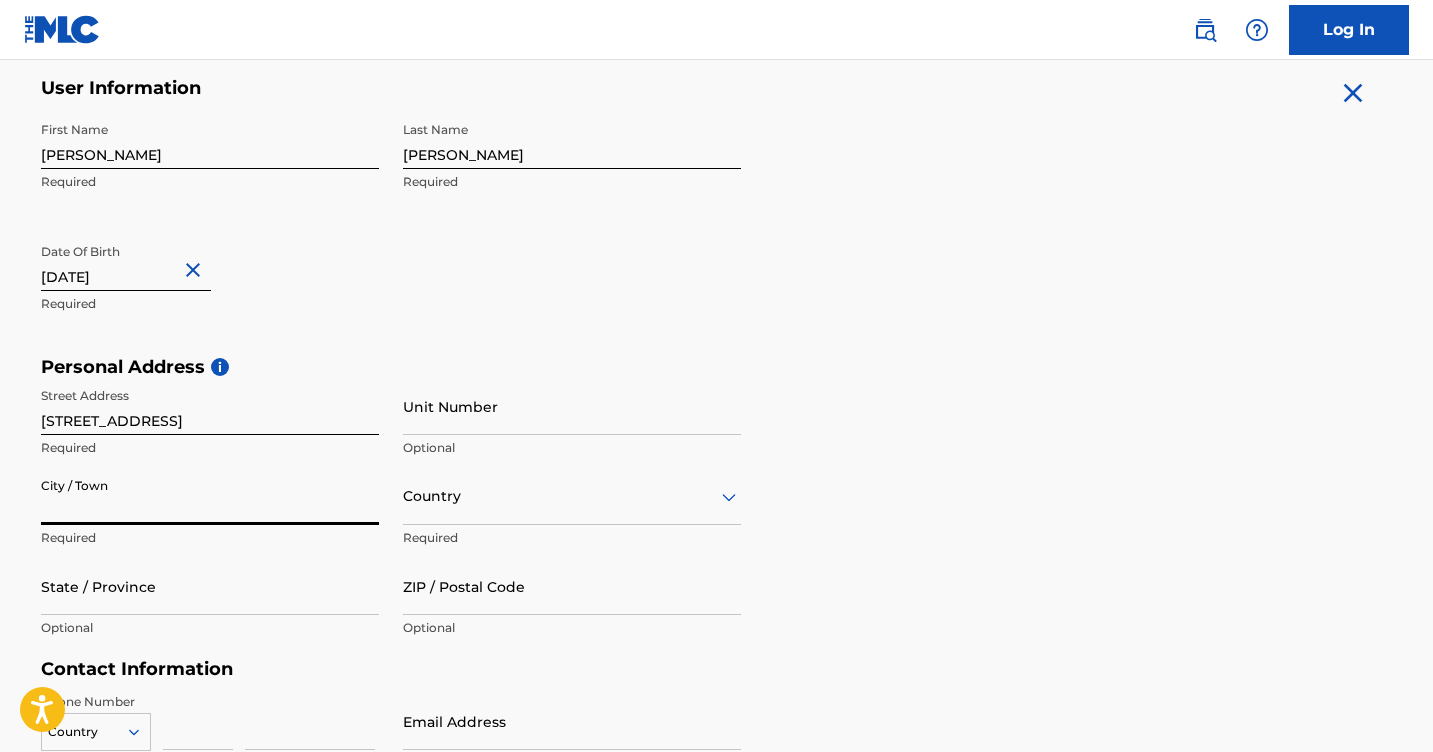 type on "D" 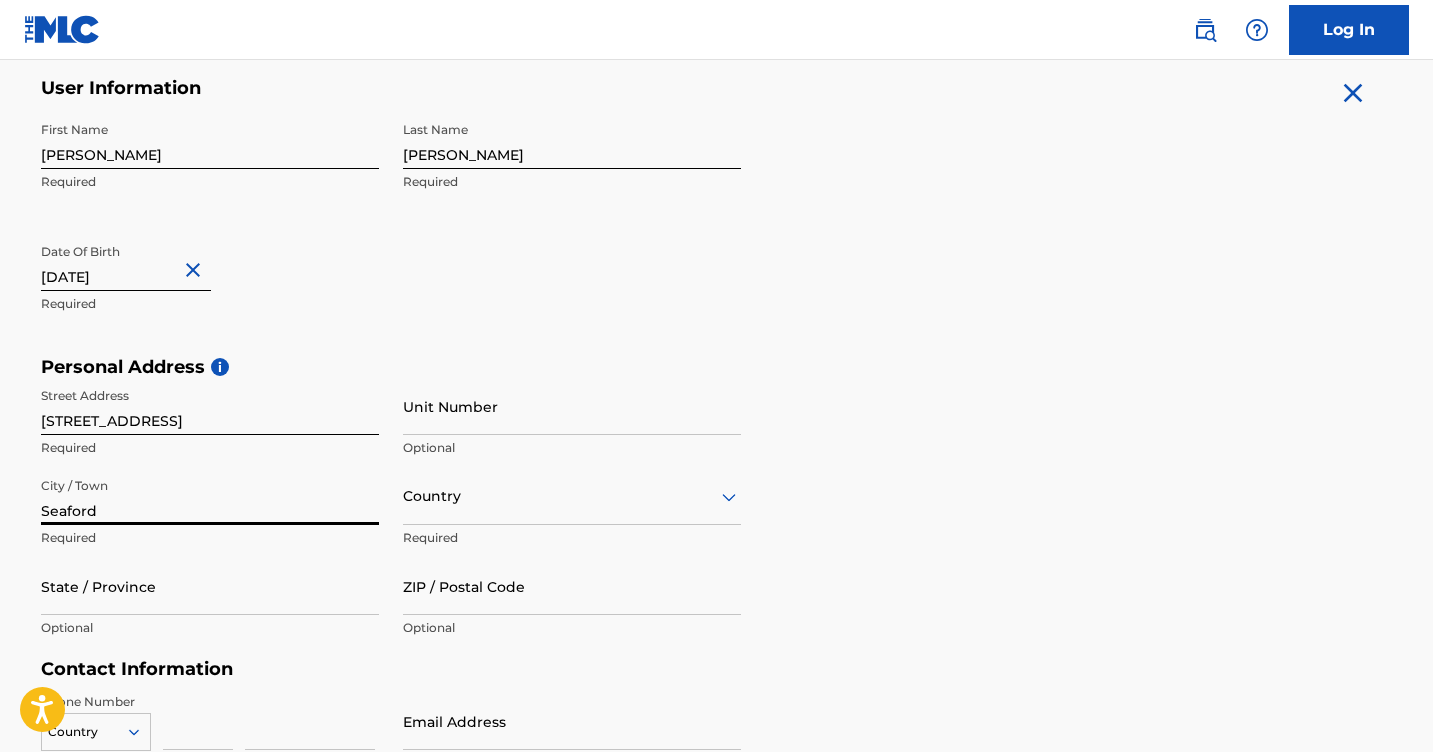 type on "Seaford" 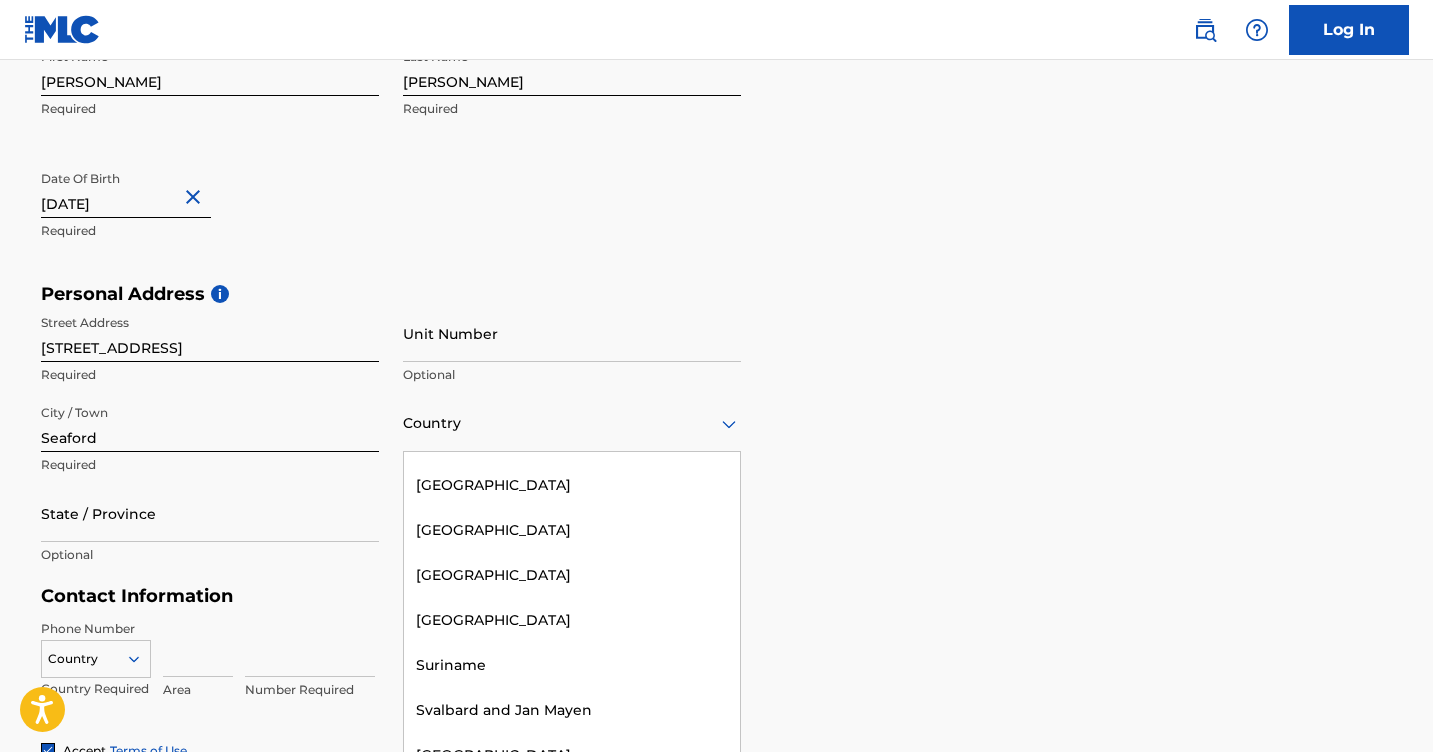 scroll, scrollTop: 8391, scrollLeft: 0, axis: vertical 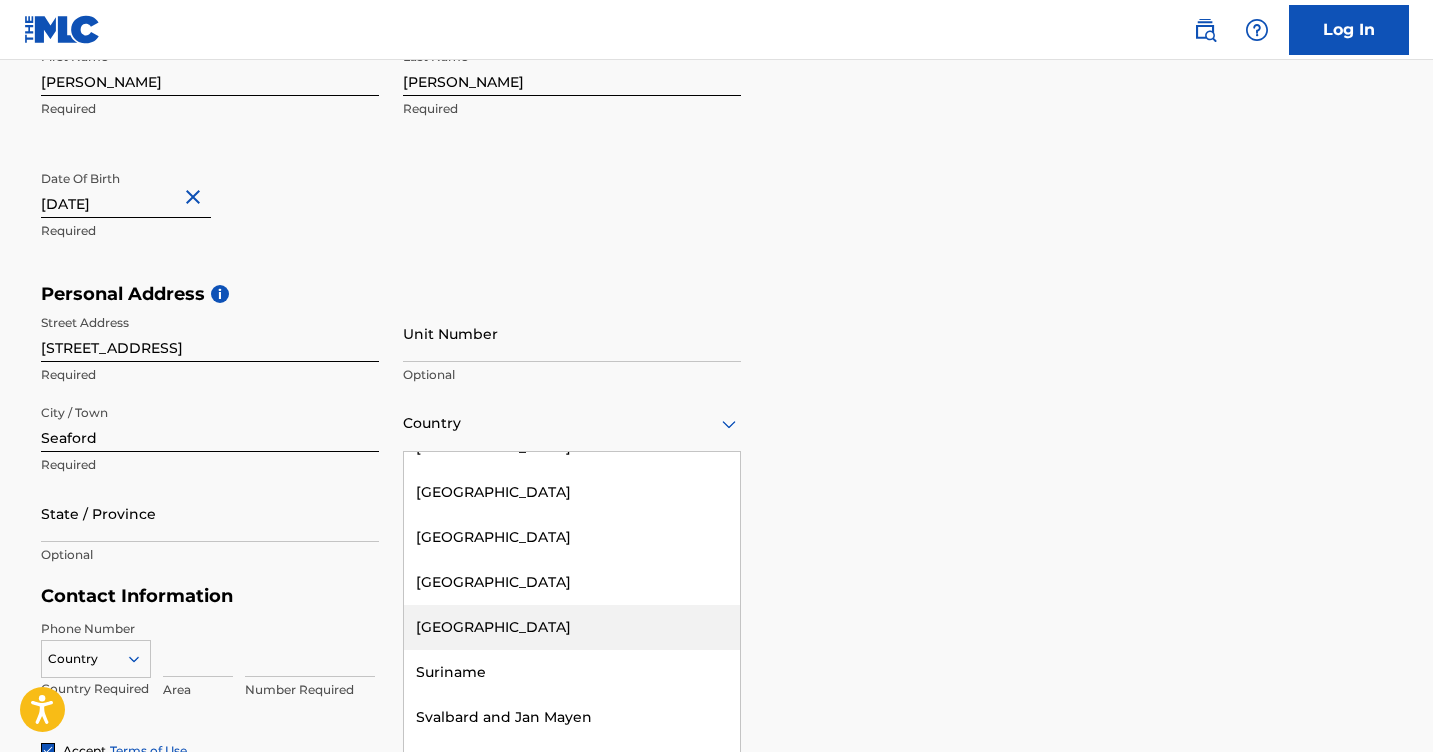 click on "Personal Address i Street Address [STREET_ADDRESS] Required Unit Number Optional City / [GEOGRAPHIC_DATA], 189 of 223. 223 results available. Use Up and Down to choose options, press Enter to select the currently focused option, press Escape to exit the menu, press Tab to select the option and exit the menu. Country [GEOGRAPHIC_DATA] [GEOGRAPHIC_DATA] [GEOGRAPHIC_DATA] [GEOGRAPHIC_DATA] [GEOGRAPHIC_DATA] [GEOGRAPHIC_DATA] [GEOGRAPHIC_DATA] [GEOGRAPHIC_DATA] [GEOGRAPHIC_DATA] [GEOGRAPHIC_DATA] [GEOGRAPHIC_DATA] [GEOGRAPHIC_DATA] [GEOGRAPHIC_DATA] [GEOGRAPHIC_DATA] [GEOGRAPHIC_DATA] [GEOGRAPHIC_DATA] [GEOGRAPHIC_DATA] [GEOGRAPHIC_DATA] [GEOGRAPHIC_DATA] [GEOGRAPHIC_DATA] [GEOGRAPHIC_DATA] [GEOGRAPHIC_DATA] [GEOGRAPHIC_DATA] [GEOGRAPHIC_DATA] [GEOGRAPHIC_DATA] [GEOGRAPHIC_DATA] [GEOGRAPHIC_DATA] [GEOGRAPHIC_DATA] [GEOGRAPHIC_DATA] [GEOGRAPHIC_DATA] [GEOGRAPHIC_DATA] [GEOGRAPHIC_DATA] [GEOGRAPHIC_DATA] [GEOGRAPHIC_DATA] [GEOGRAPHIC_DATA] [GEOGRAPHIC_DATA] [GEOGRAPHIC_DATA] [GEOGRAPHIC_DATA] [GEOGRAPHIC_DATA] [GEOGRAPHIC_DATA] [GEOGRAPHIC_DATA] [GEOGRAPHIC_DATA] [GEOGRAPHIC_DATA] [GEOGRAPHIC_DATA] [GEOGRAPHIC_DATA] [GEOGRAPHIC_DATA], [GEOGRAPHIC_DATA] [GEOGRAPHIC_DATA] [GEOGRAPHIC_DATA] [GEOGRAPHIC_DATA] [GEOGRAPHIC_DATA] [GEOGRAPHIC_DATA] [GEOGRAPHIC_DATA] [GEOGRAPHIC_DATA] [GEOGRAPHIC_DATA] [GEOGRAPHIC_DATA] [GEOGRAPHIC_DATA] [GEOGRAPHIC_DATA] [GEOGRAPHIC_DATA] [GEOGRAPHIC_DATA] [GEOGRAPHIC_DATA] [GEOGRAPHIC_DATA] [GEOGRAPHIC_DATA] [GEOGRAPHIC_DATA] [GEOGRAPHIC_DATA] ([GEOGRAPHIC_DATA]) [GEOGRAPHIC_DATA]" at bounding box center (717, 434) 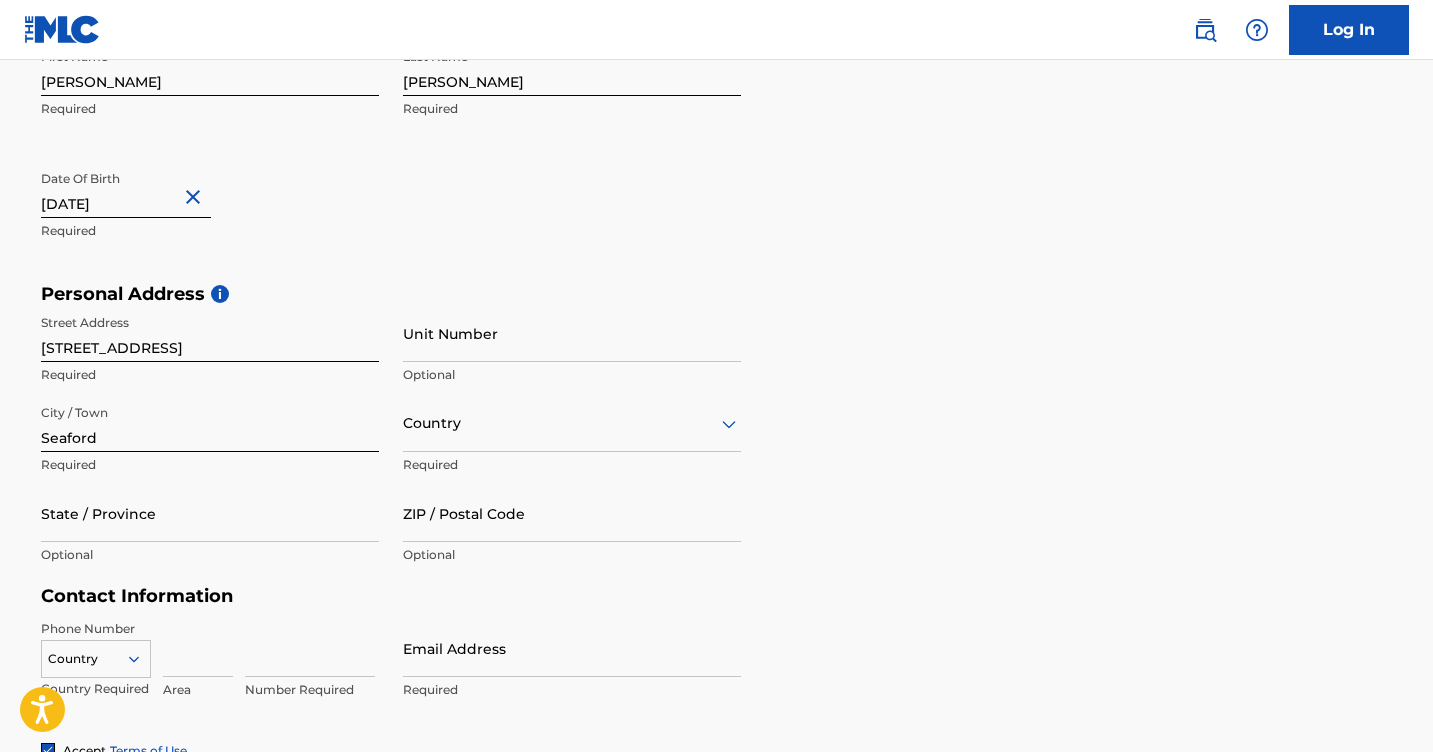 click on "Country" at bounding box center (572, 423) 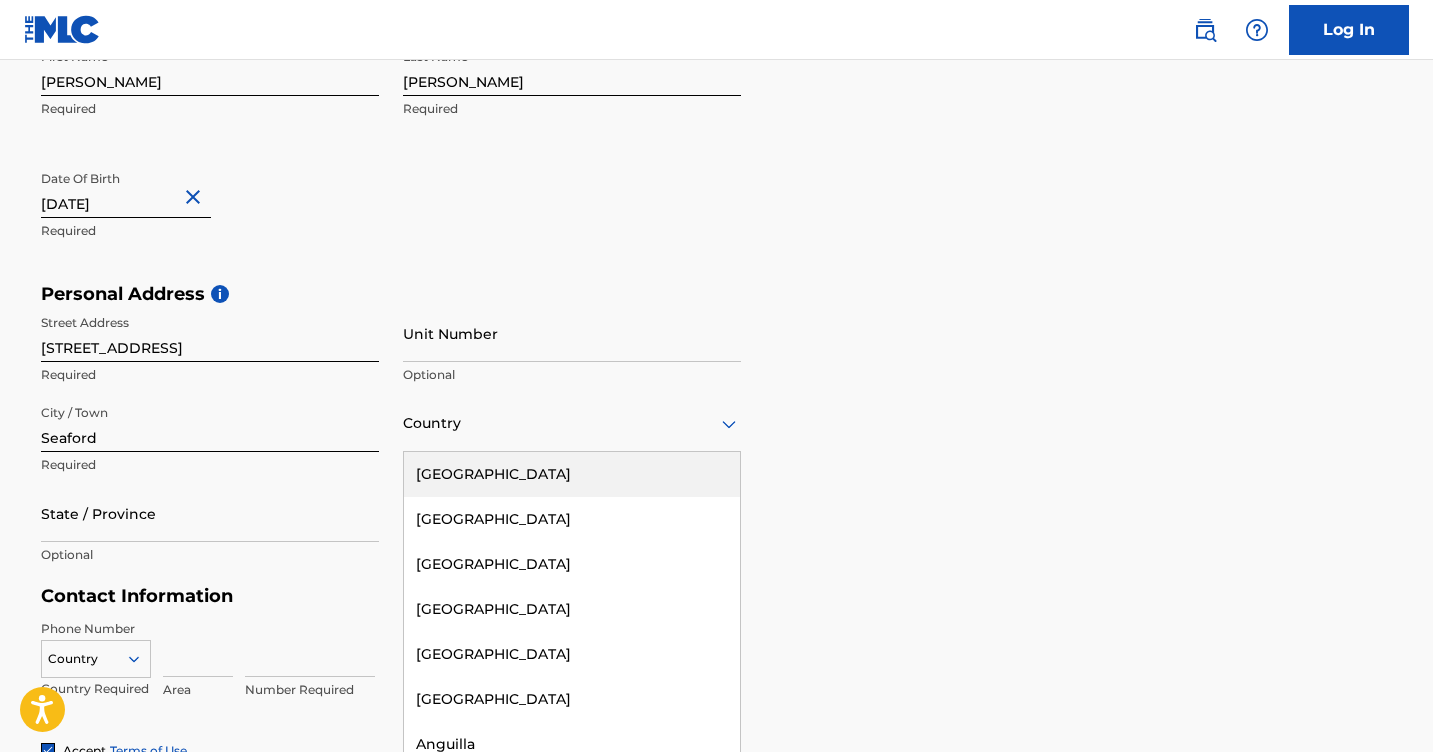 click on "[GEOGRAPHIC_DATA]" at bounding box center [572, 474] 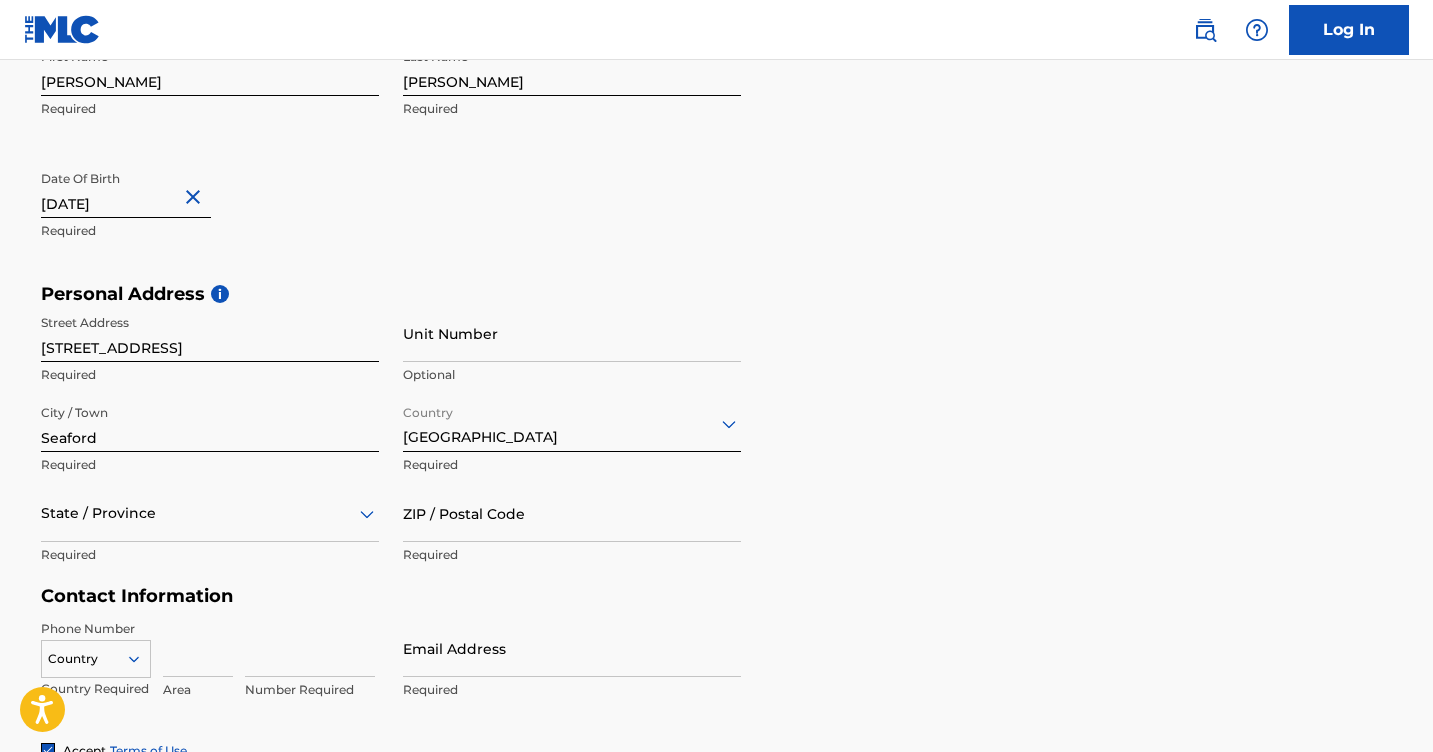 scroll, scrollTop: 555, scrollLeft: 0, axis: vertical 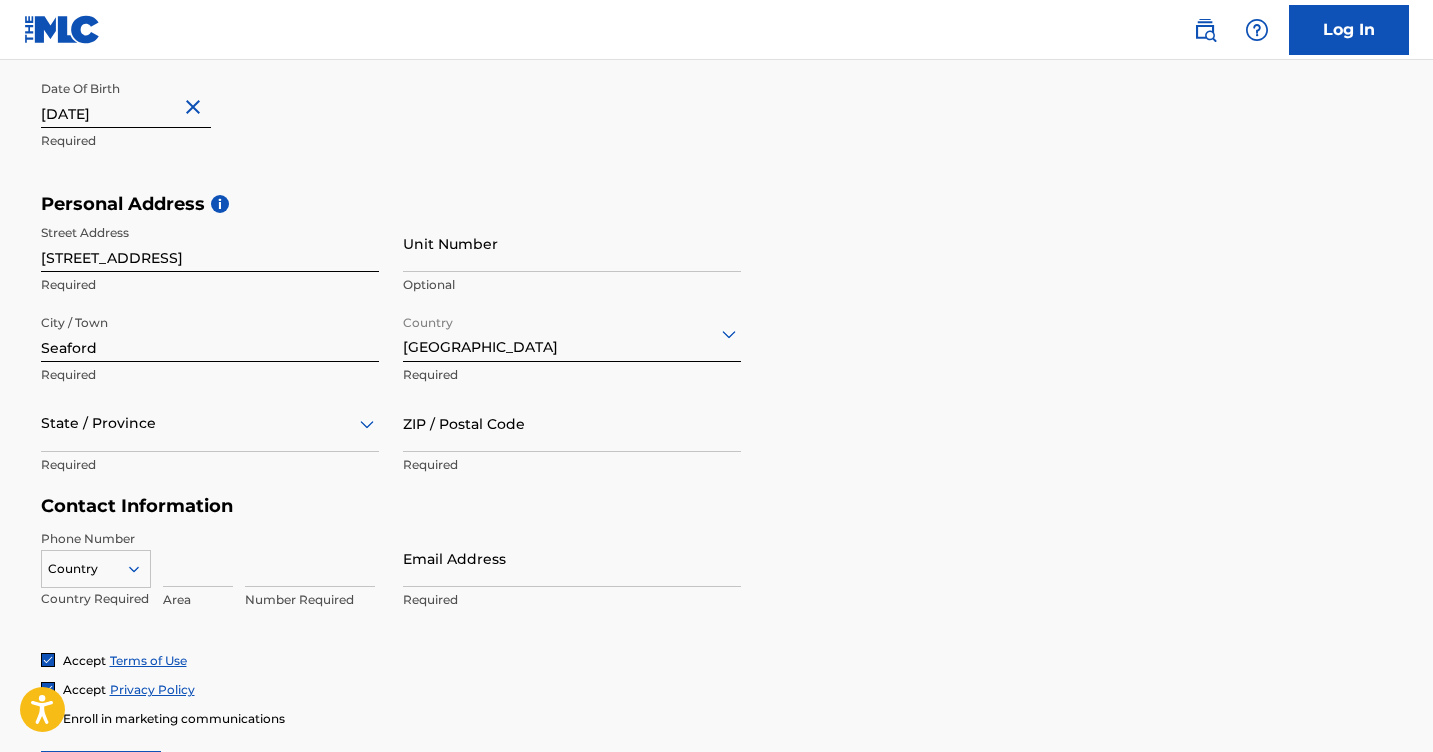 click on "State / Province" at bounding box center [210, 423] 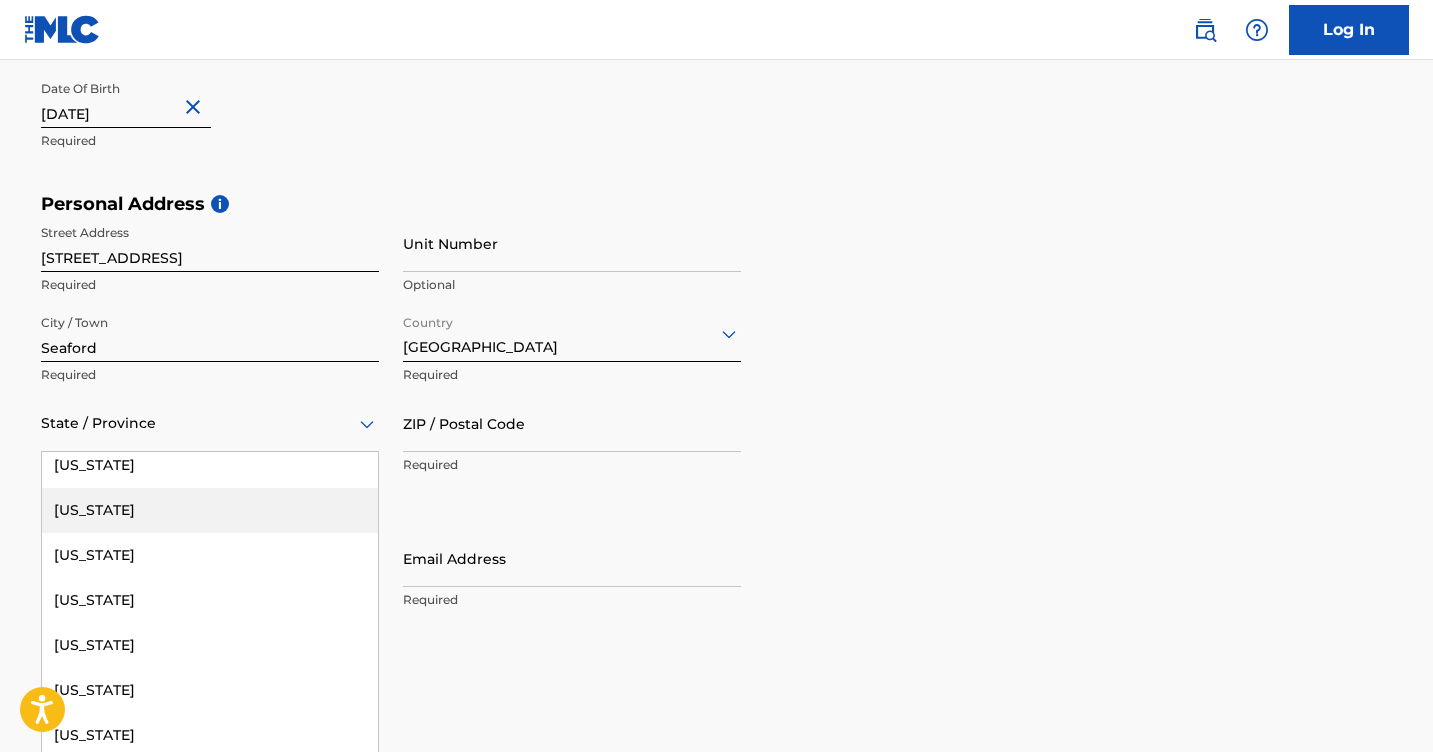 scroll, scrollTop: 274, scrollLeft: 0, axis: vertical 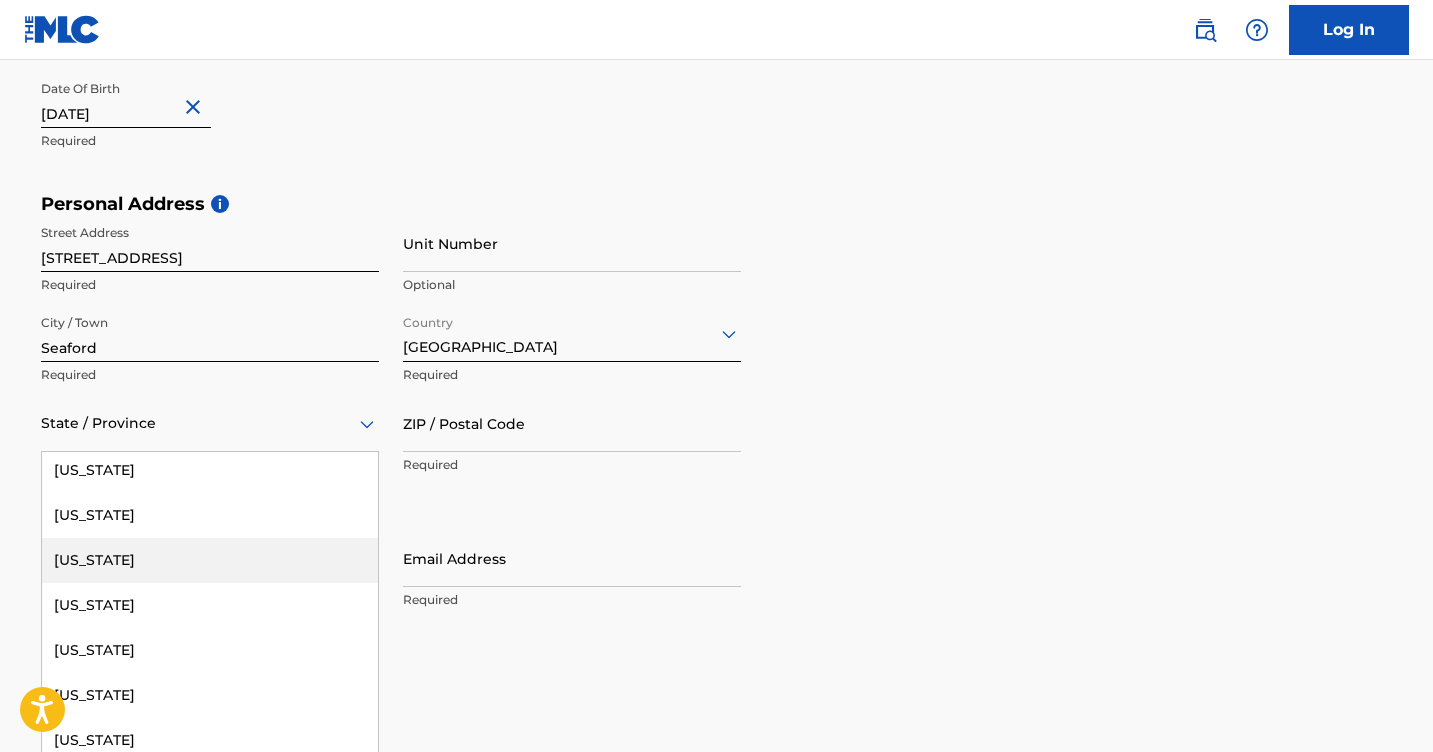 click on "[US_STATE]" at bounding box center [210, 560] 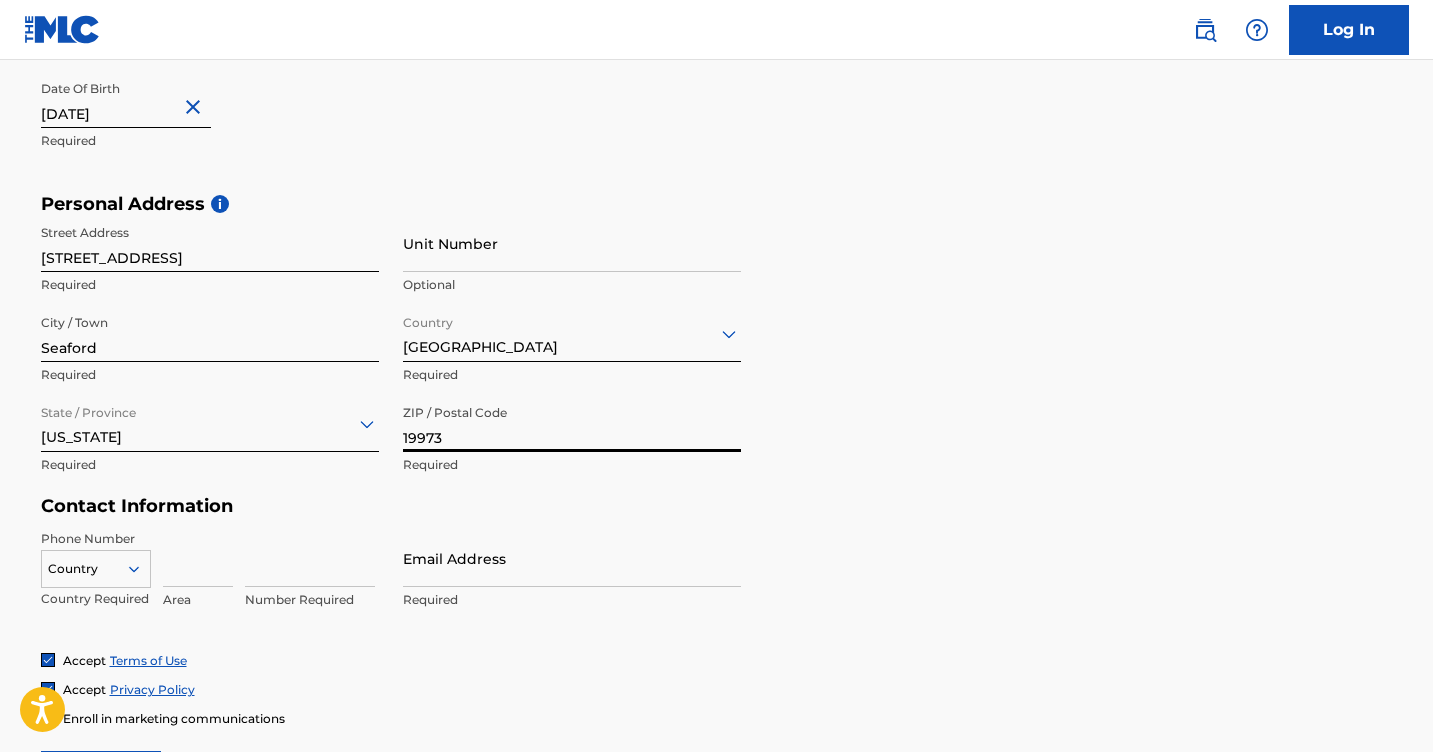 type on "19973" 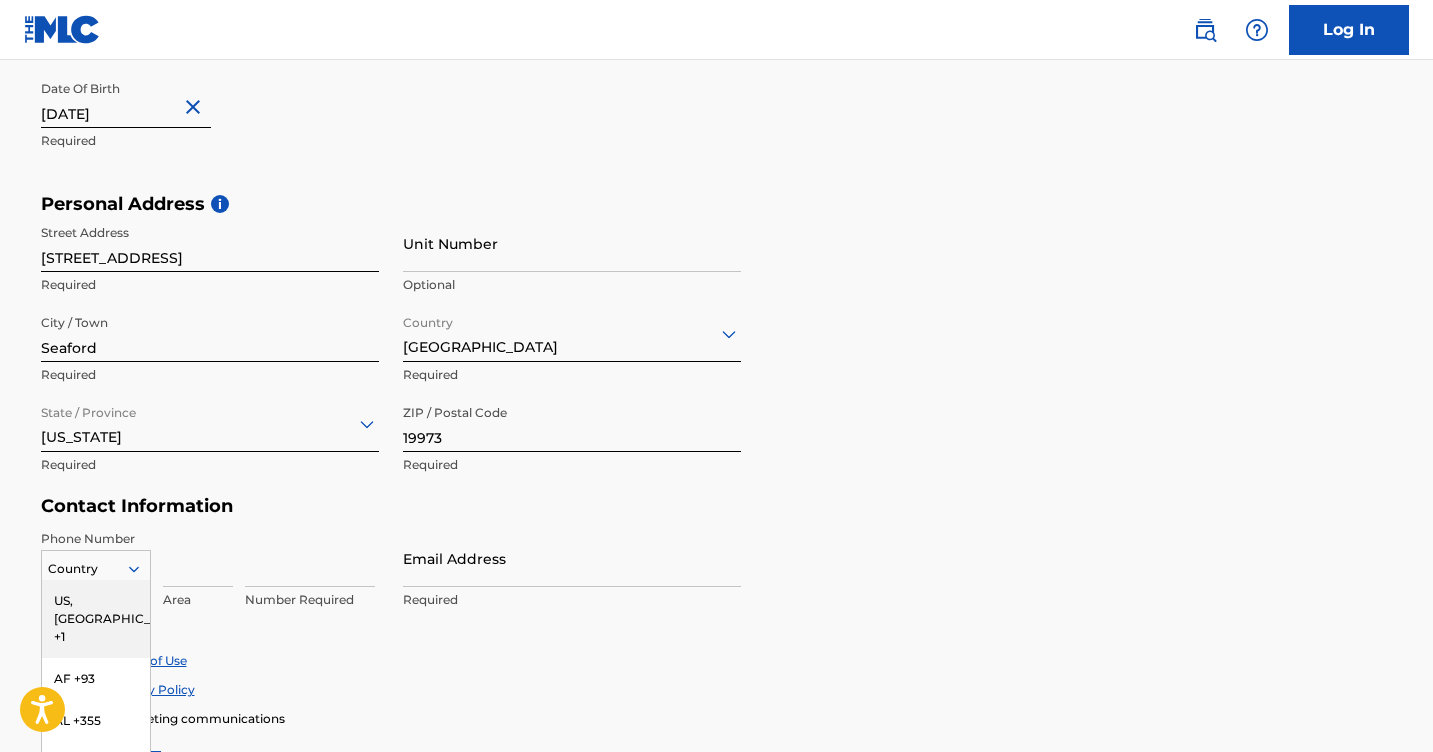 scroll, scrollTop: 682, scrollLeft: 0, axis: vertical 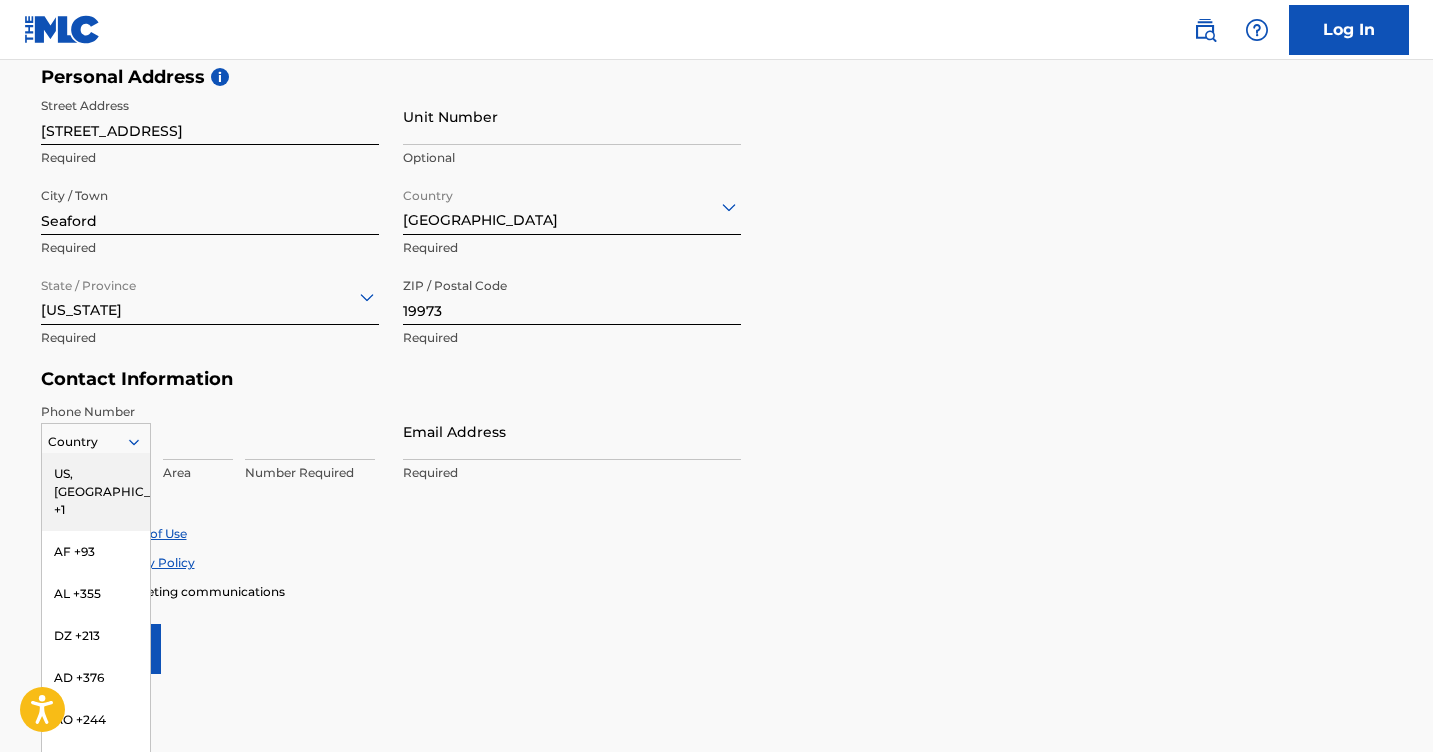 click on "US, [GEOGRAPHIC_DATA] +1, 1 of 216. 216 results available. Use Up and Down to choose options, press Enter to select the currently focused option, press Escape to exit the menu, press Tab to select the option and exit the menu. Country [GEOGRAPHIC_DATA], [GEOGRAPHIC_DATA] +1 AF +93 AL +355 DZ +213 AD +376 AO +244 AI +1264 AG +1268 AR +54 AM +374 AW +297 AU +61 AT +43 AZ +994 BS +1242 BH +973 BD +880 BB +1246 BY +375 BE +32 BZ +501 BJ +229 BM +1441 BT +975 BO +591 BA +387 BW +267 BR +55 BN +673 BG +359 BF +226 BI +257 KH +855 CM +237 CV +238 KY +1345 CF +236 TD +235 CL +56 CN +86 CO +57 KM +269 CG, CD +242 CK +682 CR +506 CI +225 HR +385 CU +53 CY +357 CZ +420 DK +45 DJ +253 DM +1767 DO +1809 EC +593 EG +20 SV +503 GQ +240 ER +291 EE +372 ET +251 FK +500 FO +298 FJ +679 FI +358 FR +33 GF +594 PF +689 GA +241 GM +220 GE +995 DE +49 GH +233 GI +350 GR +30 GL +299 GD +1473 GP +590 GT +502 GN +224 GW +245 GY +592 HT +509 VA, IT +39 HN +504 HK +852 HU +36 IS +354 IN +91 ID +62 IR +98 IQ +964 IE +353 IL +972 JM +1876 JP +81 JO +962 KZ +7 KE +254 KI +686 KP +850" at bounding box center (96, 438) 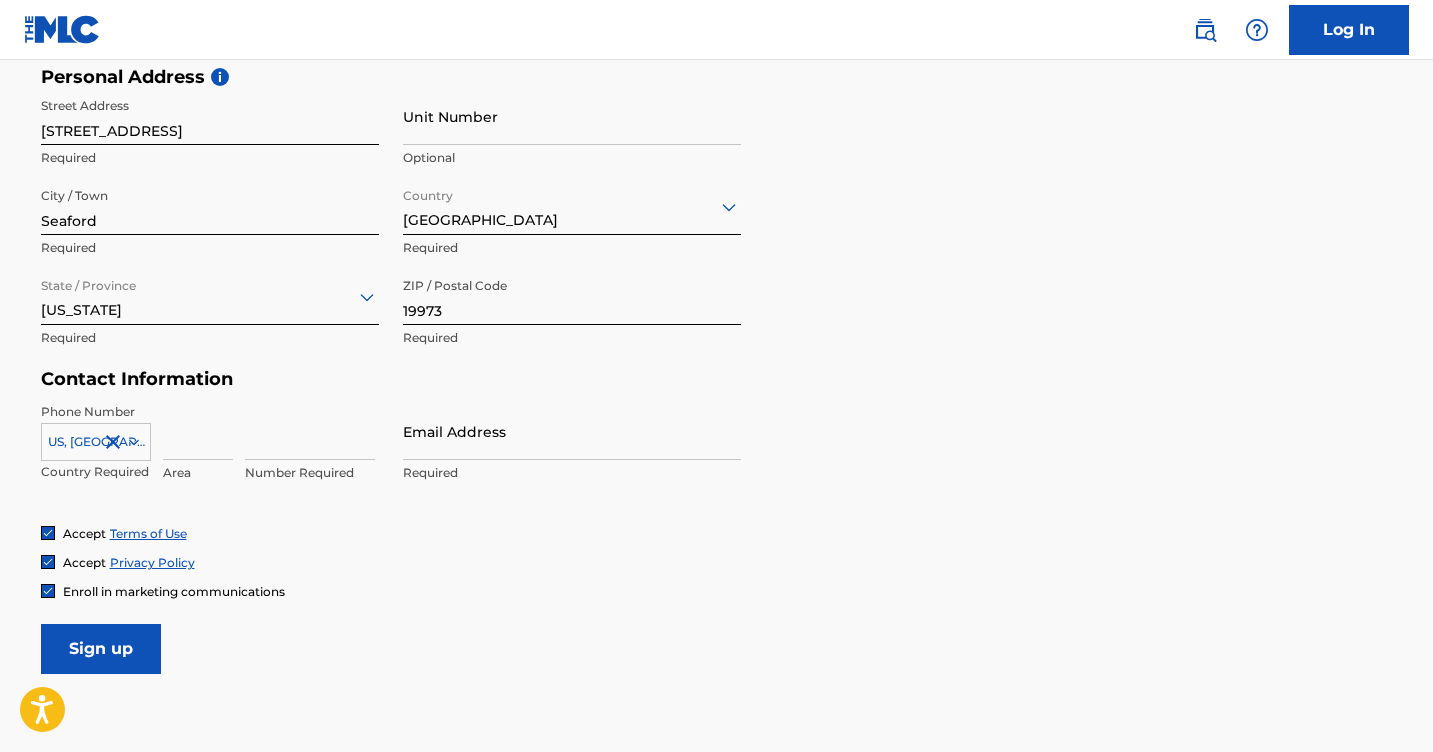 click at bounding box center (198, 431) 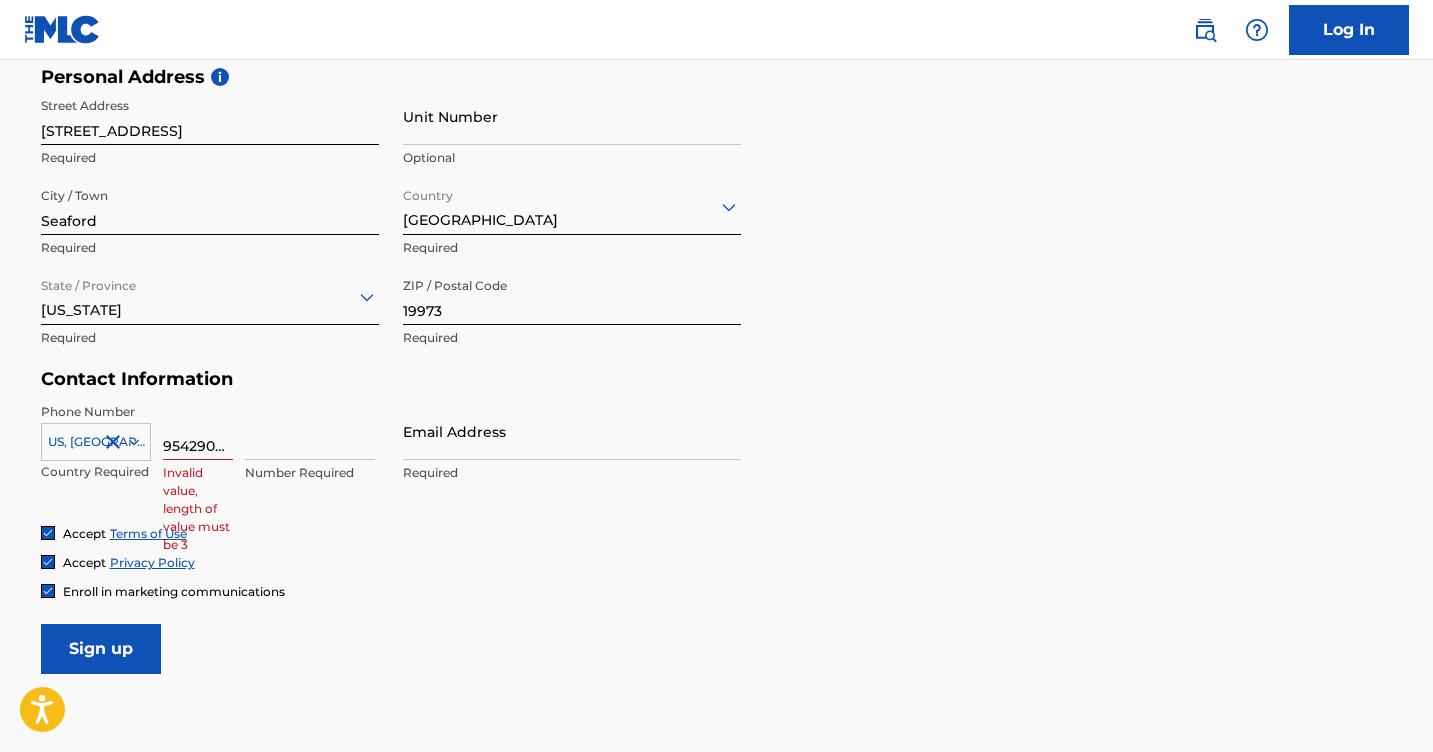 click on "9542904502" at bounding box center [198, 431] 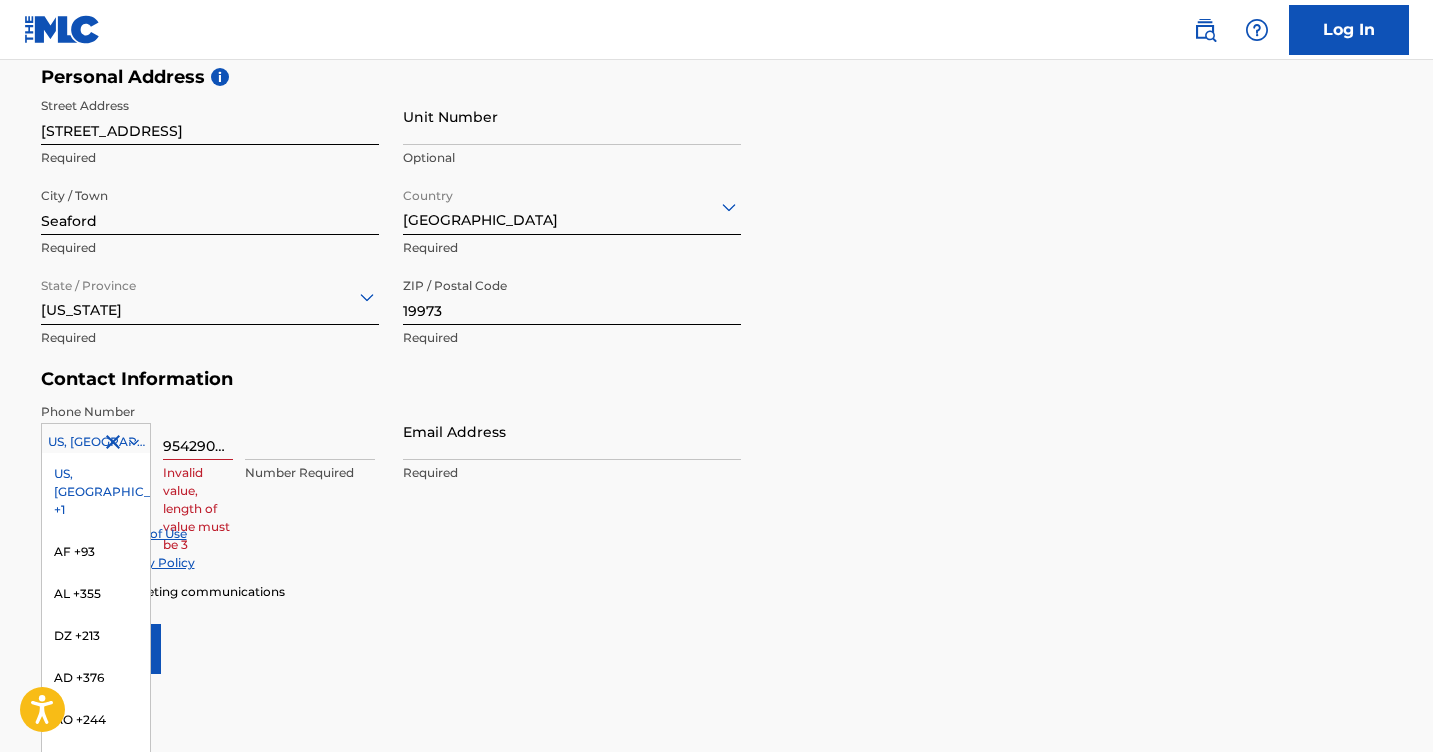 click 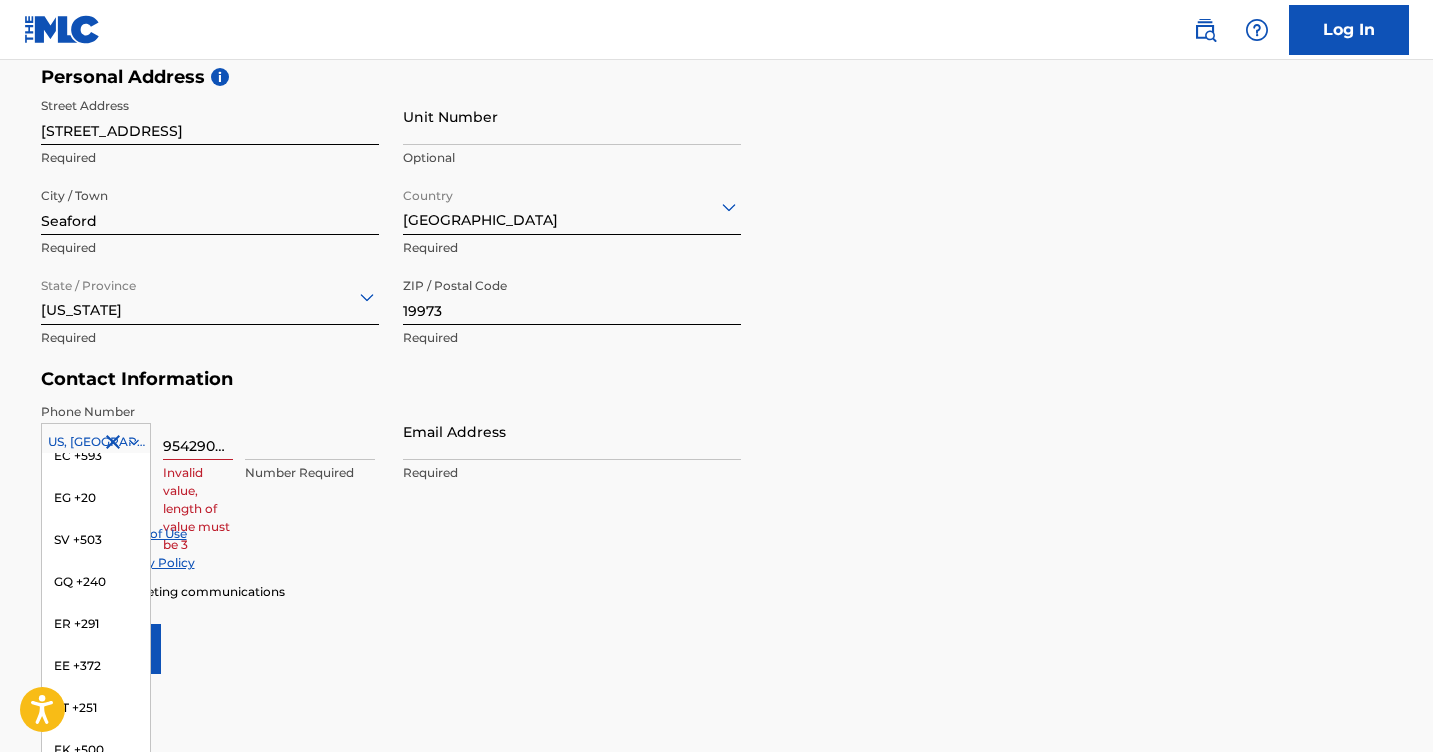 scroll, scrollTop: 2361, scrollLeft: 0, axis: vertical 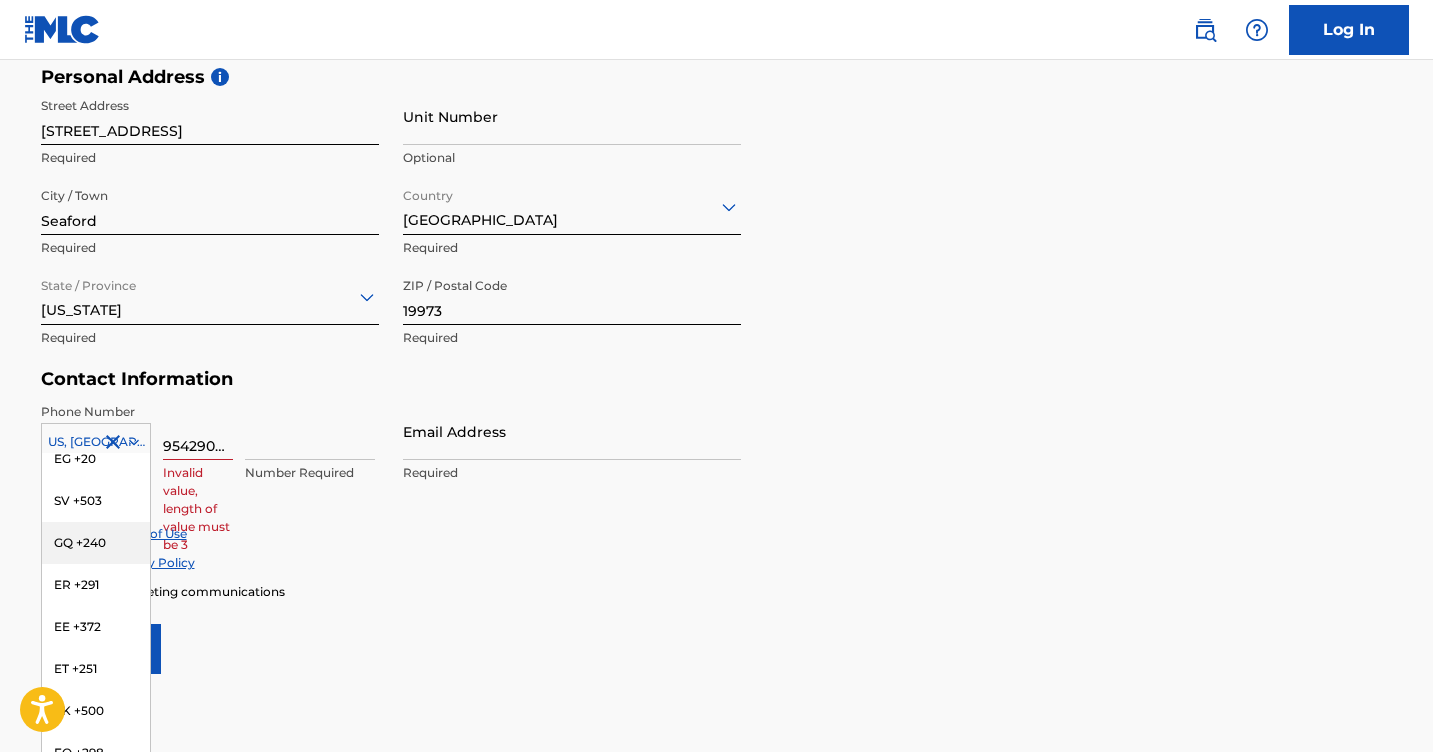 click on "User Information First Name [PERSON_NAME] Required Last Name [PERSON_NAME] Required Date Of Birth Required Personal Address i Street Address [STREET_ADDRESS] Required Unit Number Optional City / [GEOGRAPHIC_DATA] Required Country [GEOGRAPHIC_DATA] Required State / Province [US_STATE] Required ZIP / Postal Code 19973 Required Contact Information Phone Number GQ +240, 58 of 216. 216 results available. Use Up and Down to choose options, press Enter to select the currently focused option, press Escape to exit the menu, press Tab to select the option and exit the menu. [GEOGRAPHIC_DATA], [GEOGRAPHIC_DATA] +1 [GEOGRAPHIC_DATA], [GEOGRAPHIC_DATA] +1 AF +93 AL +355 DZ +213 AD +376 AO +244 AI +1264 AG +1268 AR +54 AM +374 AW +297 AU +61 AT +43 AZ +994 BS +1242 BH +973 BD +880 BB +1246 BY +375 BE +32 BZ +501 BJ +229 BM +1441 BT +975 BO +591 BA +387 BW +267 BR +55 BN +673 BG +359 BF +226 BI +257 KH +855 CM +237 CV +238 KY +1345 CF +236 TD +235 CL +56 CN +86 CO +57 KM +269 CG, CD +242 CK +682 CR +506 CI +225 HR +385 CU +53 CY +357 CZ +420 DK +45 DJ +253 DM +1767 DO +1809 EC +593 EG +20 SV +503 GQ +240" at bounding box center (717, 230) 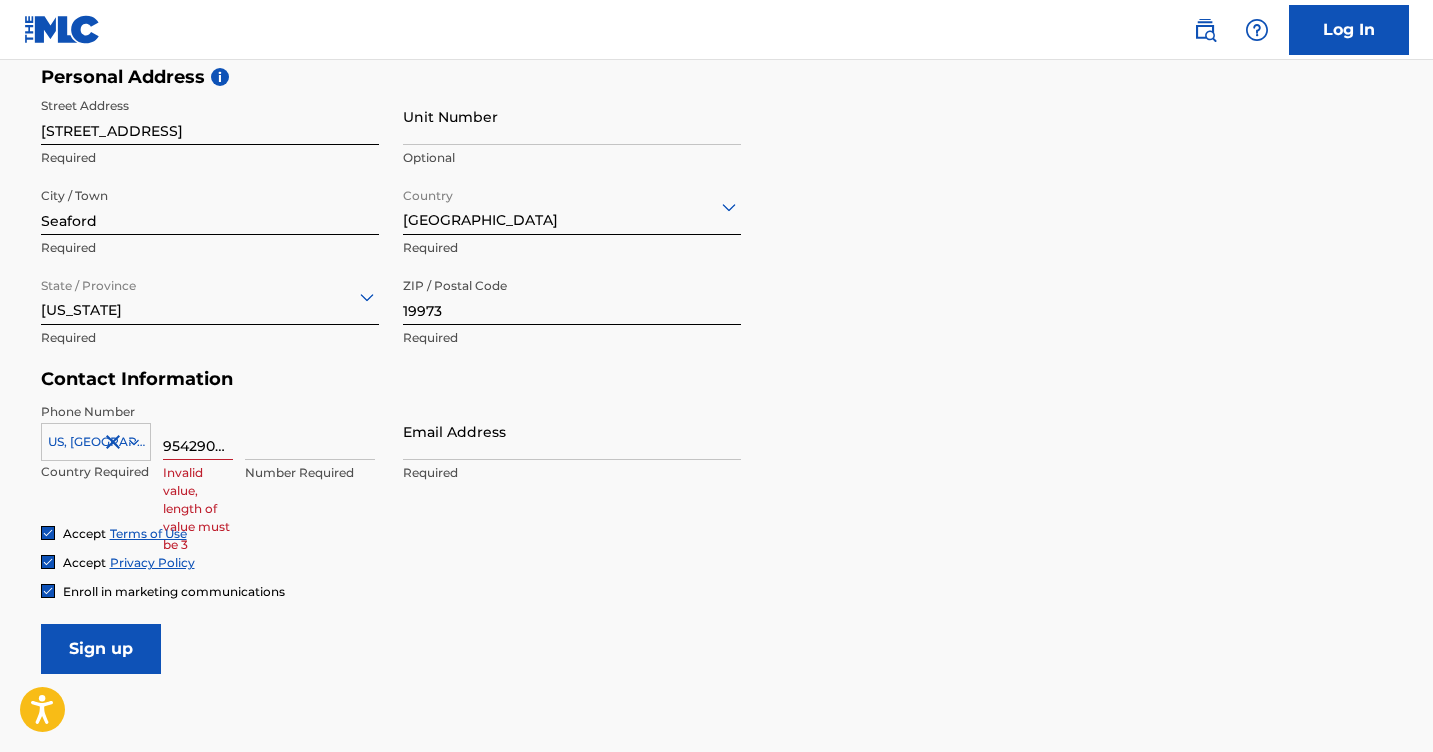 click on "9542904502" at bounding box center [198, 431] 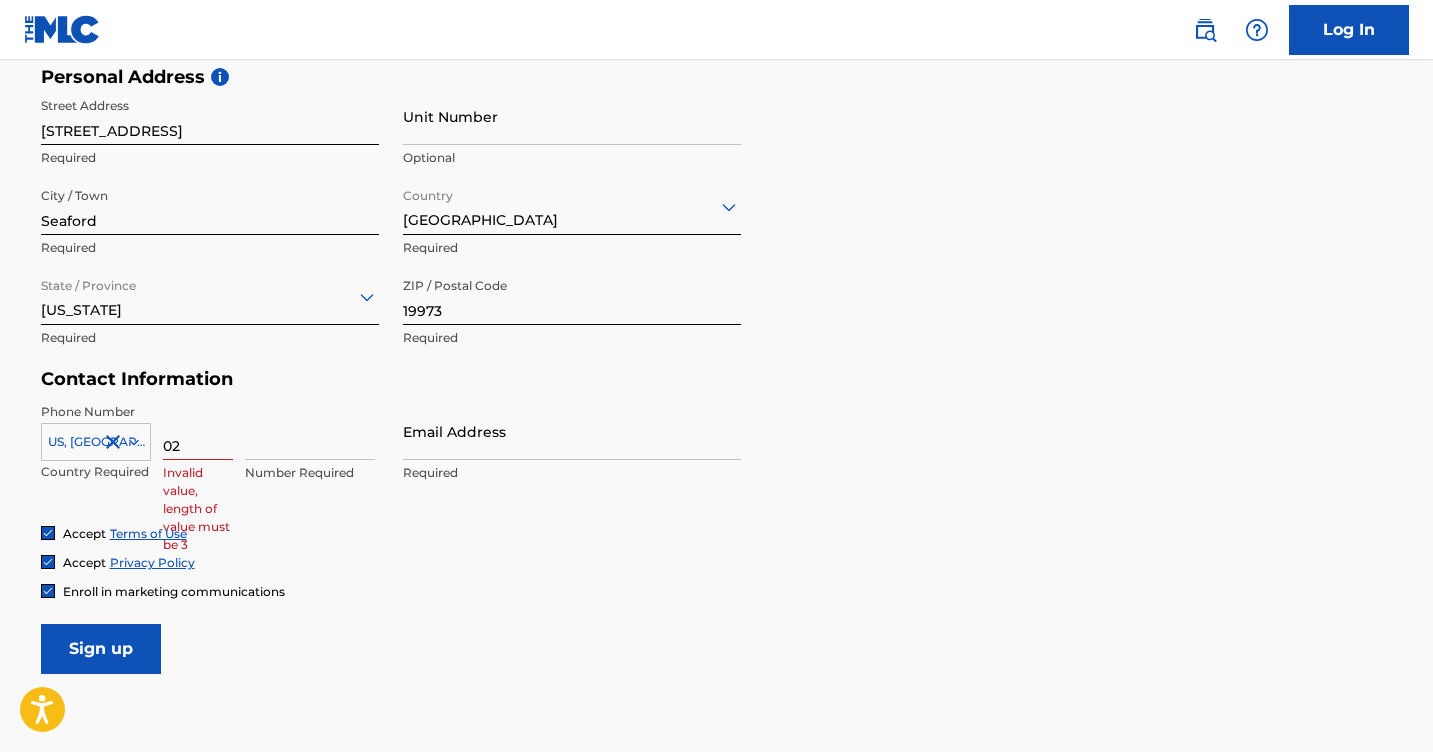 type on "0" 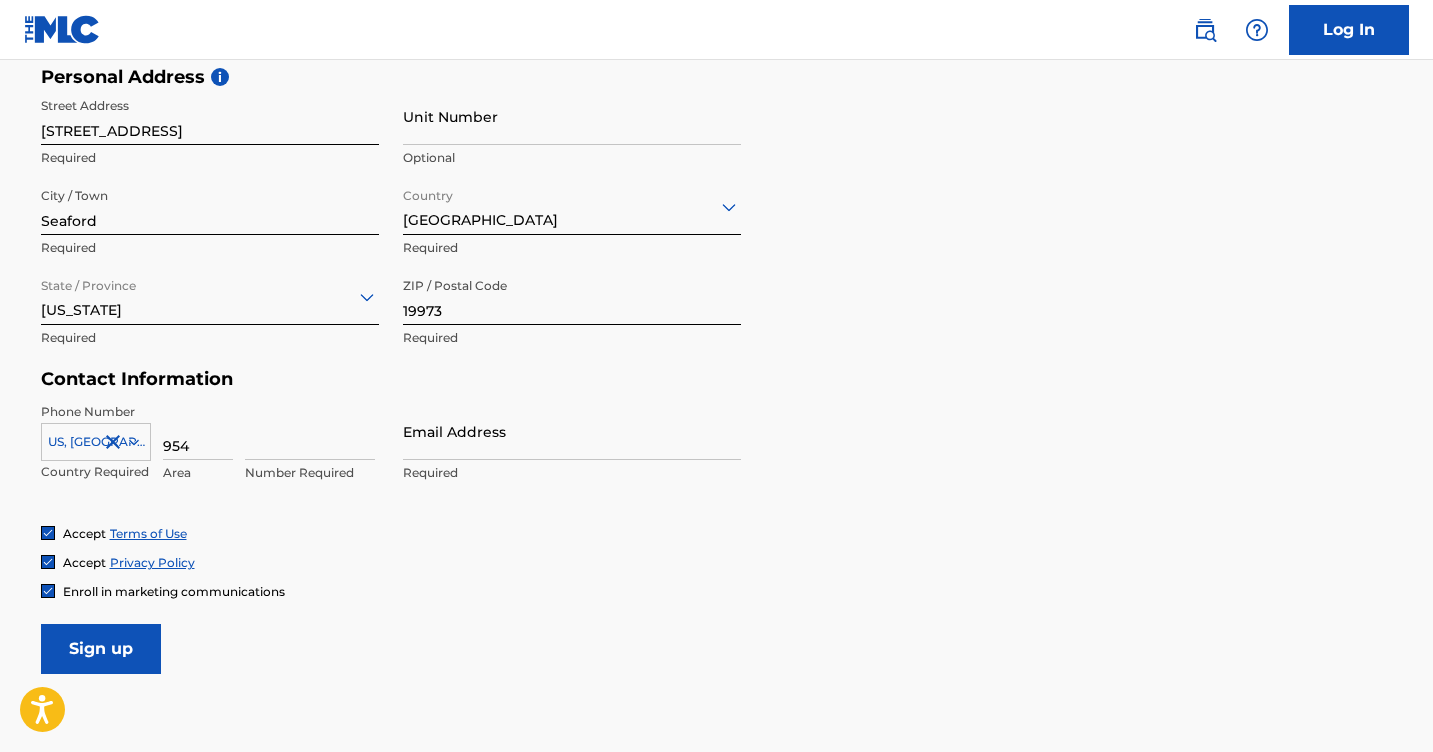 type on "954" 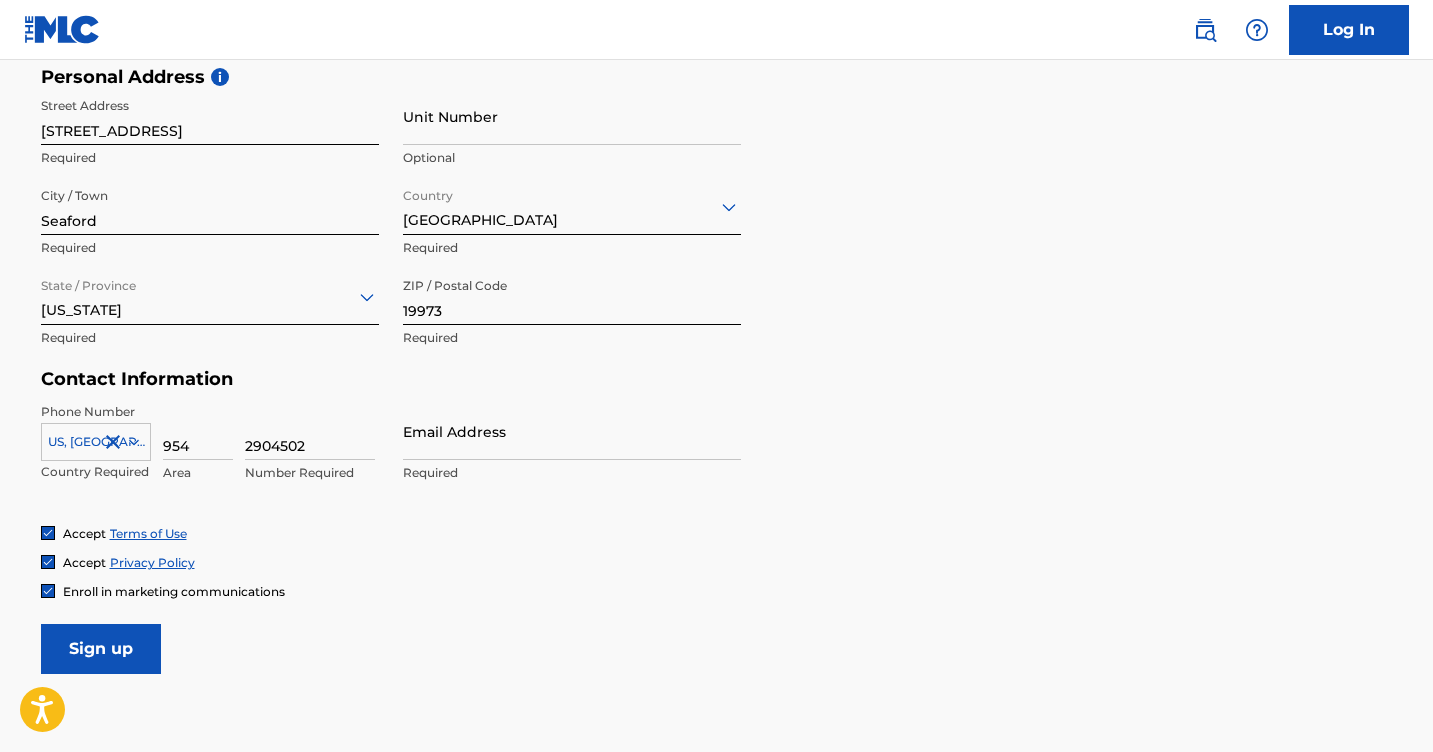 type on "2904502" 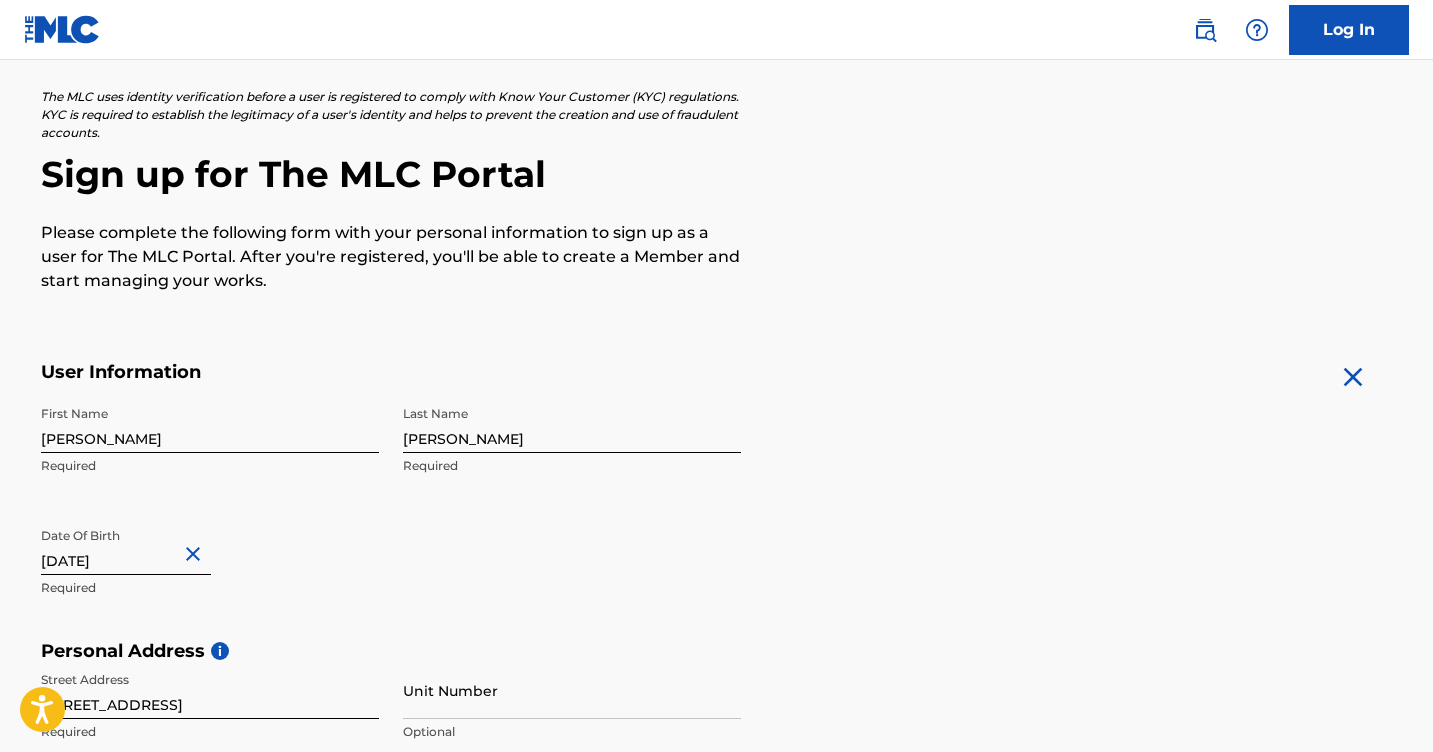 scroll, scrollTop: 77, scrollLeft: 0, axis: vertical 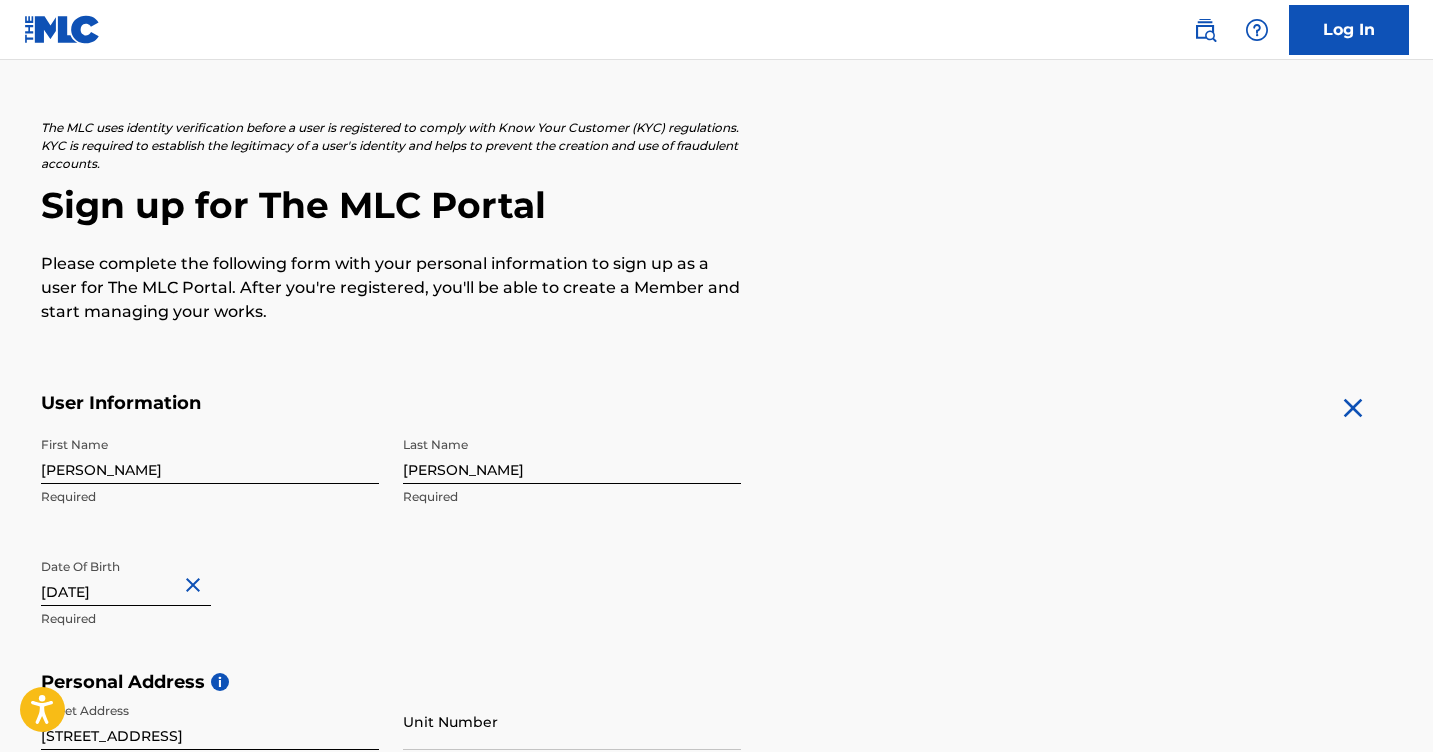 type on "[EMAIL_ADDRESS][DOMAIN_NAME]" 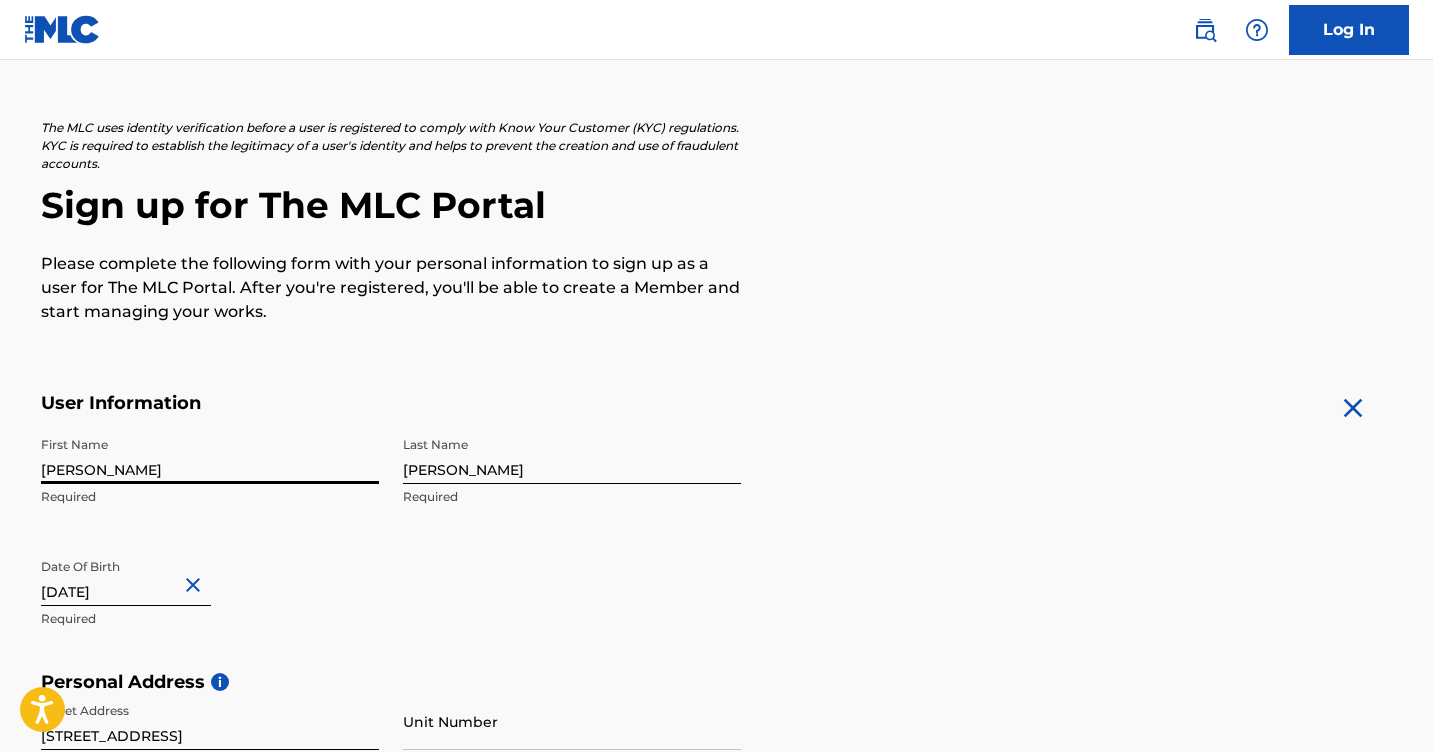 drag, startPoint x: 130, startPoint y: 477, endPoint x: 26, endPoint y: 468, distance: 104.388695 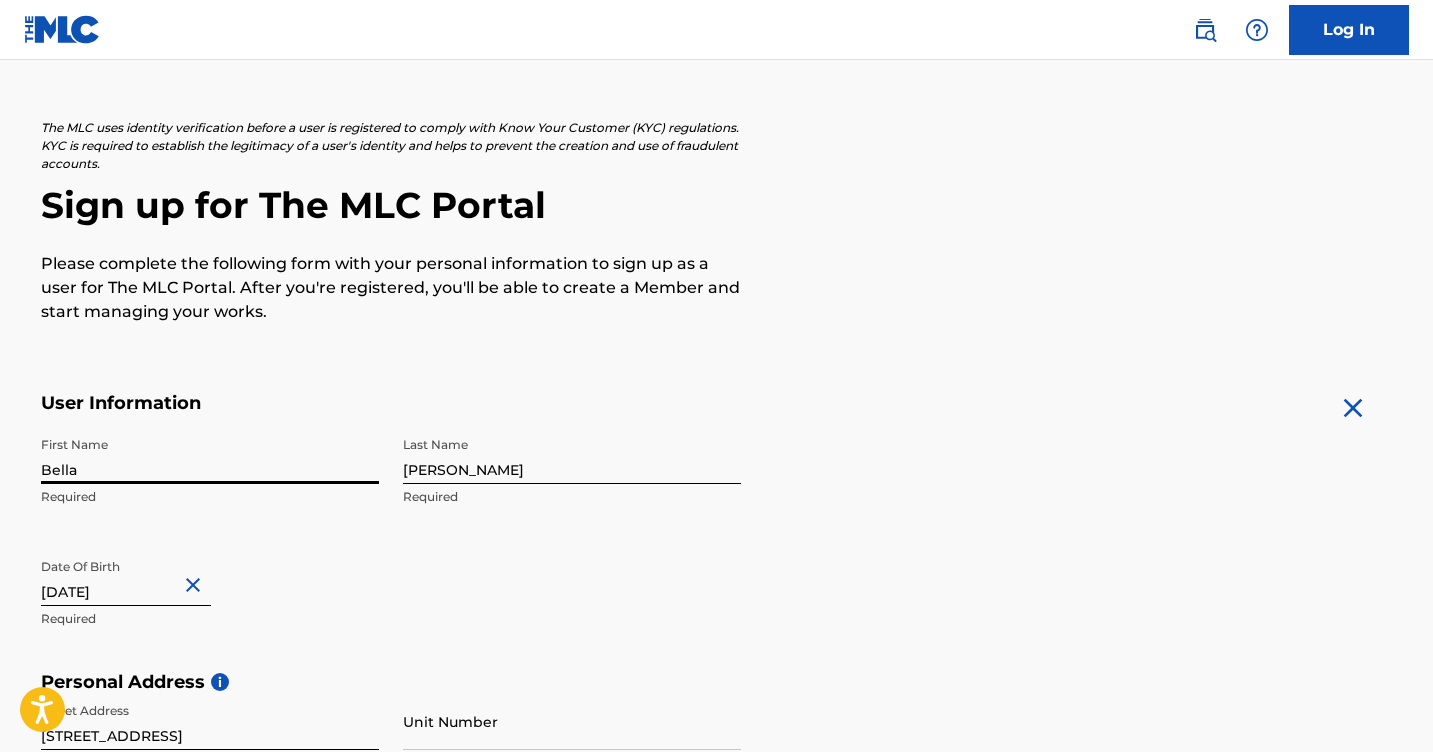 type on "Bella" 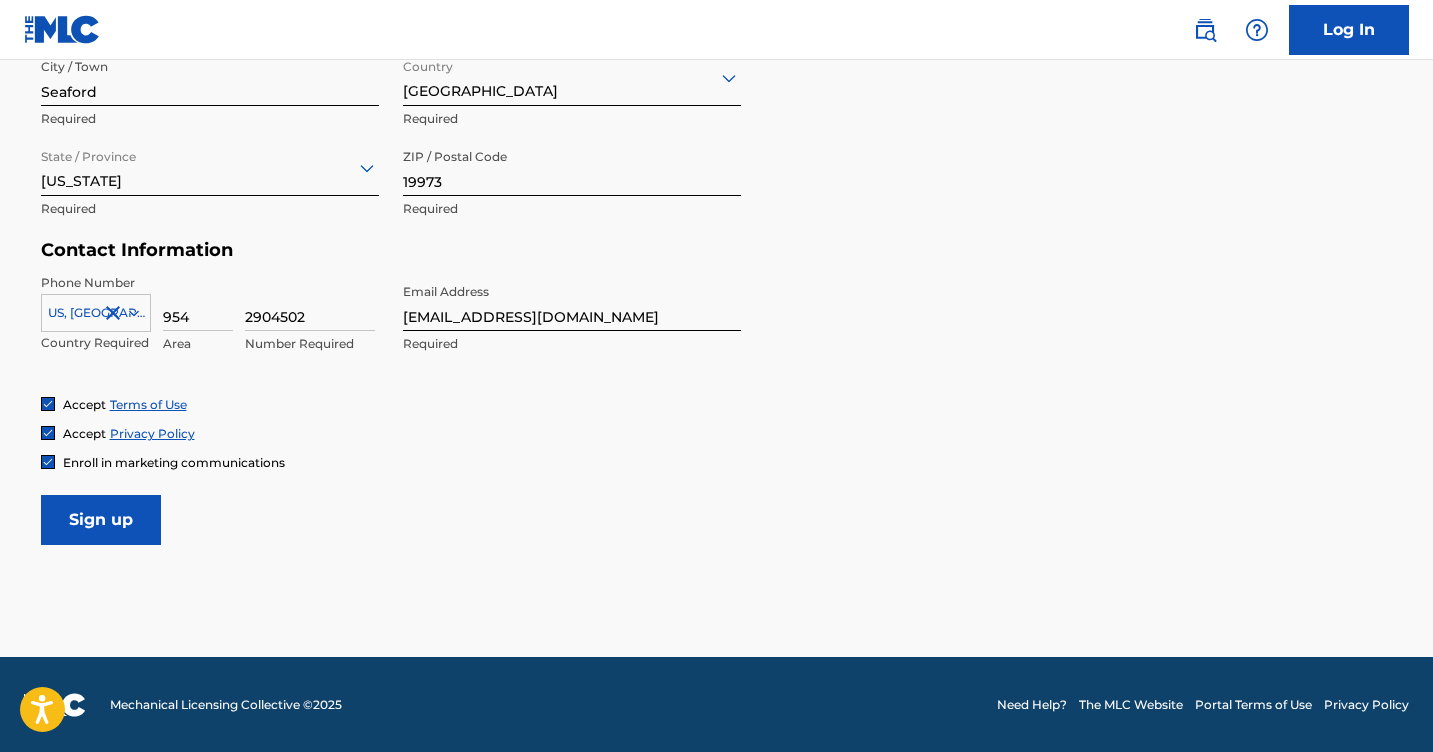 scroll, scrollTop: 810, scrollLeft: 0, axis: vertical 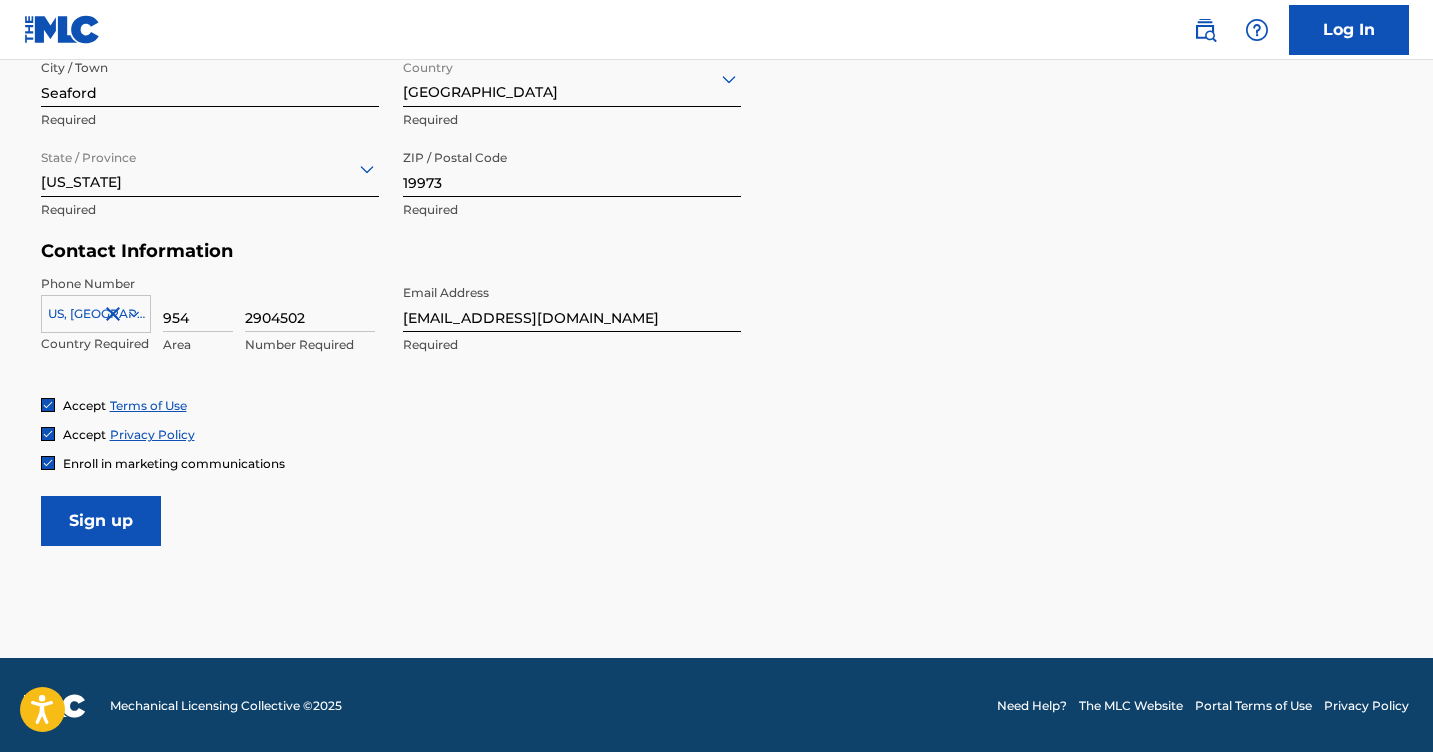 click on "Sign up" at bounding box center (101, 521) 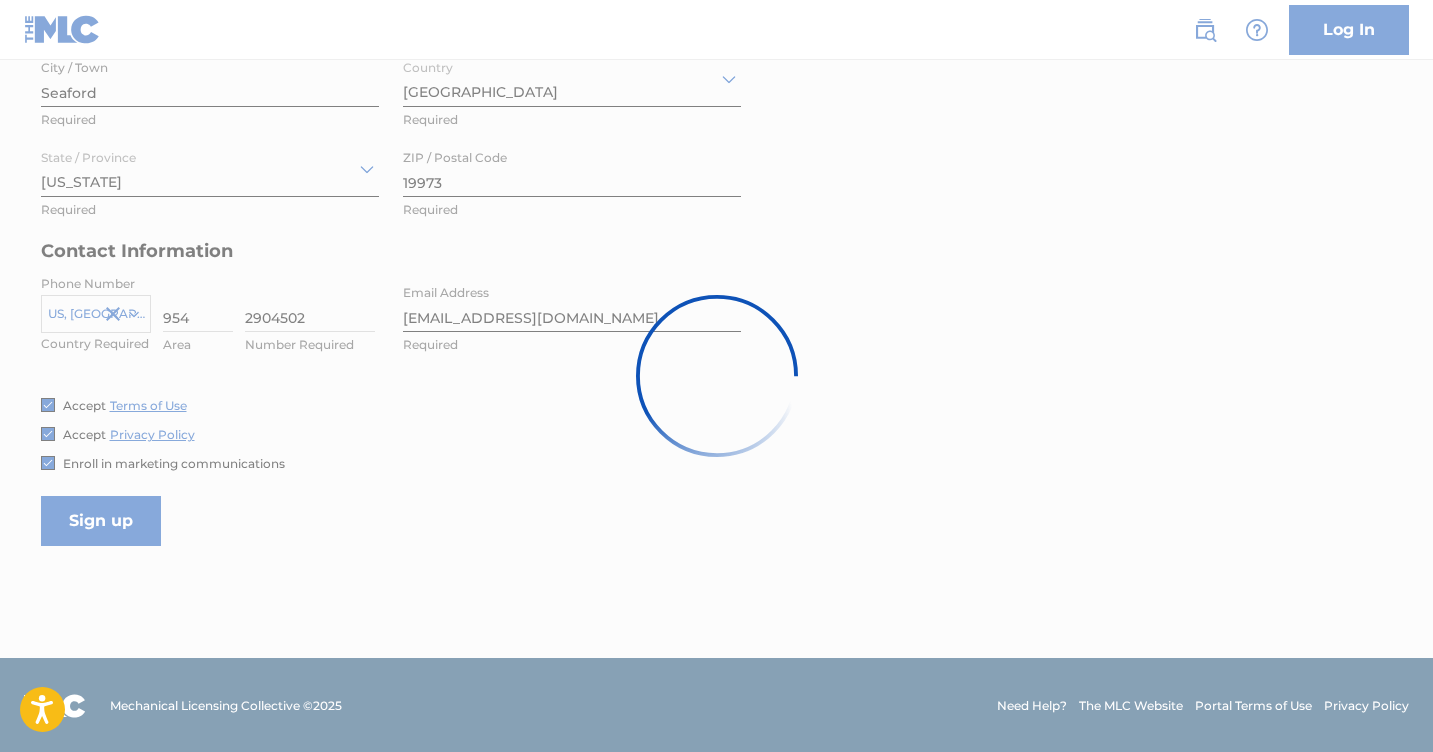 scroll, scrollTop: 0, scrollLeft: 0, axis: both 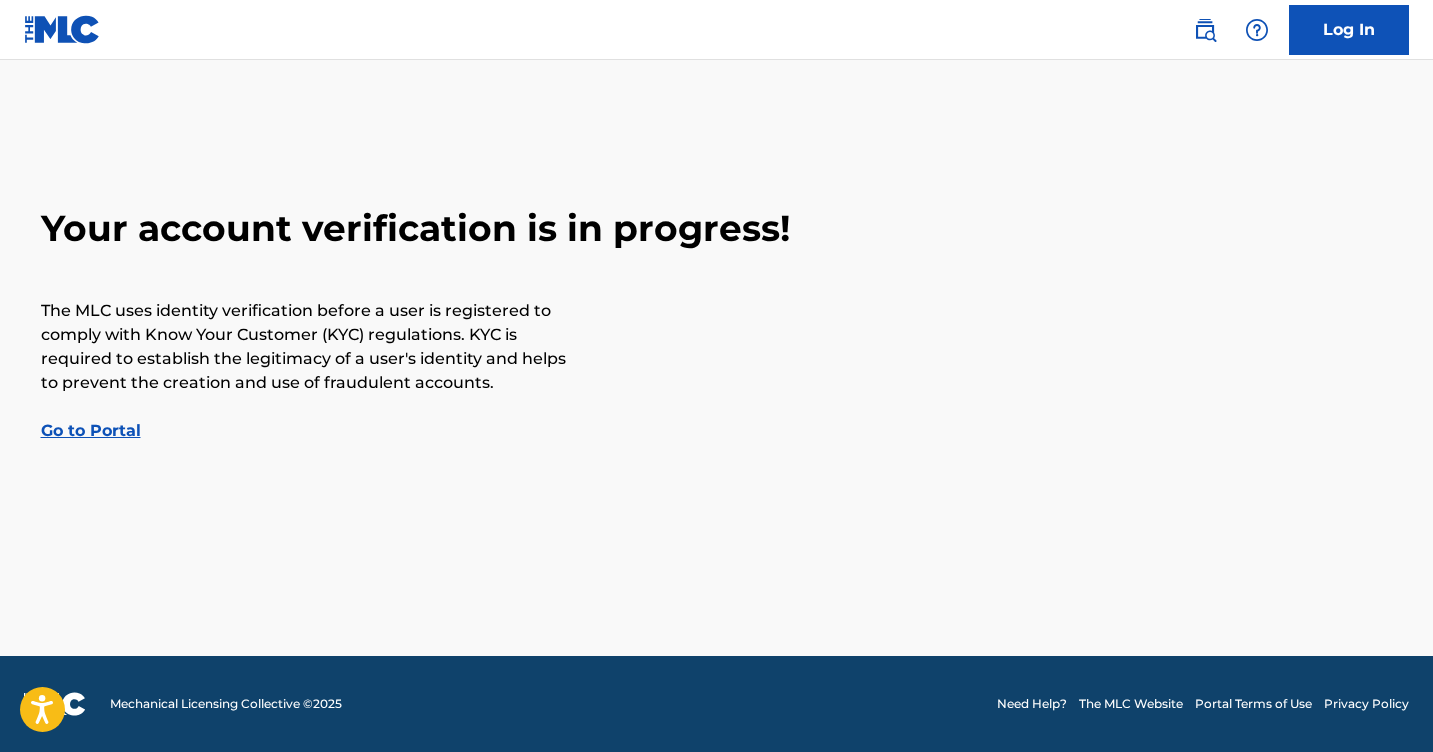 click on "Go to Portal" at bounding box center [91, 430] 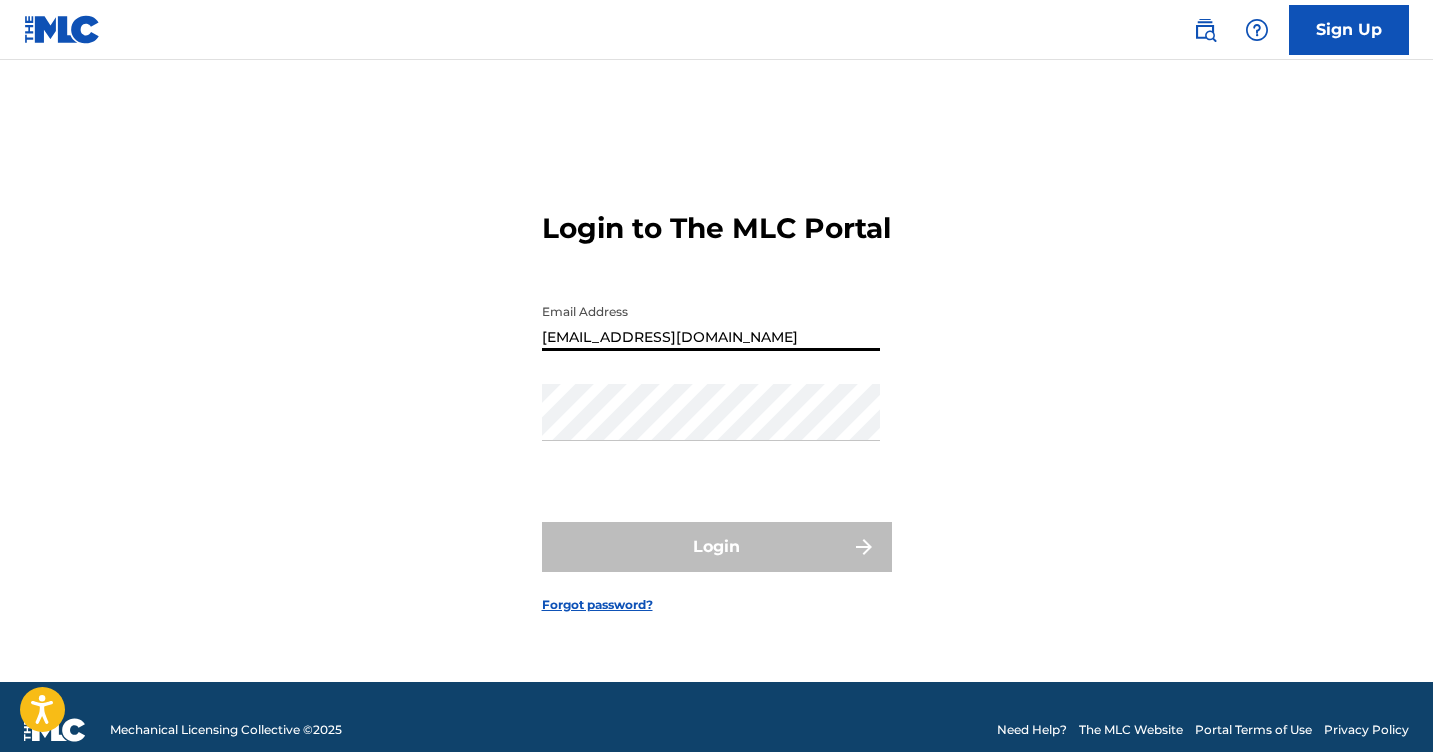 type on "[EMAIL_ADDRESS][DOMAIN_NAME]" 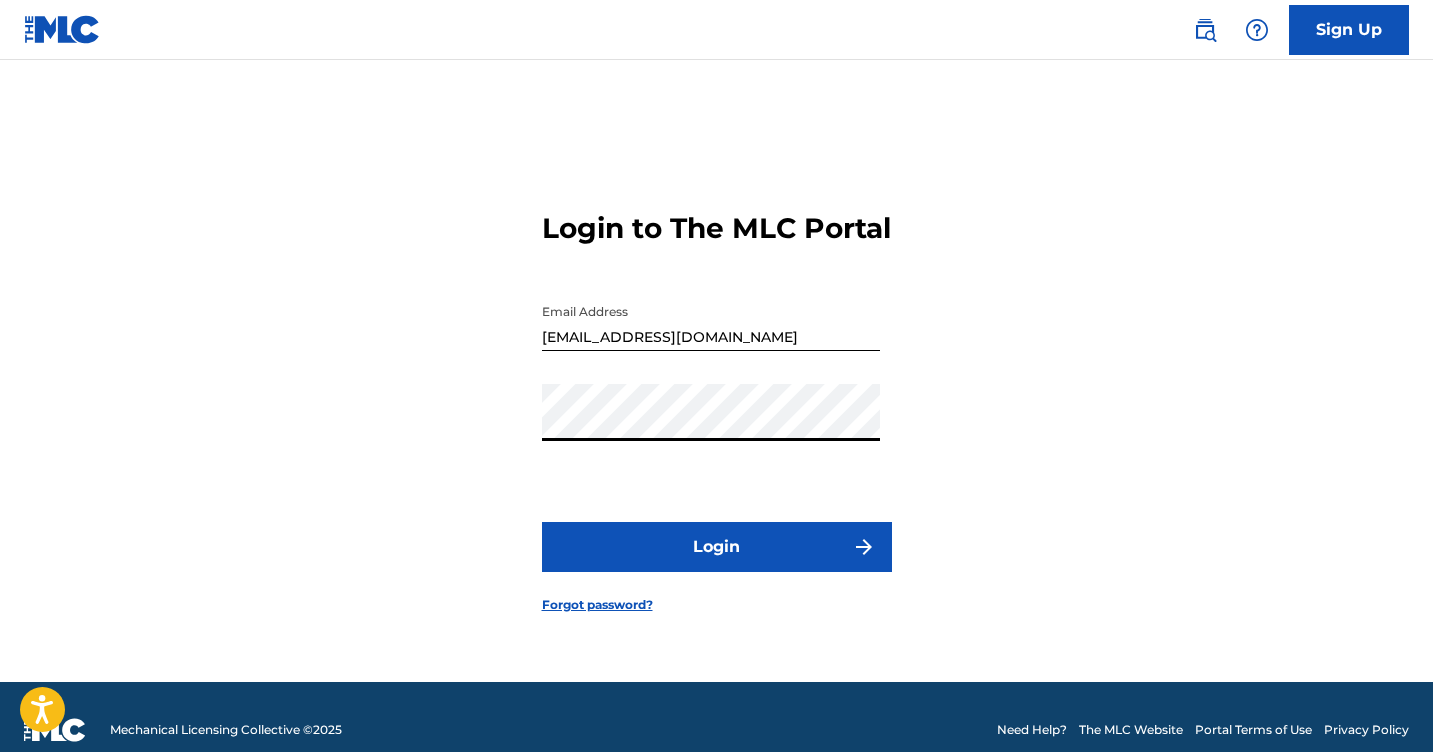 click on "Login" at bounding box center (717, 547) 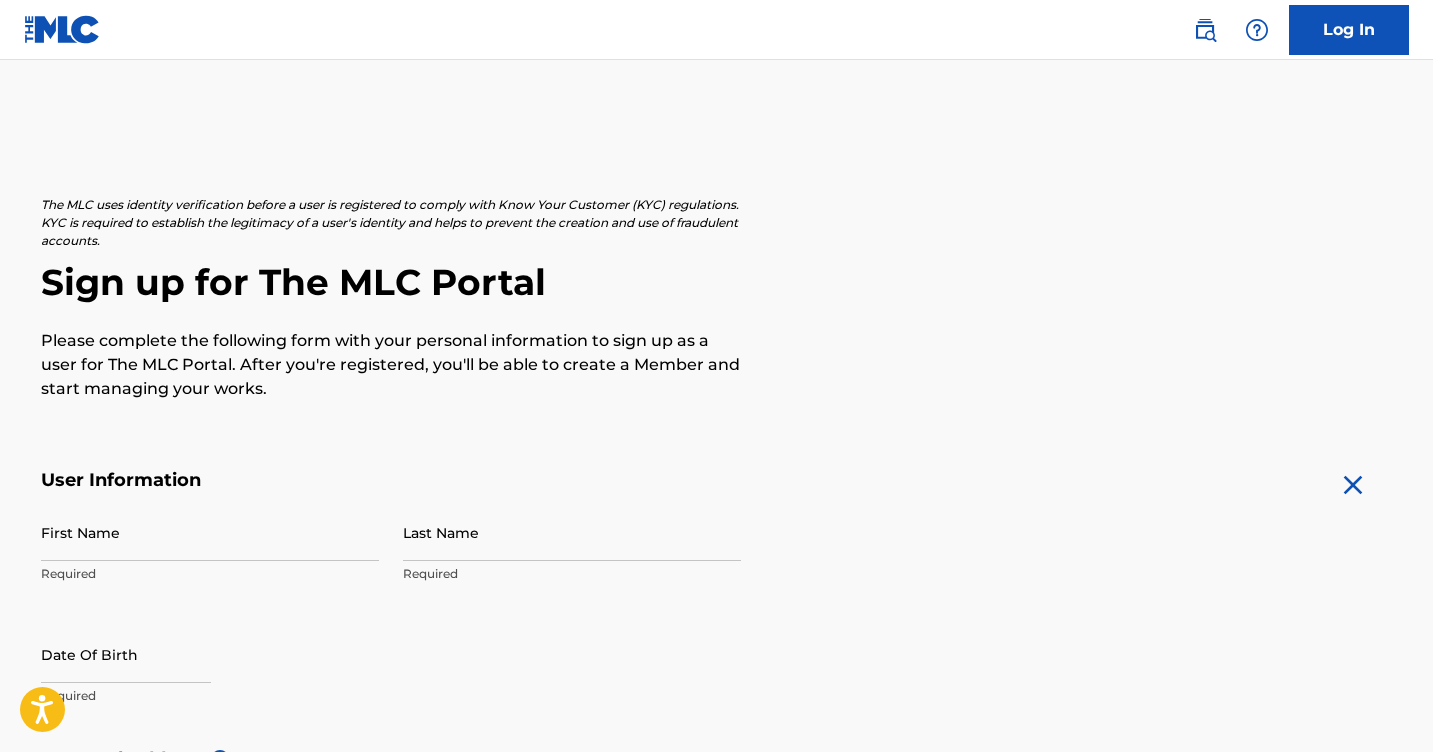 scroll, scrollTop: 0, scrollLeft: 0, axis: both 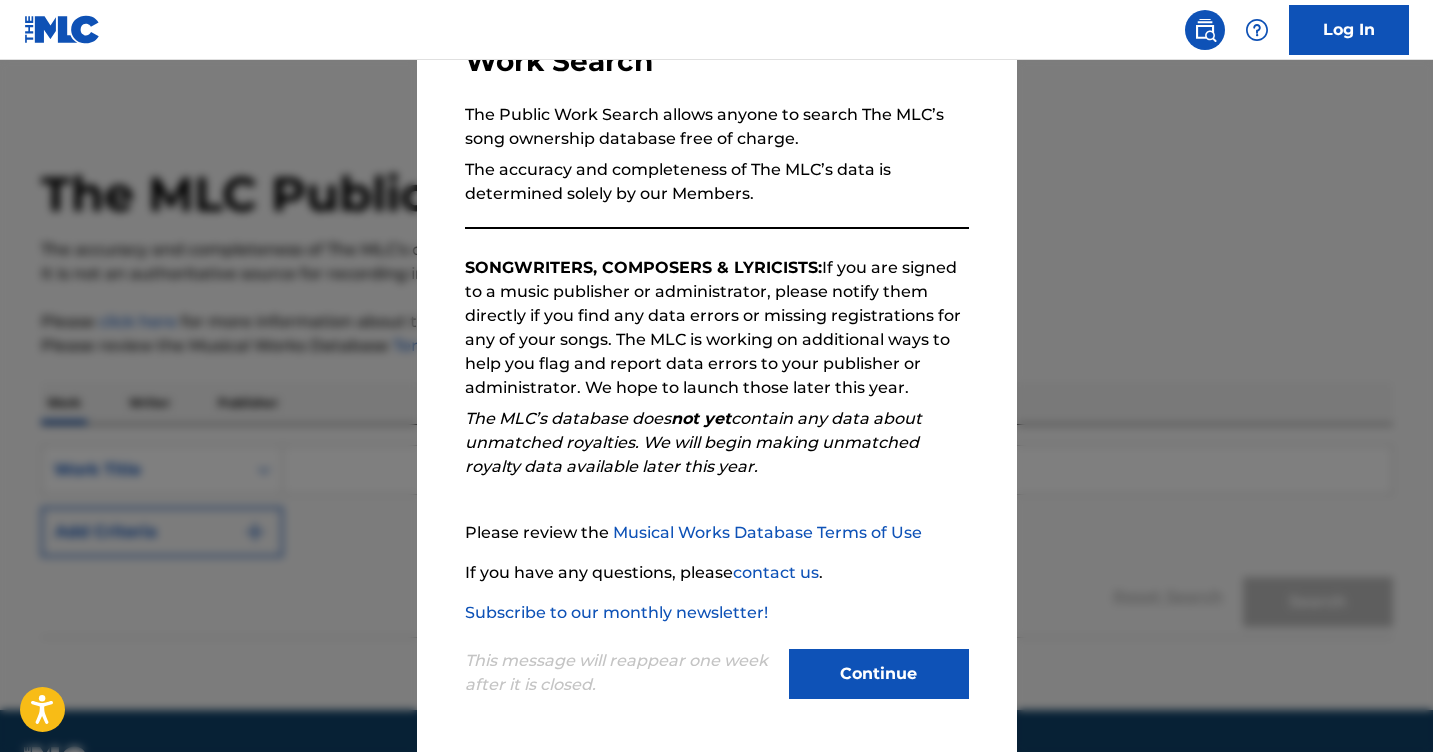 click on "Continue" at bounding box center [879, 674] 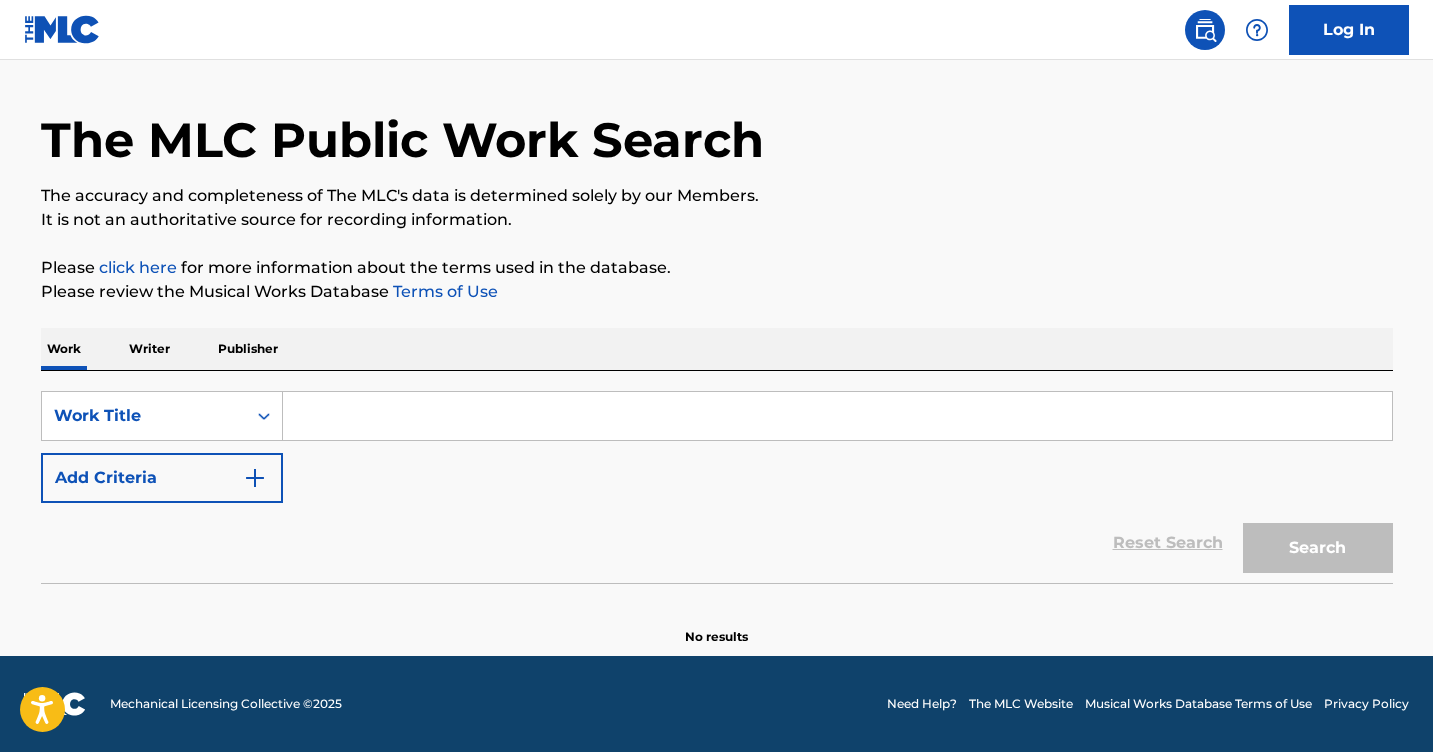 scroll, scrollTop: 54, scrollLeft: 0, axis: vertical 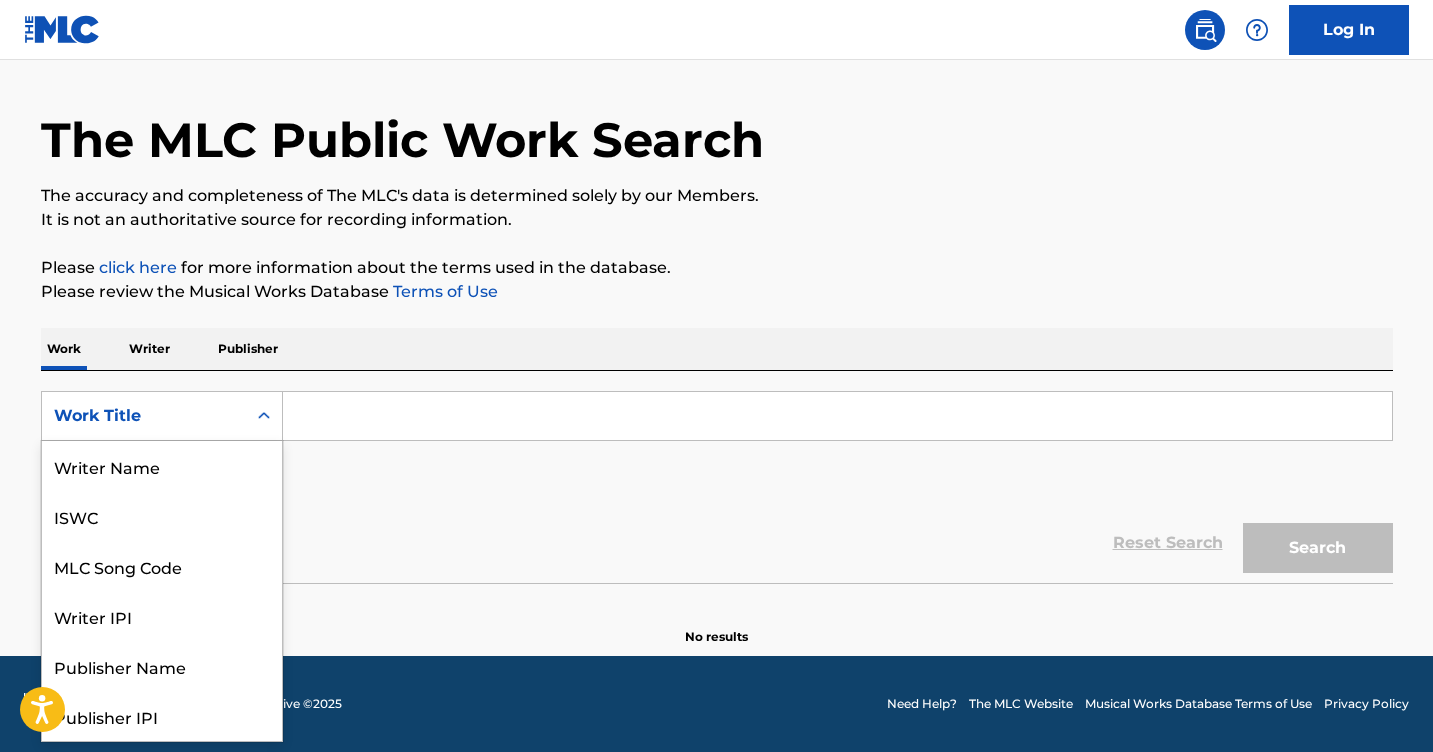 click 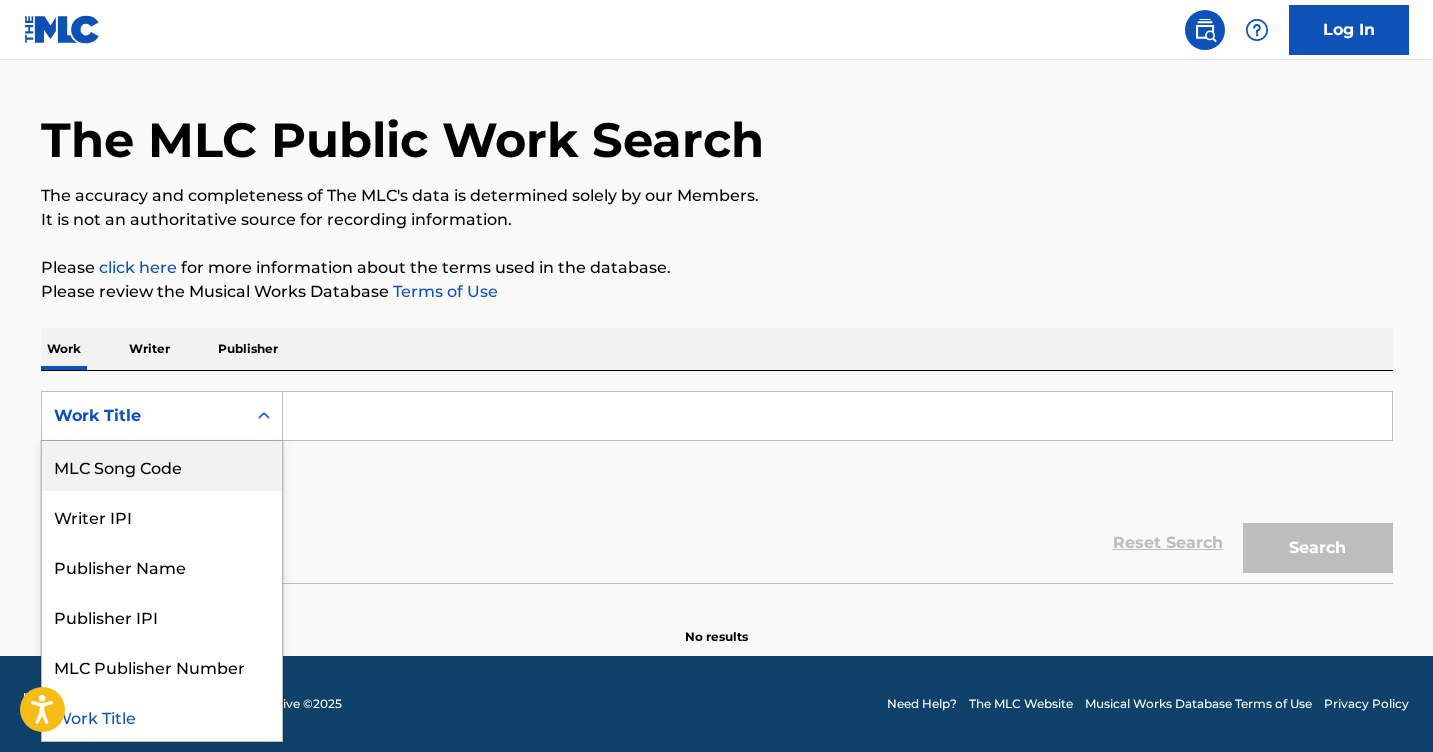 click at bounding box center [837, 416] 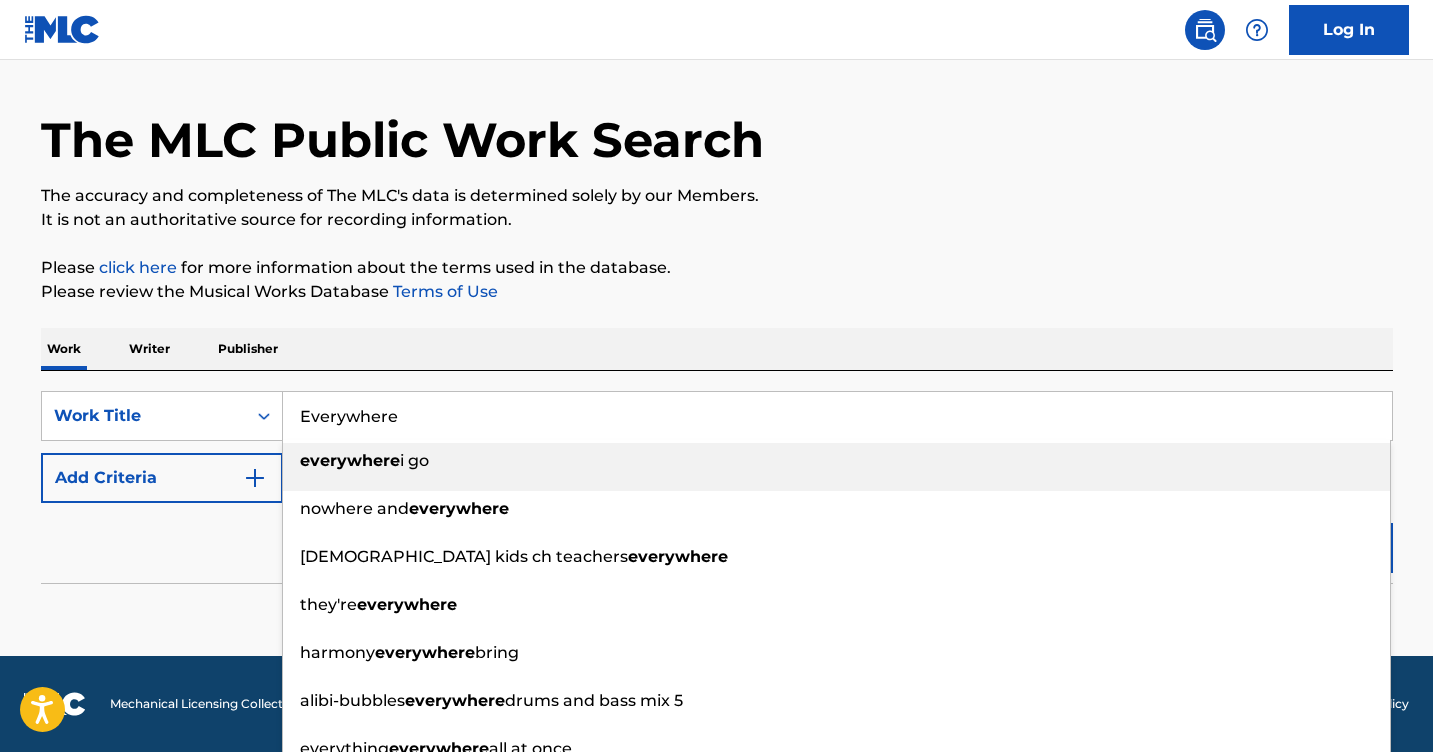 click on "i go" at bounding box center [414, 460] 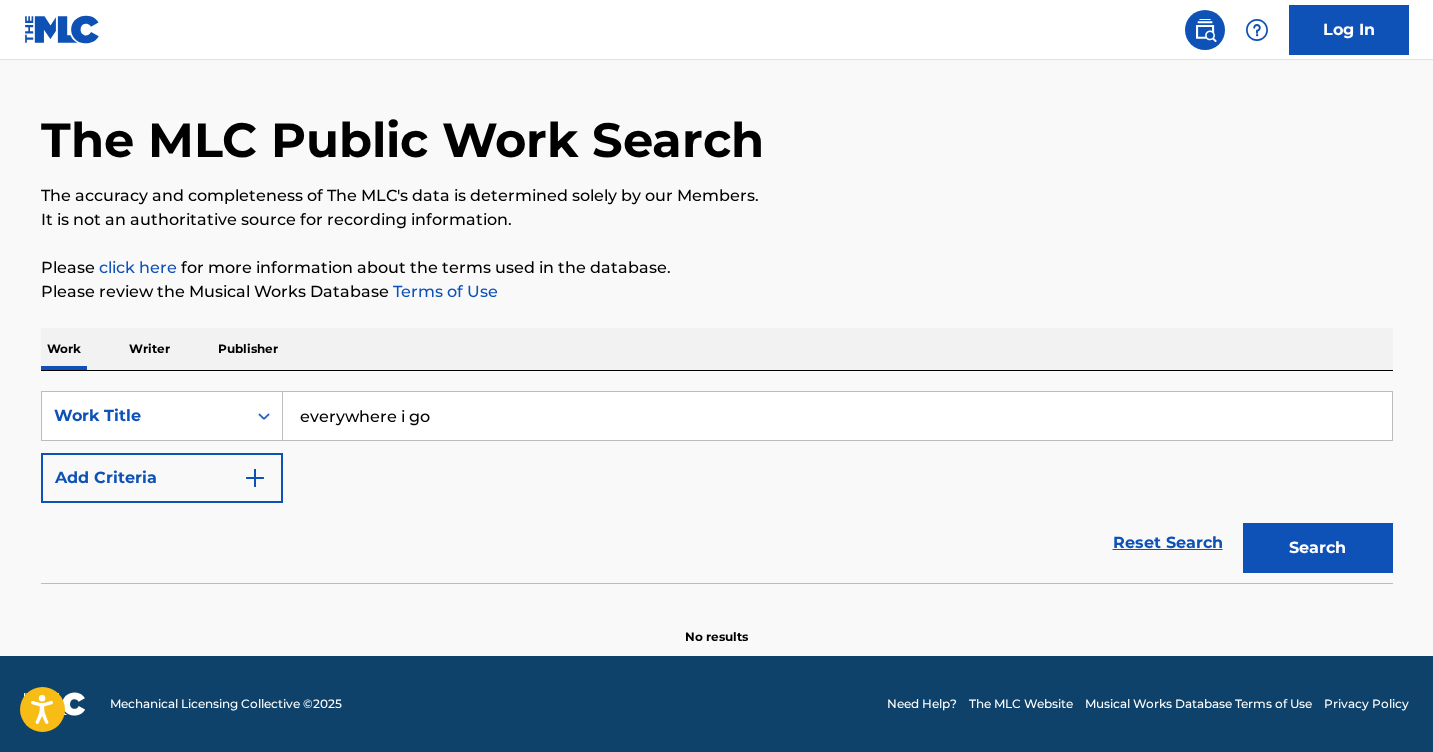 click on "Search" at bounding box center (1318, 548) 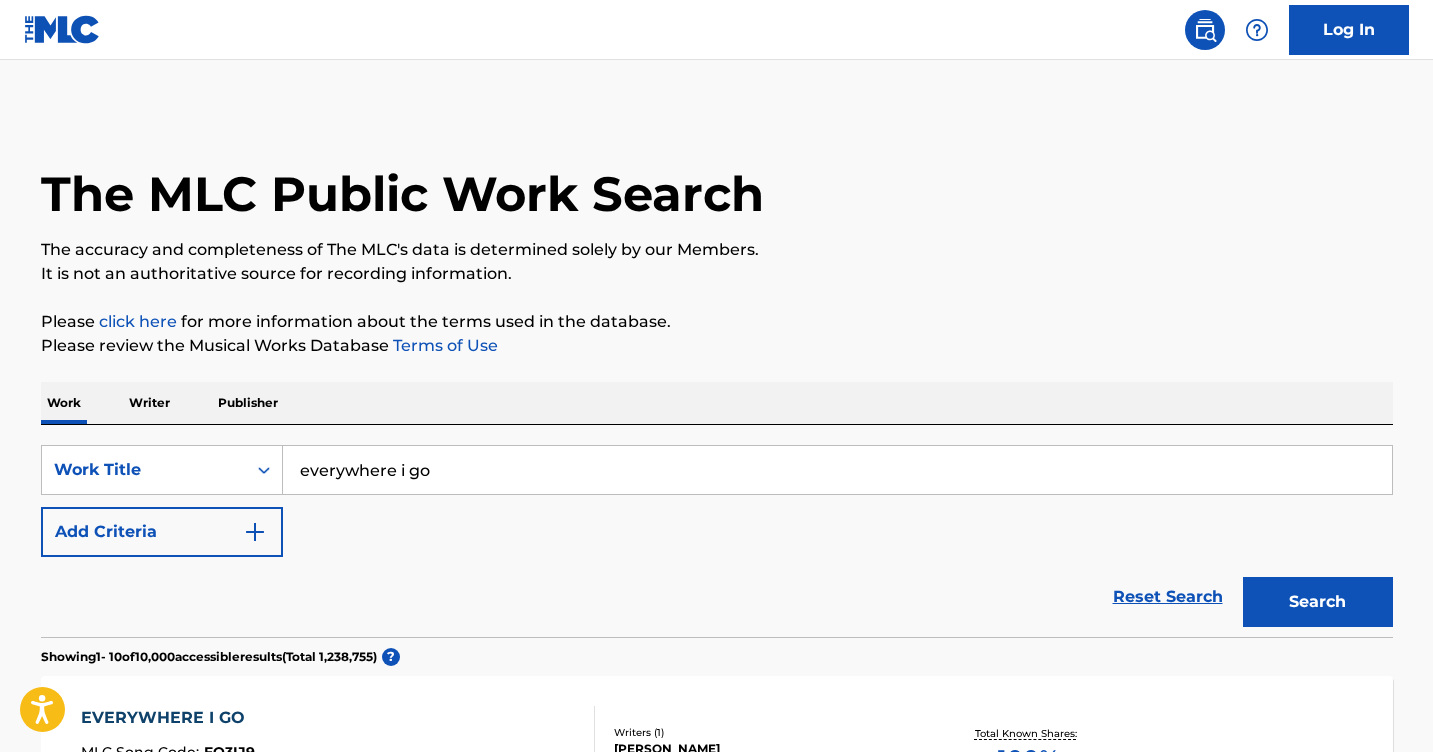 scroll, scrollTop: 0, scrollLeft: 0, axis: both 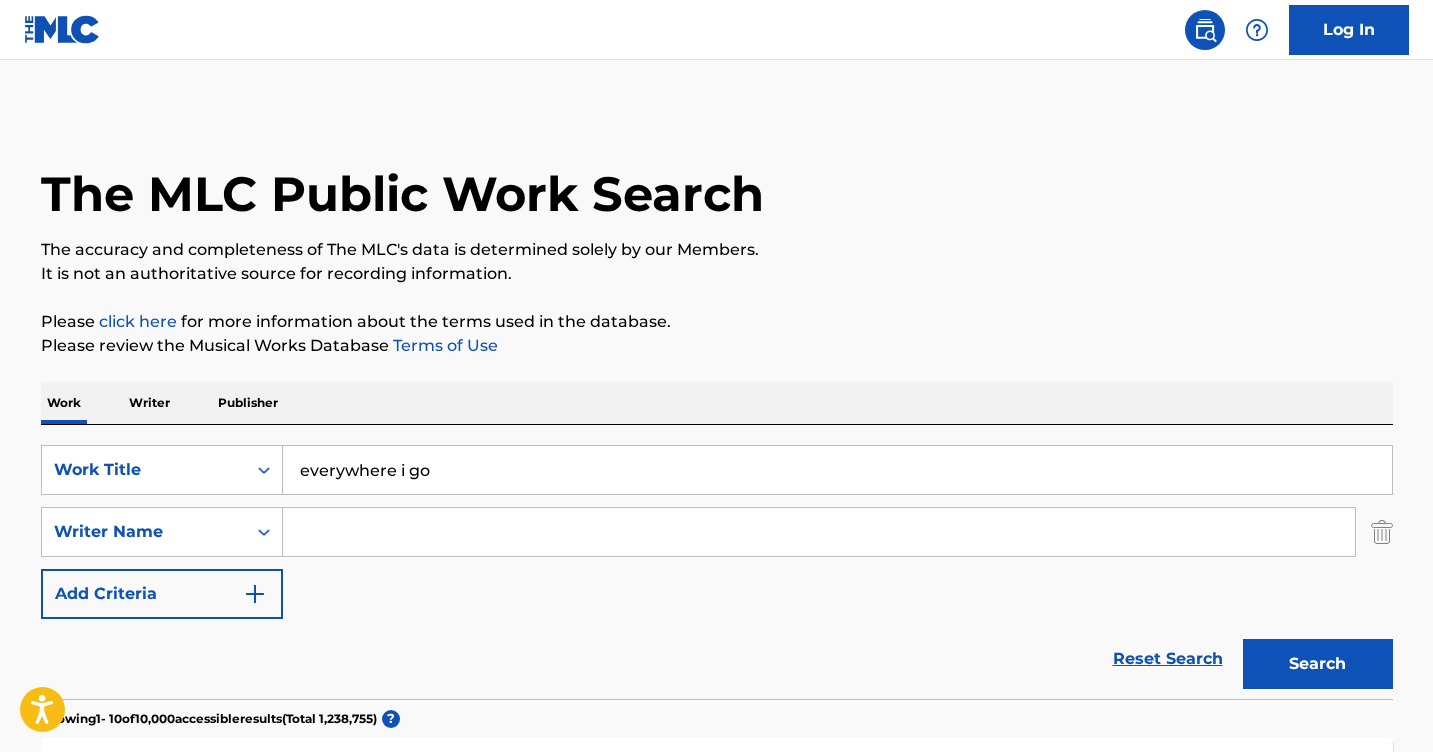 click at bounding box center (819, 532) 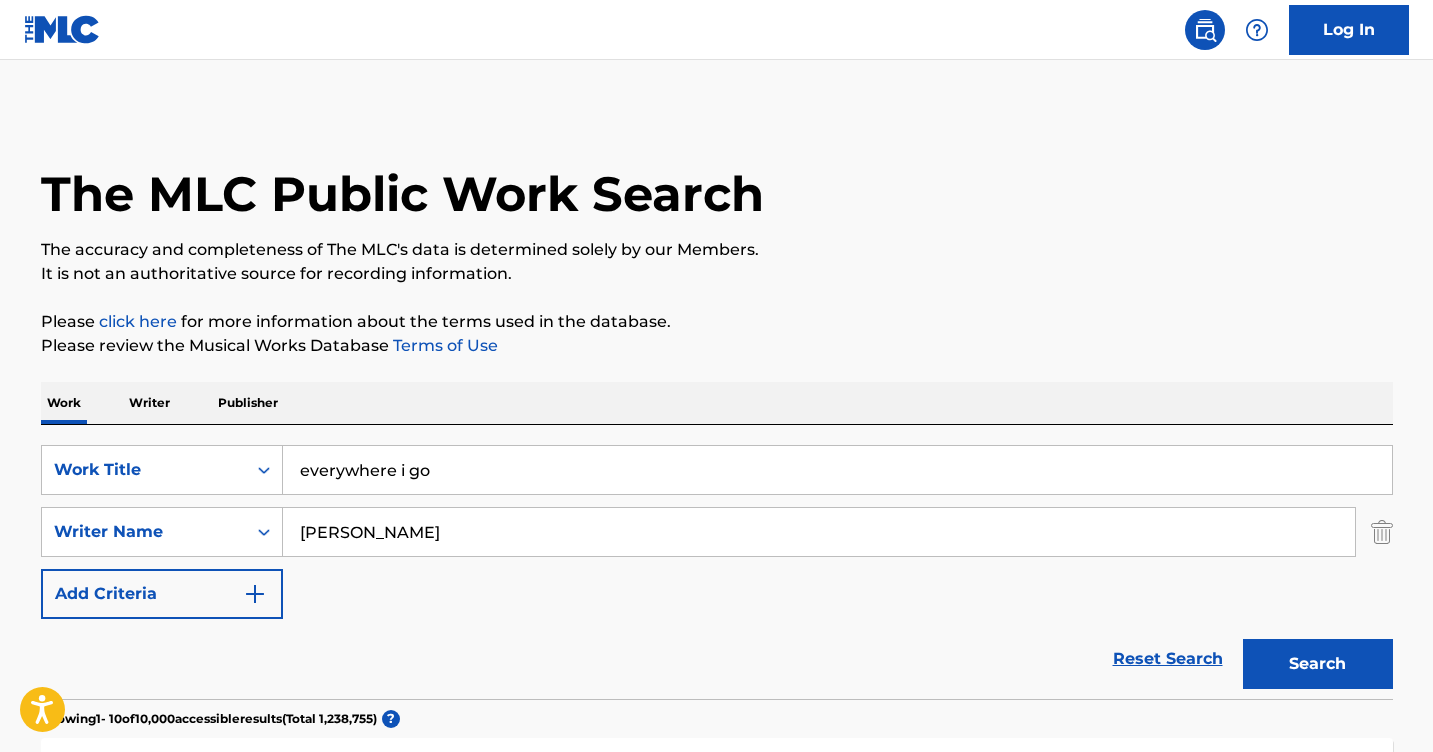 type on "[PERSON_NAME]" 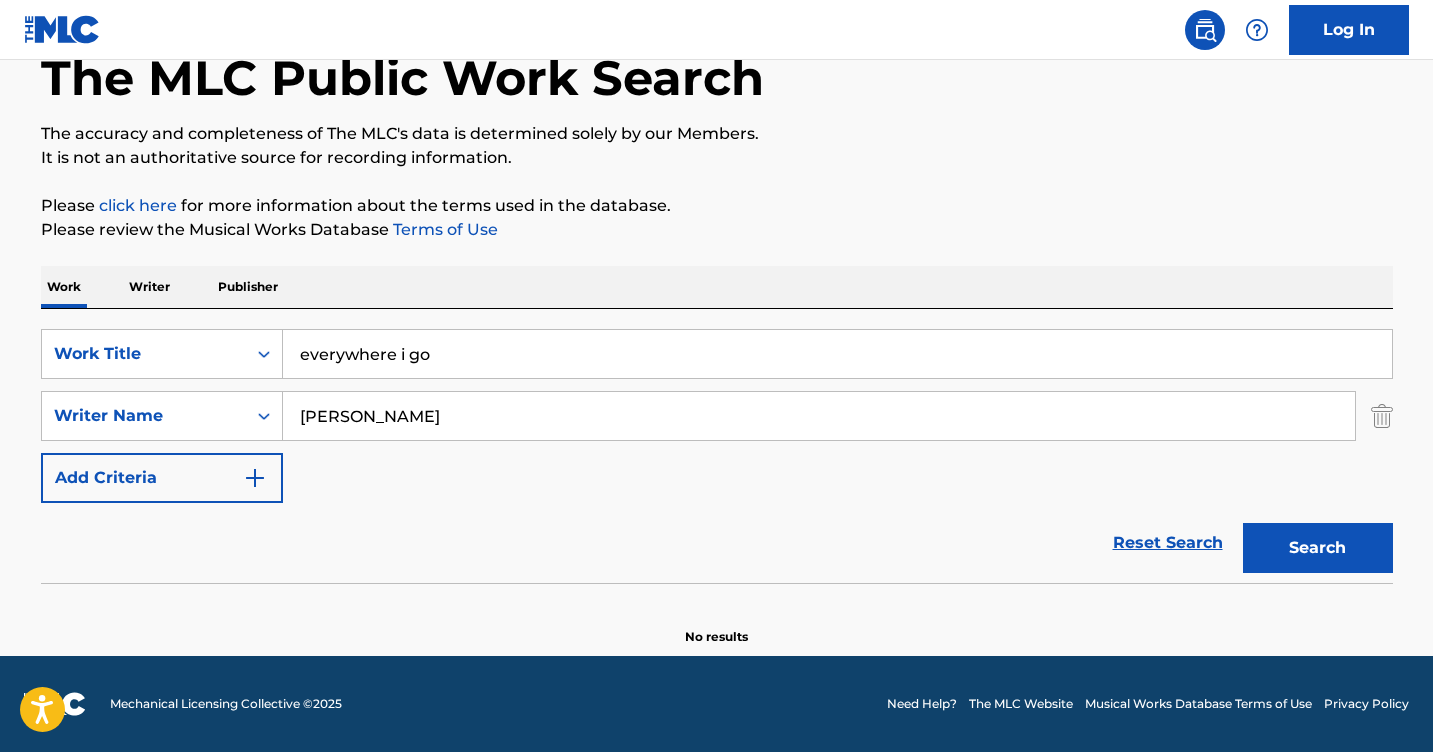 scroll, scrollTop: 116, scrollLeft: 0, axis: vertical 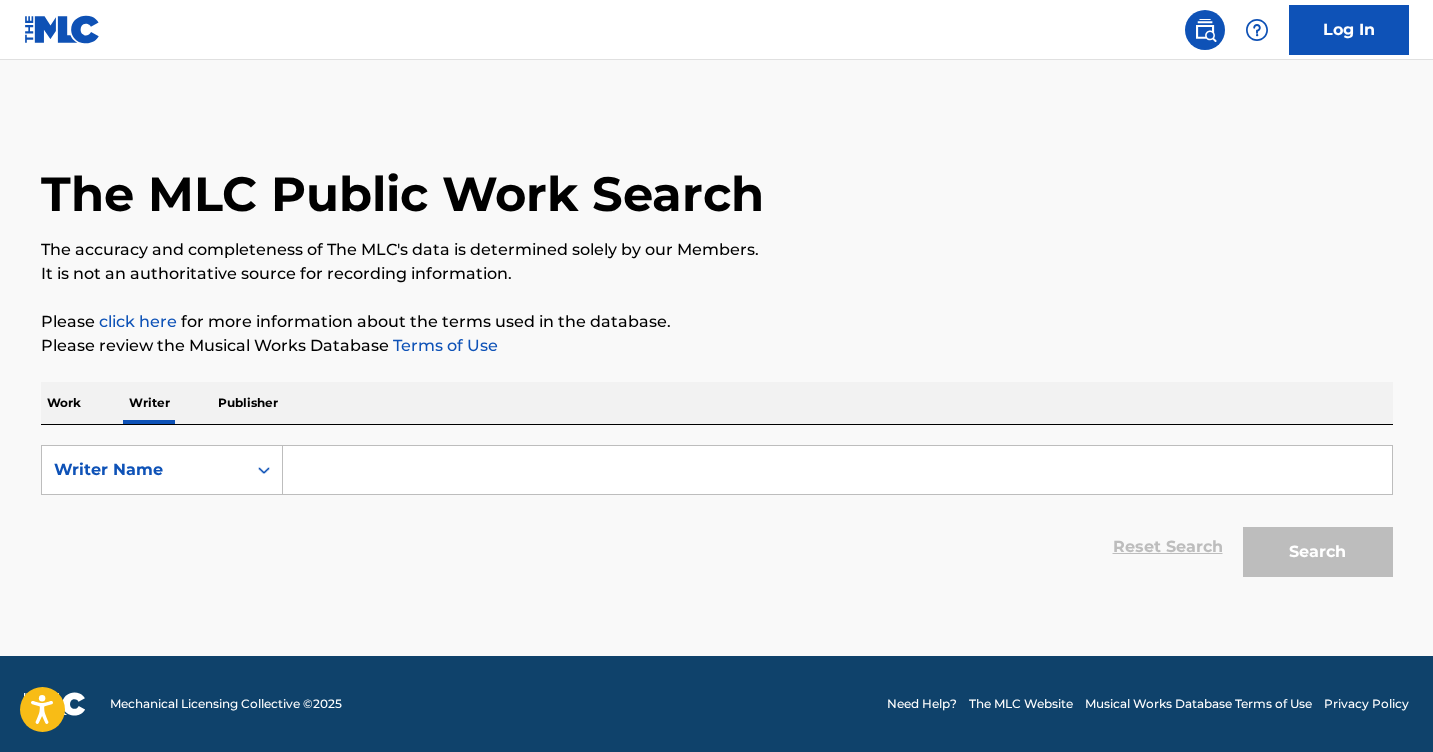 click at bounding box center (837, 470) 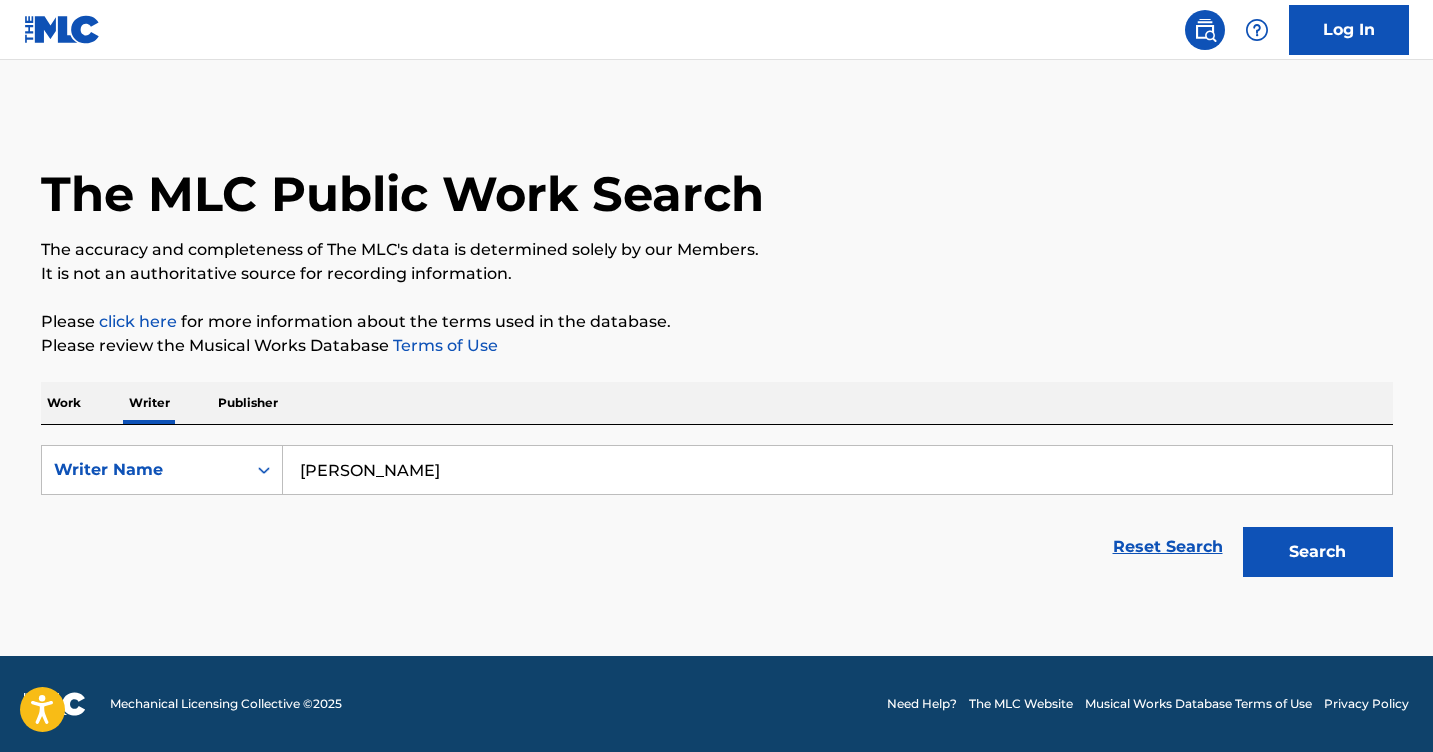 type on "[PERSON_NAME]" 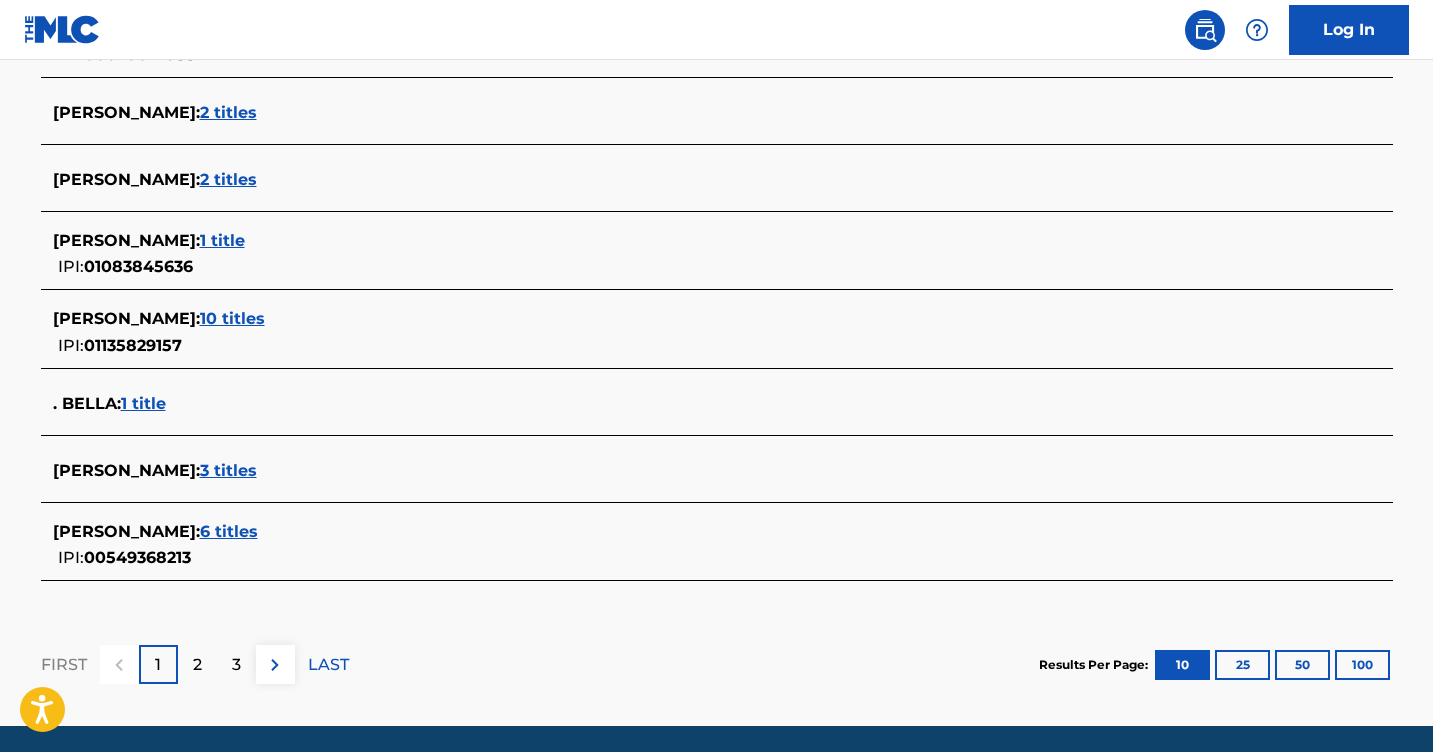 scroll, scrollTop: 804, scrollLeft: 0, axis: vertical 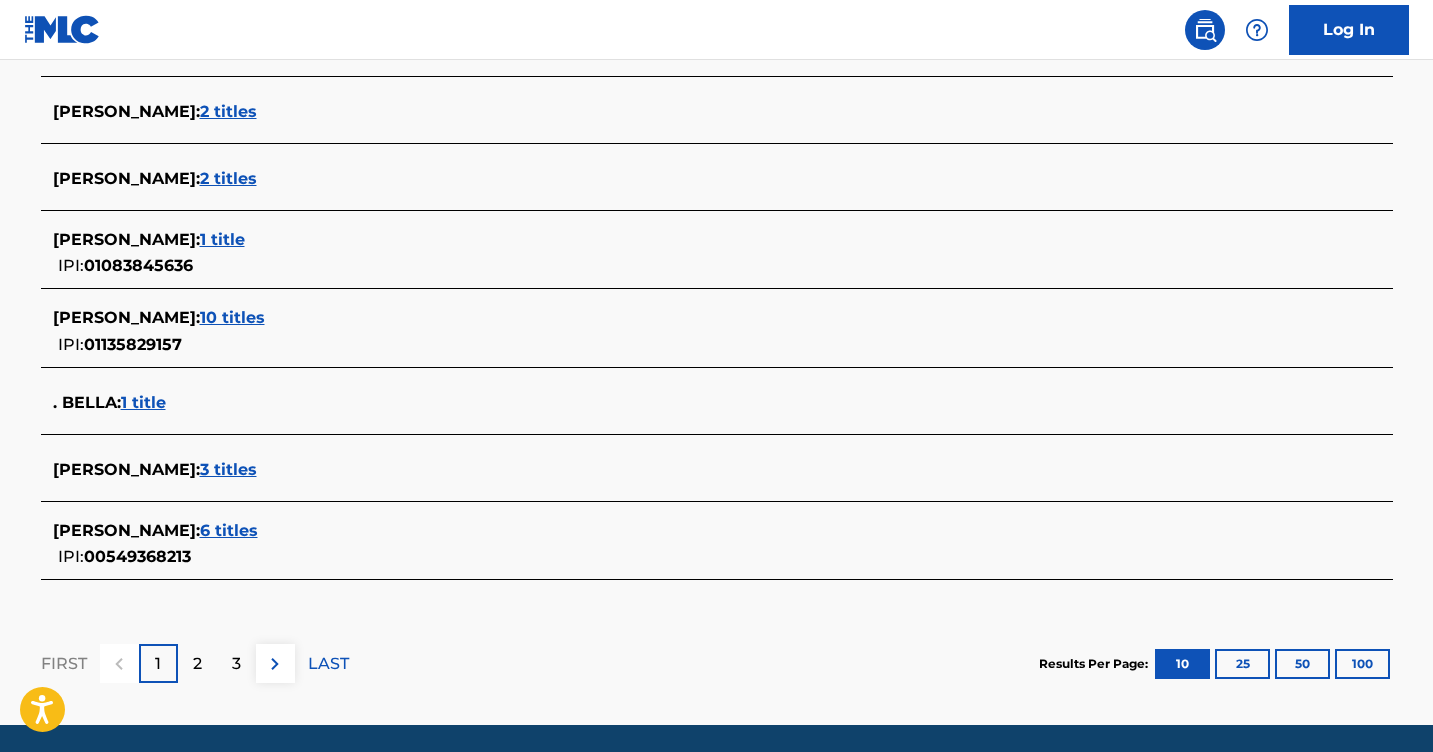 click on "2" at bounding box center (197, 664) 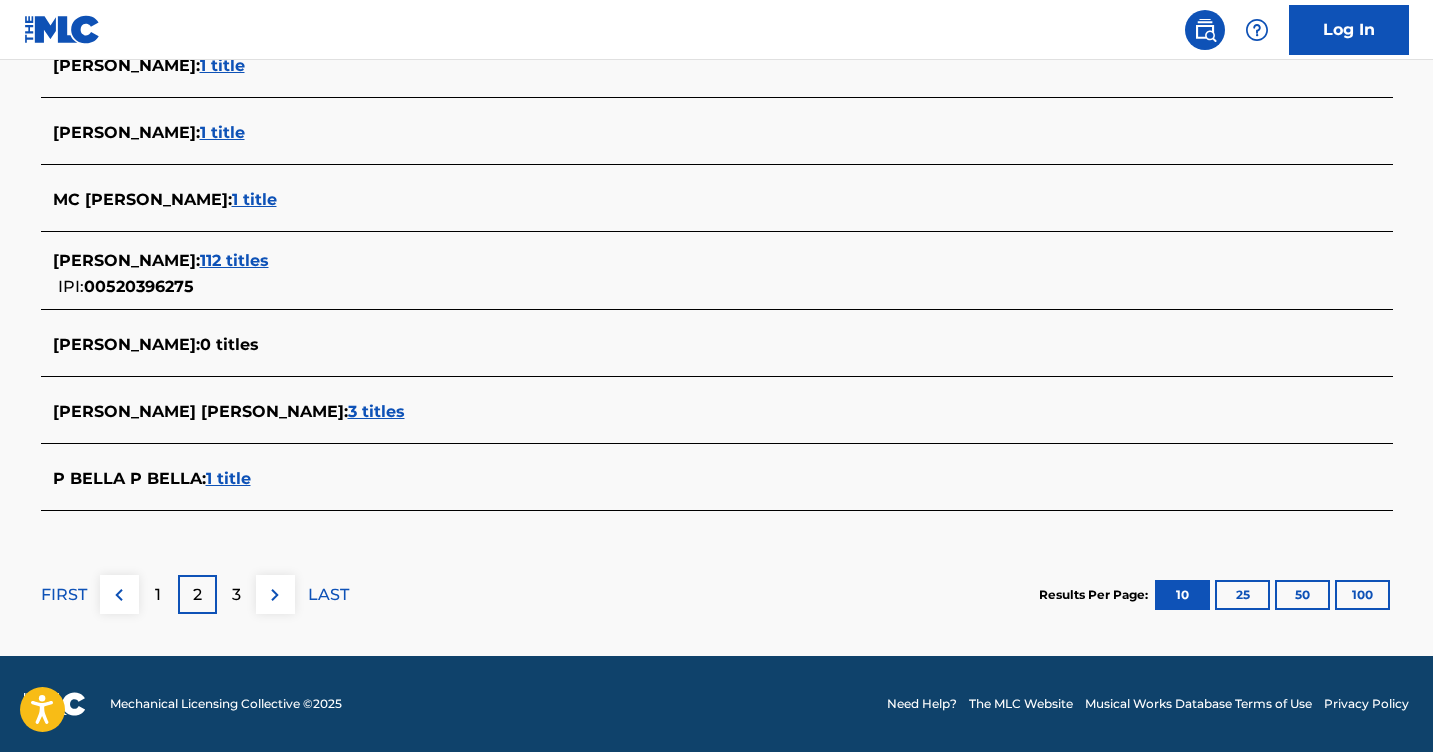 scroll, scrollTop: 850, scrollLeft: 0, axis: vertical 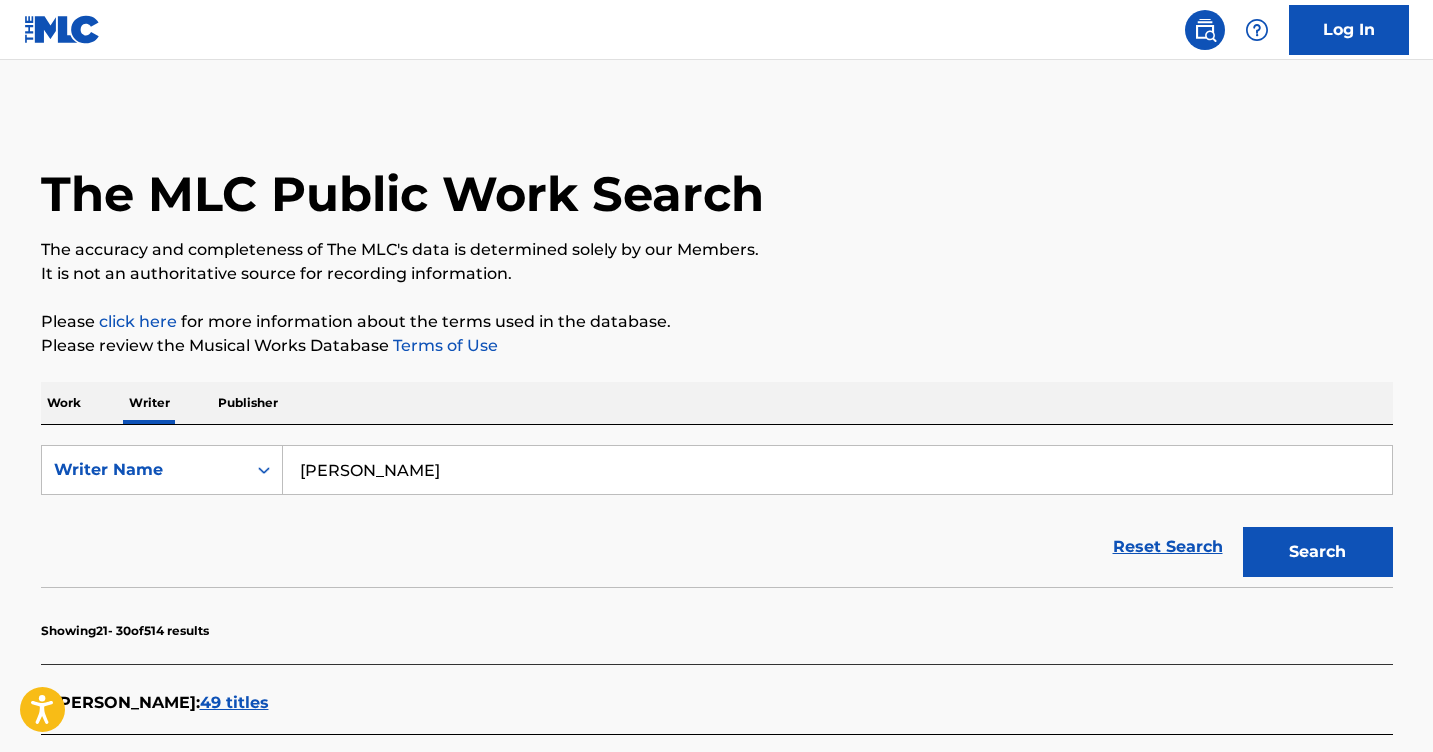 click on "Reset Search" at bounding box center (1168, 547) 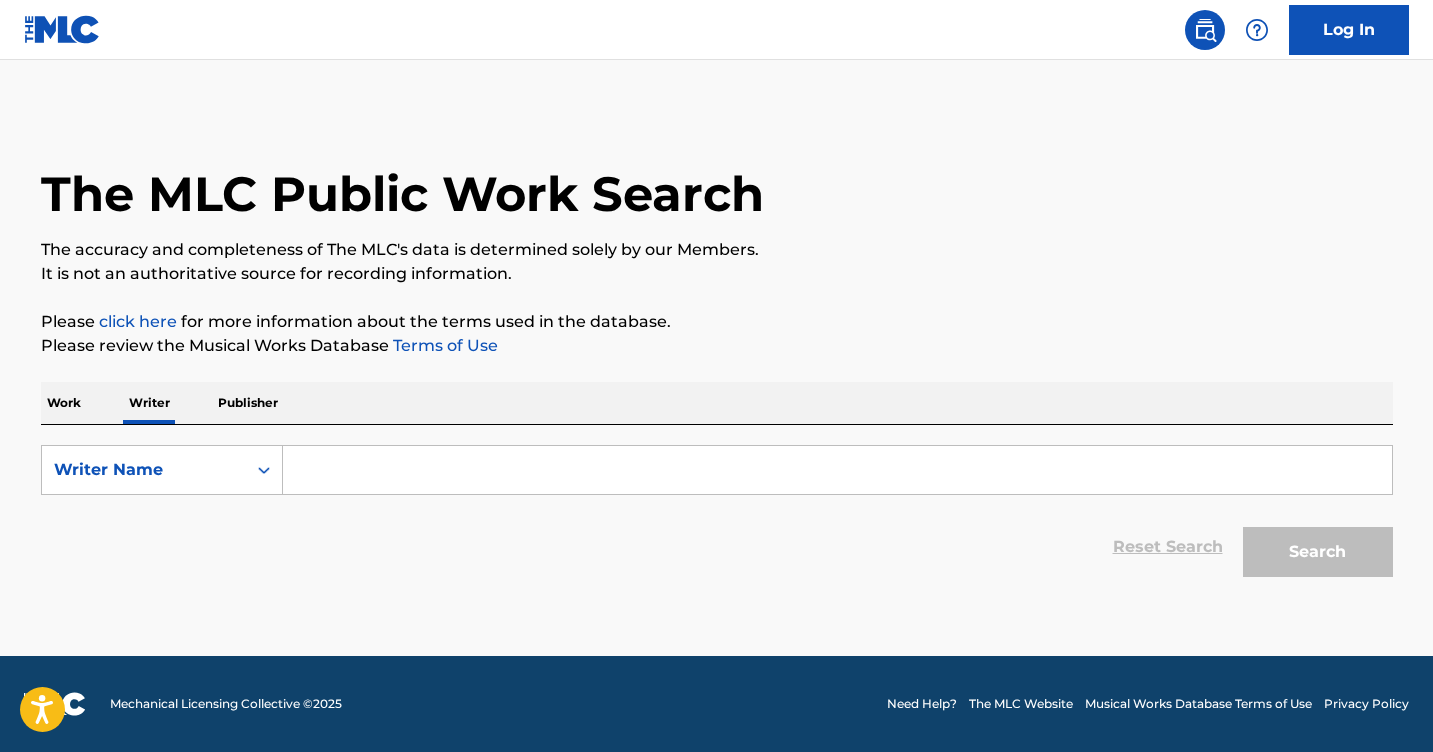click at bounding box center (1205, 30) 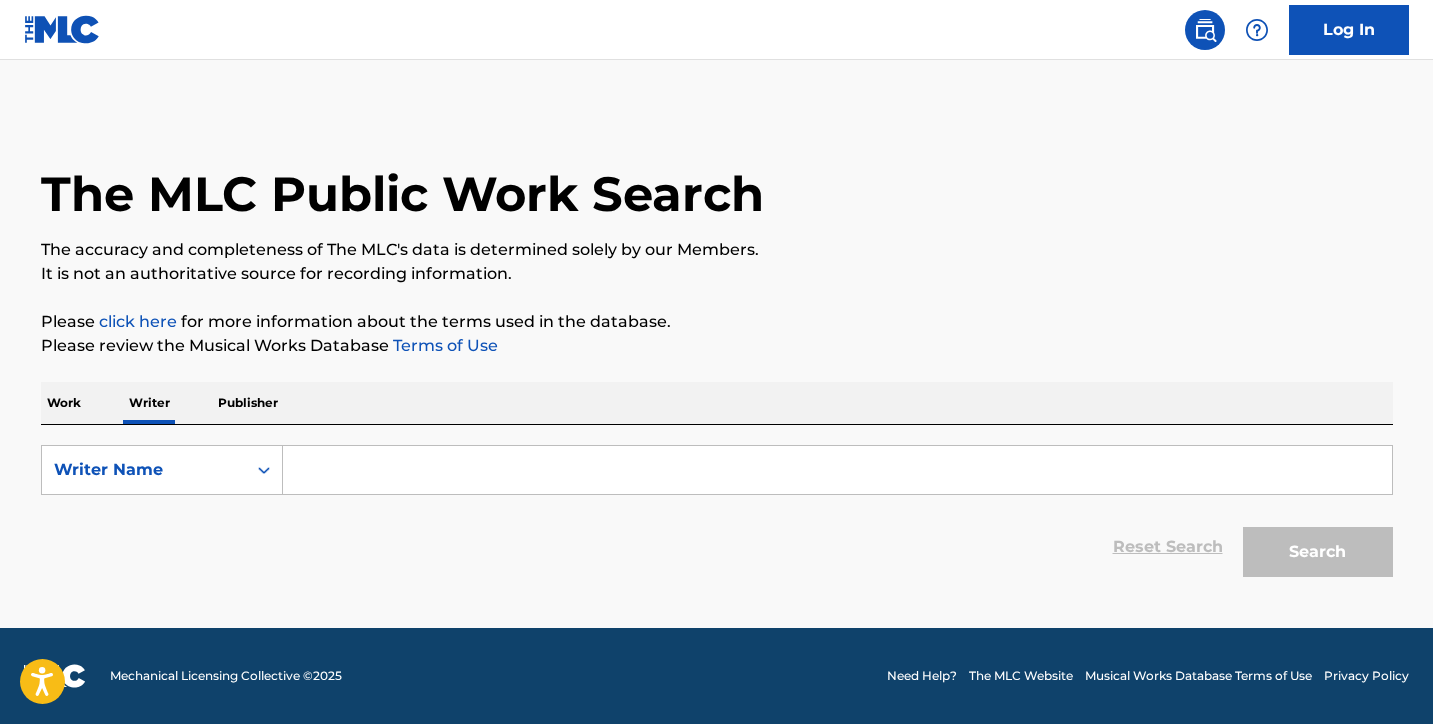 scroll, scrollTop: 0, scrollLeft: 0, axis: both 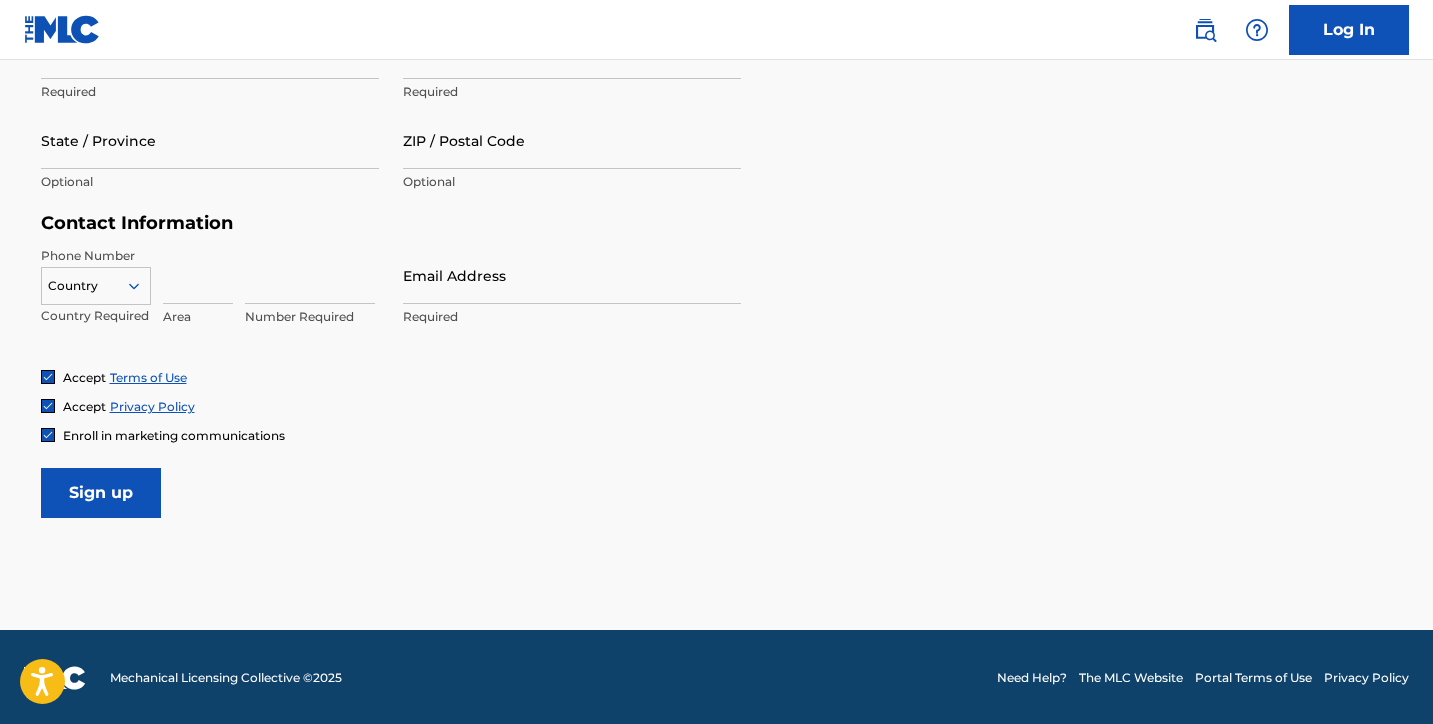 click at bounding box center [48, 435] 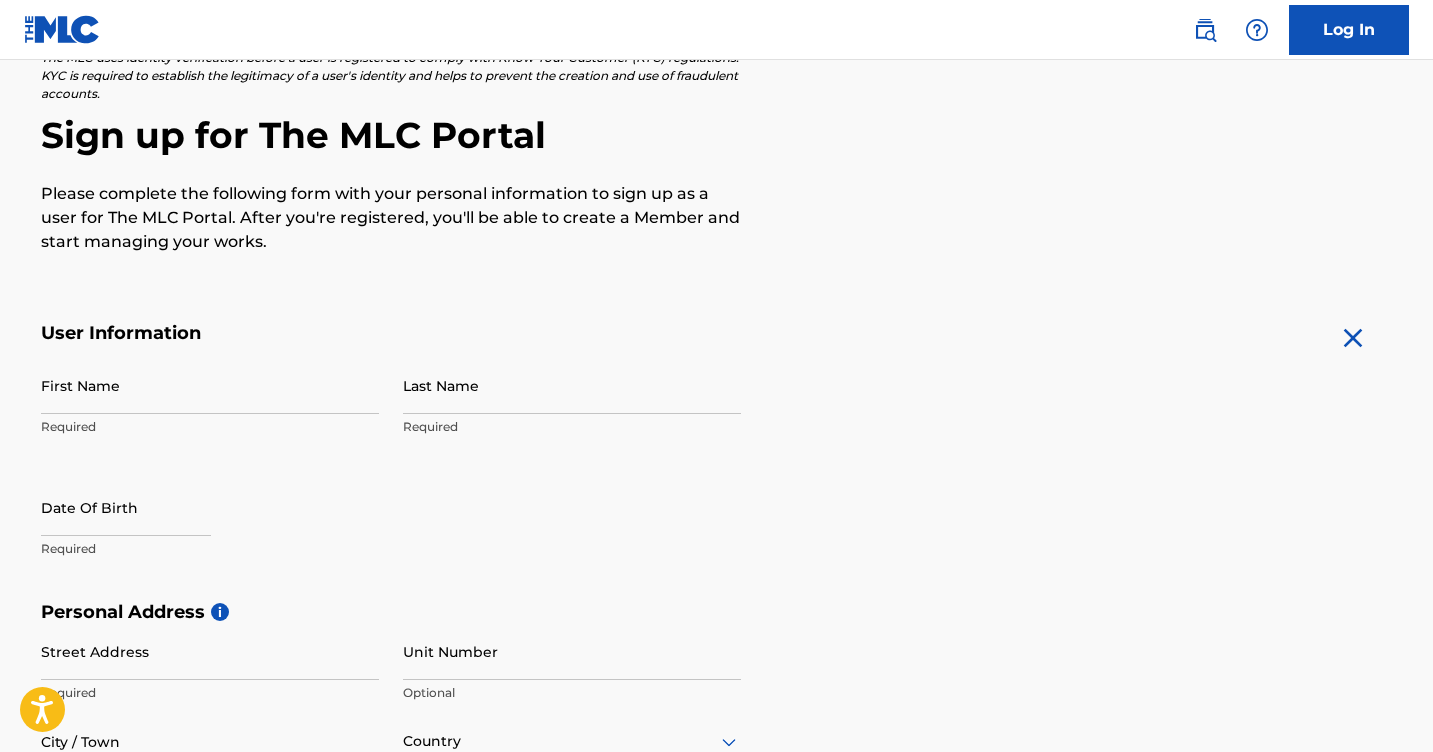 scroll, scrollTop: 185, scrollLeft: 0, axis: vertical 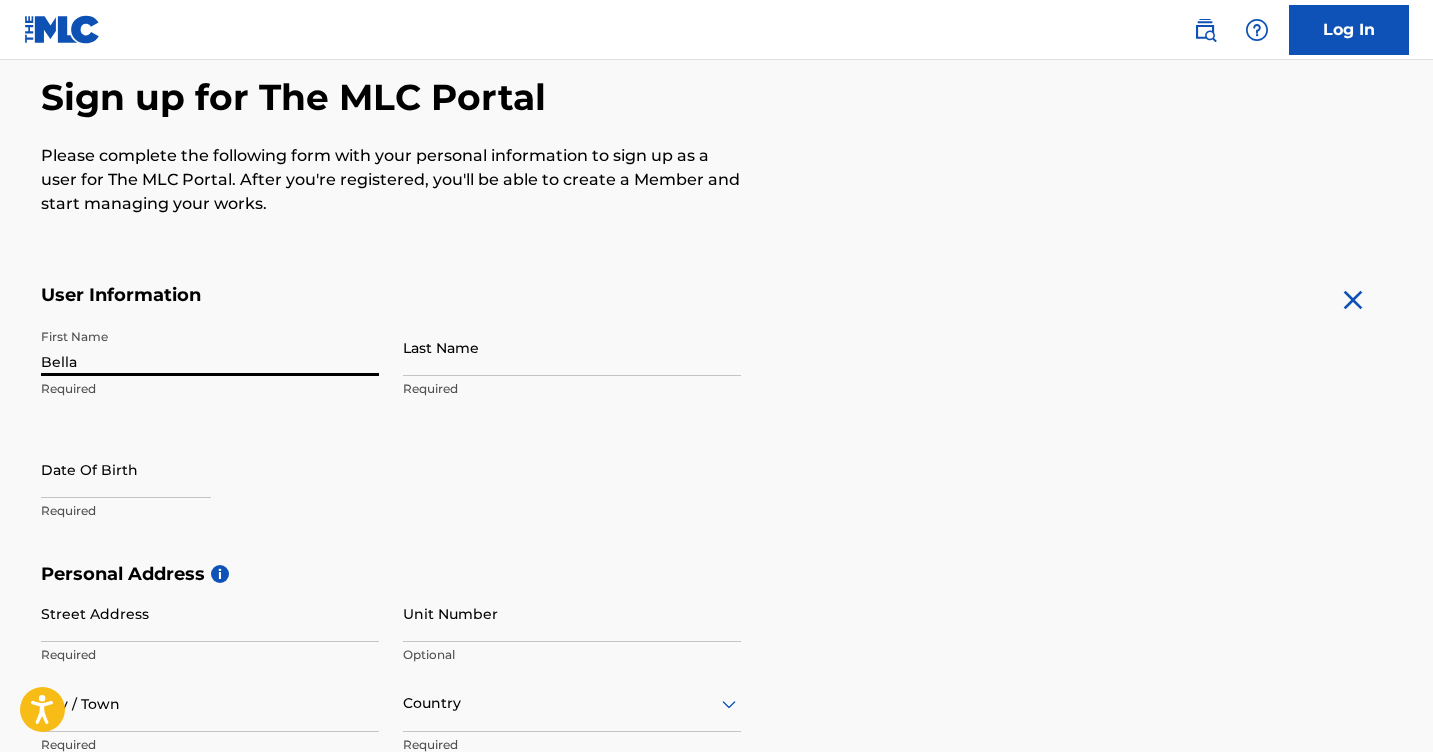 type on "Bella" 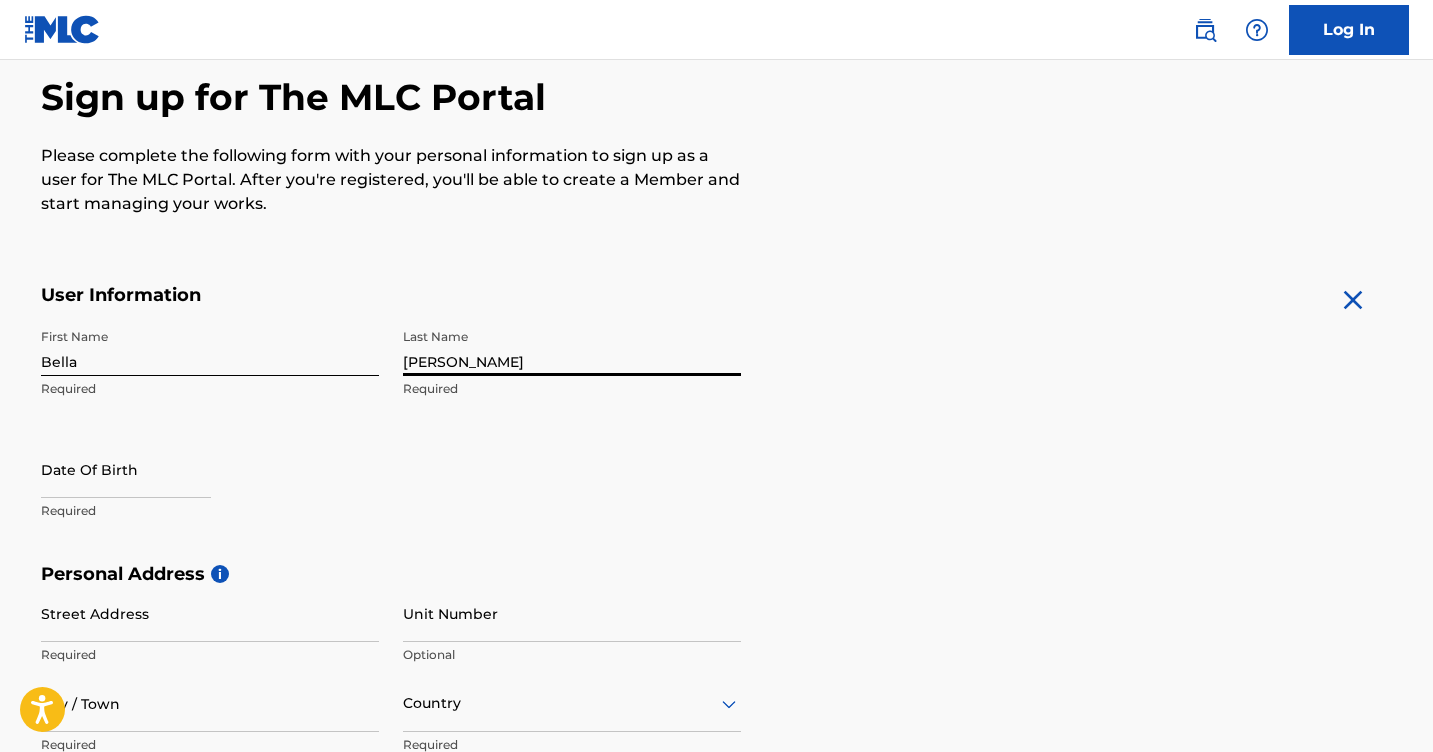 type on "[PERSON_NAME]" 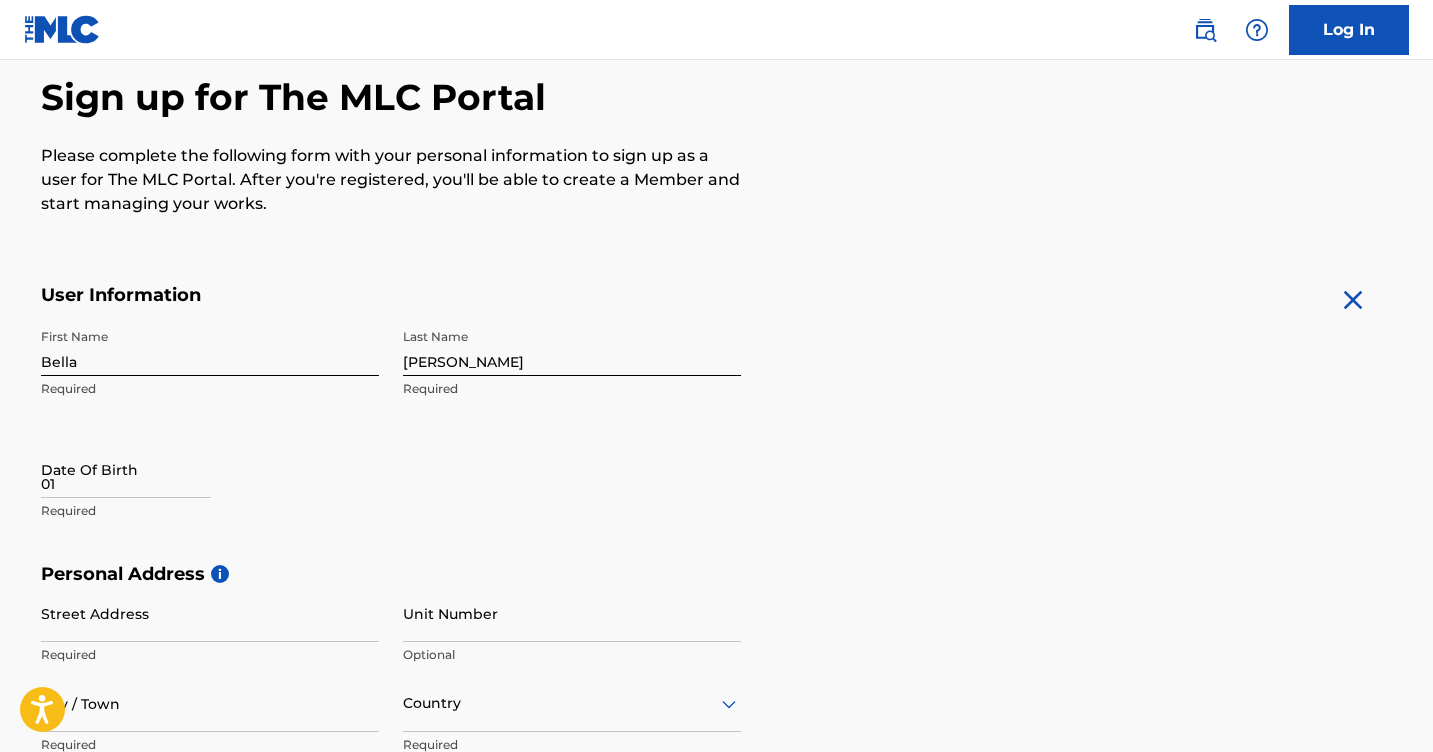 type on "0" 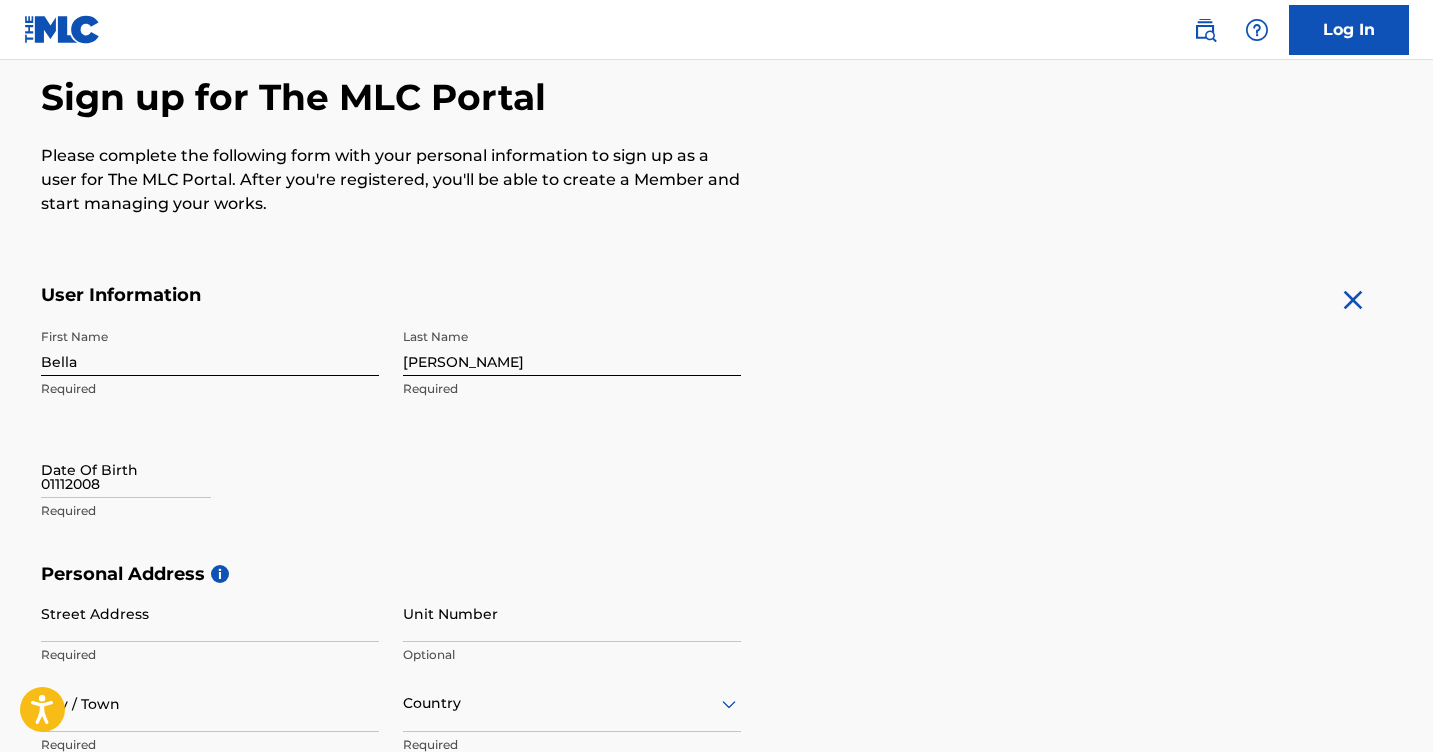 type on "01112008" 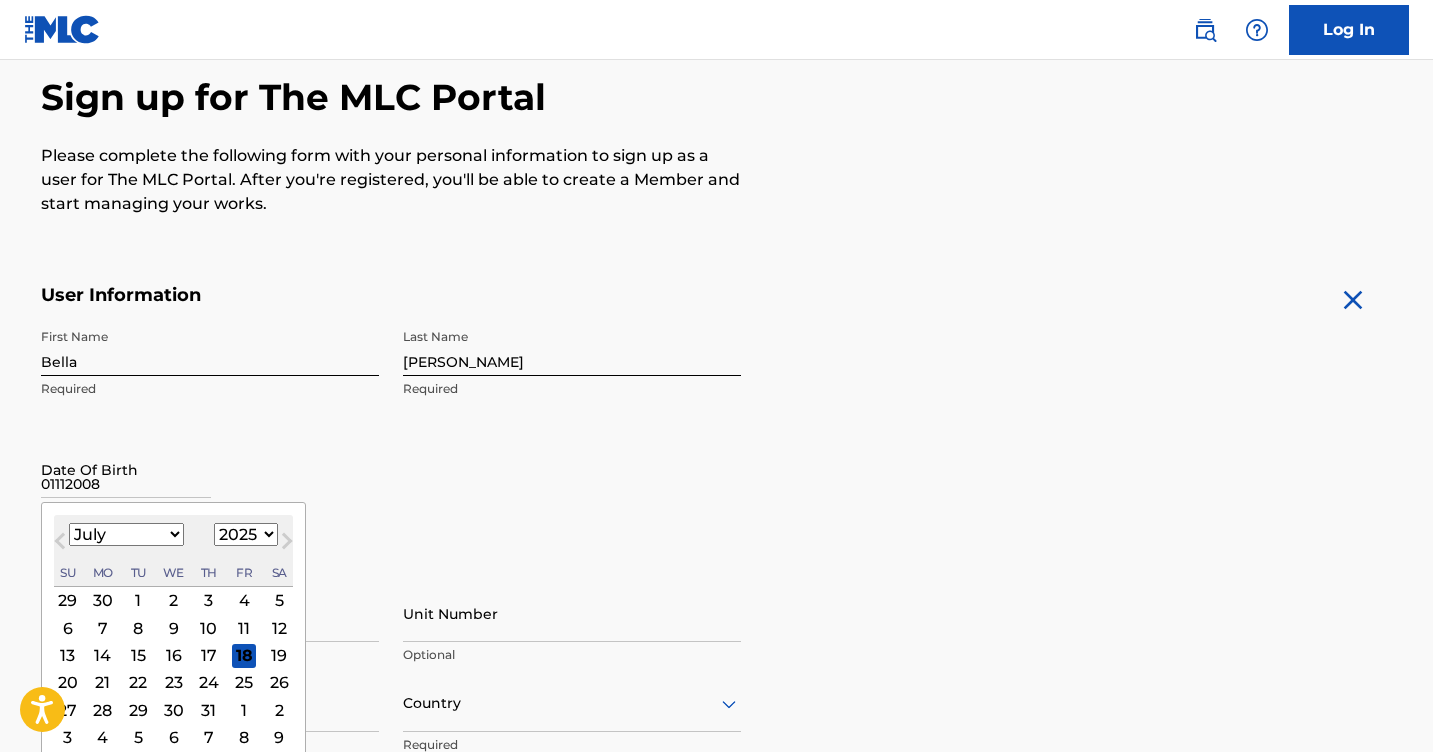 drag, startPoint x: 121, startPoint y: 488, endPoint x: 6, endPoint y: 486, distance: 115.01739 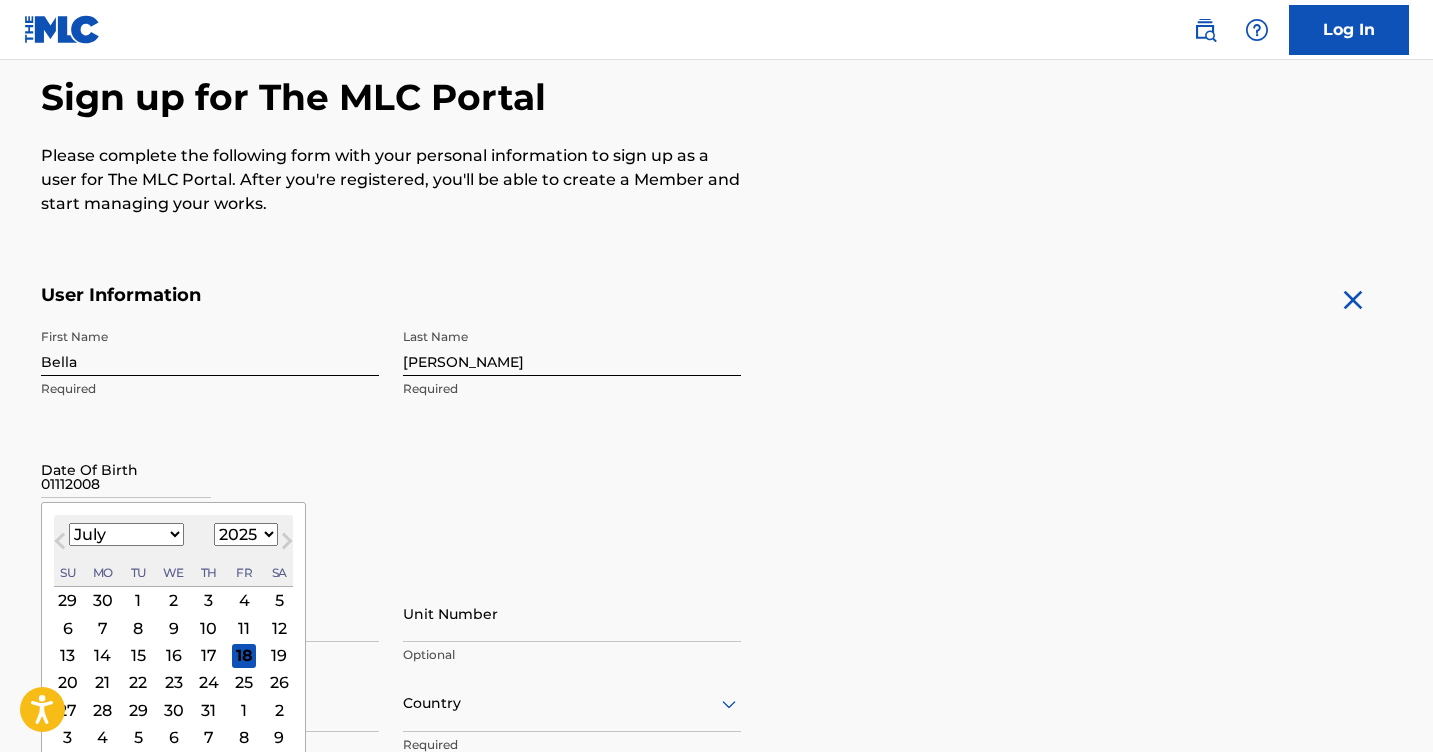 select on "2008" 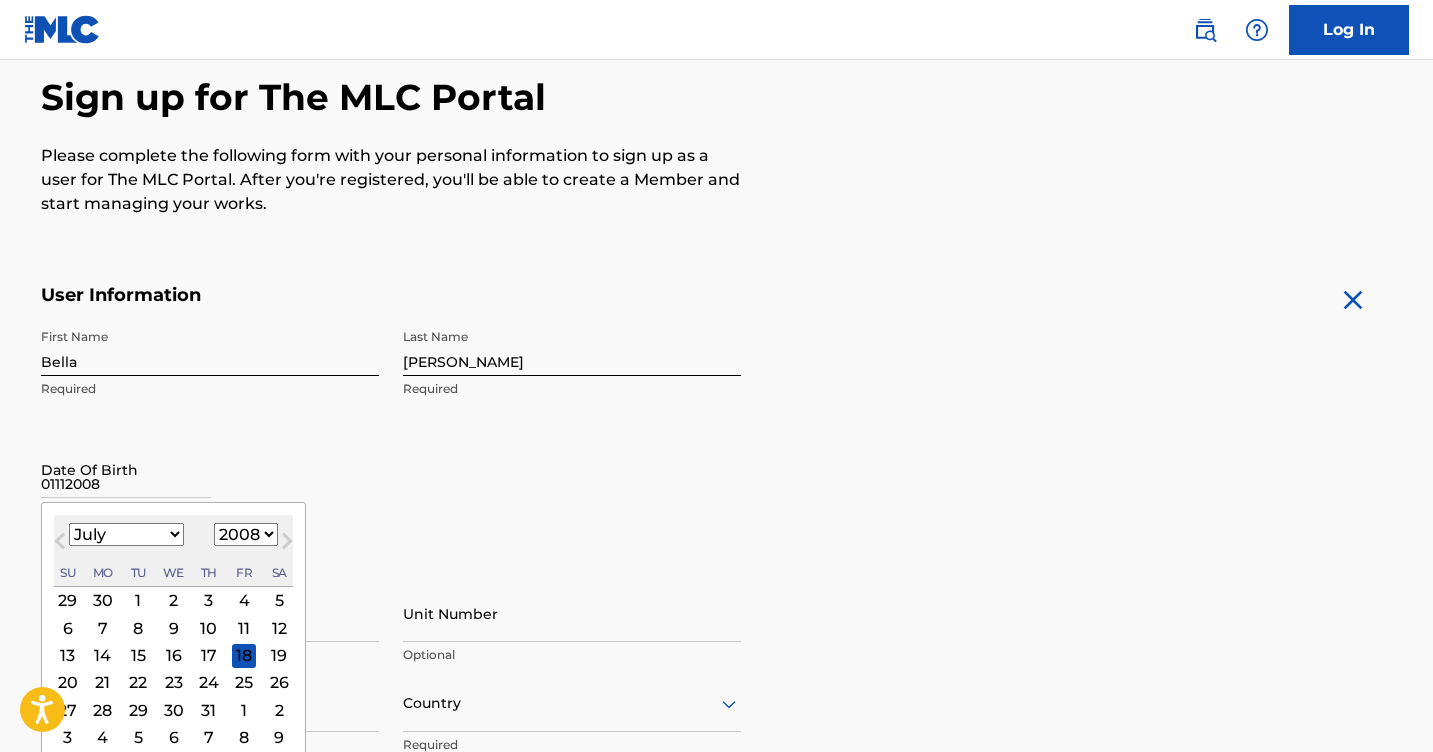 select on "0" 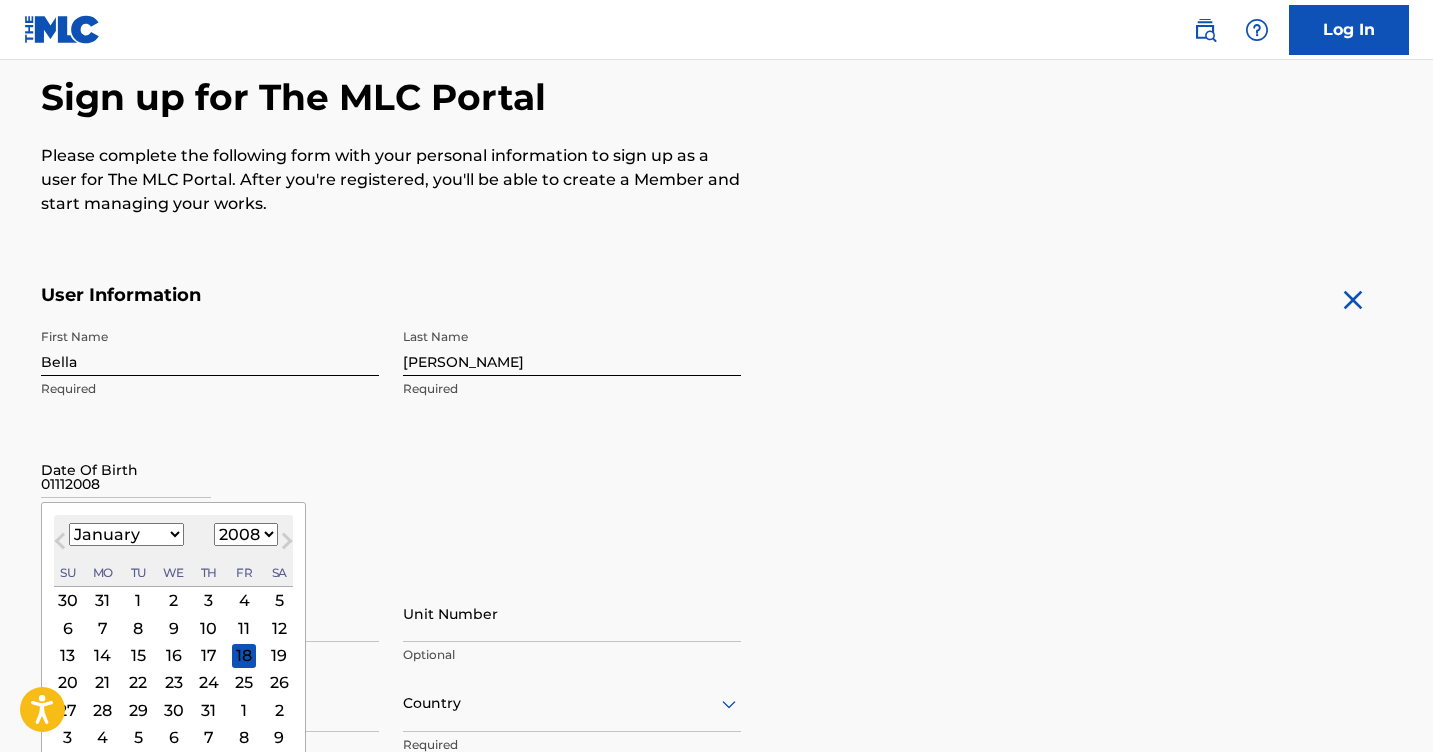 click on "11" at bounding box center (244, 628) 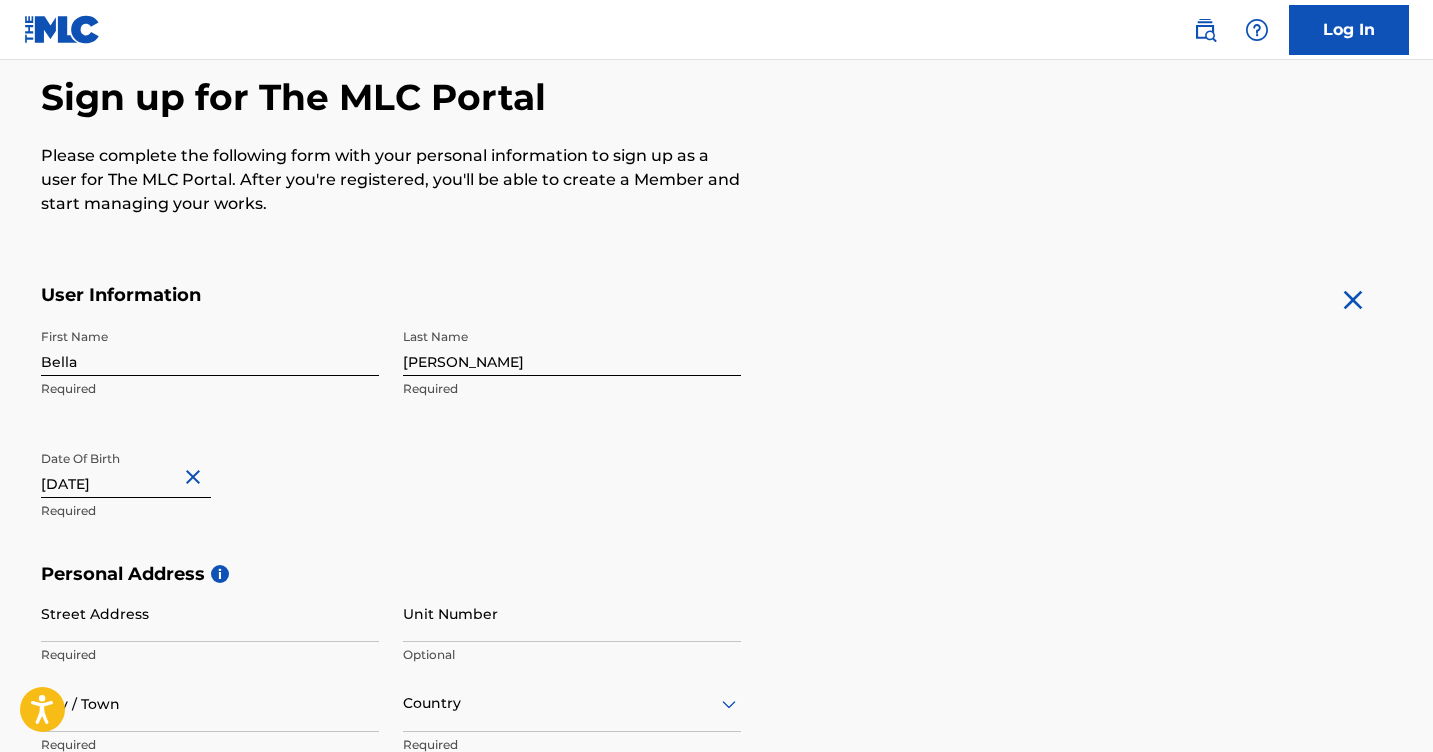 click on "Personal Address i" at bounding box center [717, 574] 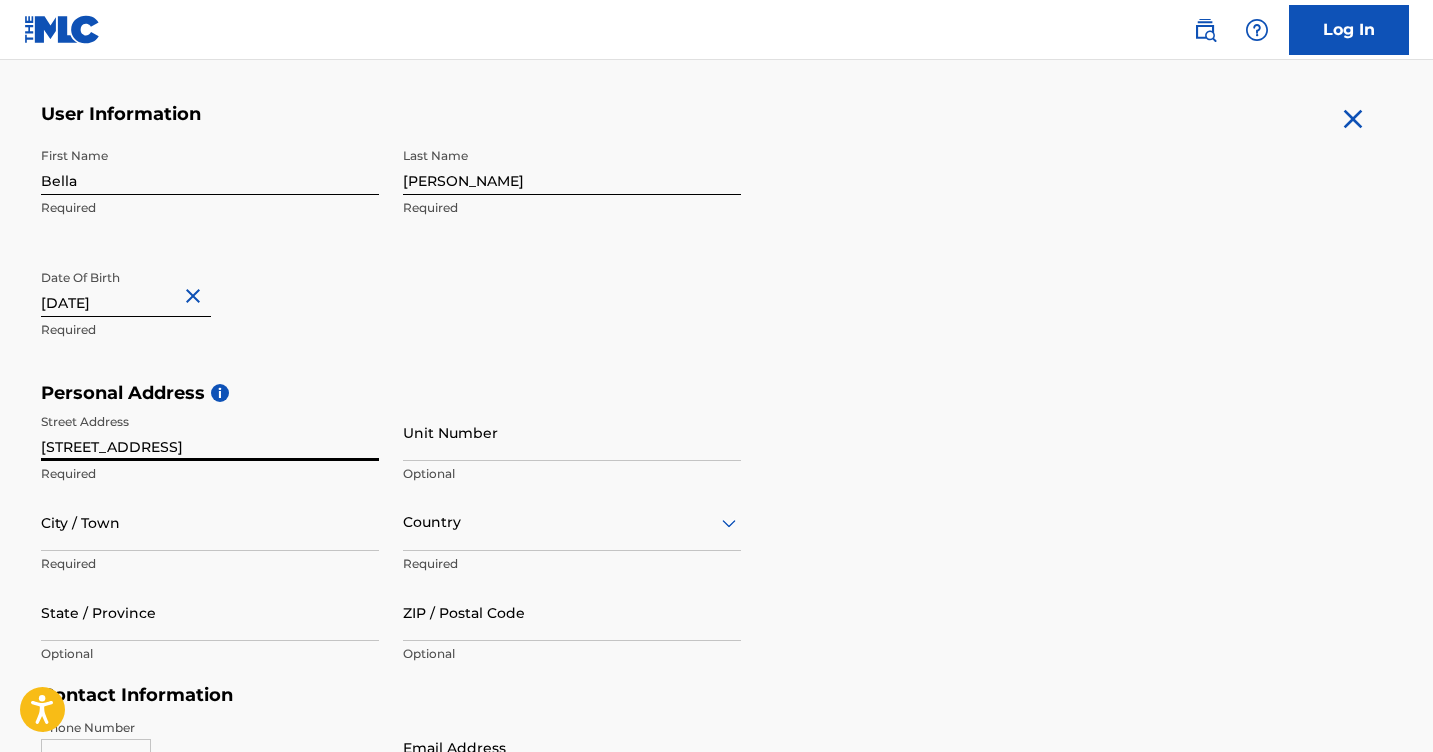 scroll, scrollTop: 371, scrollLeft: 0, axis: vertical 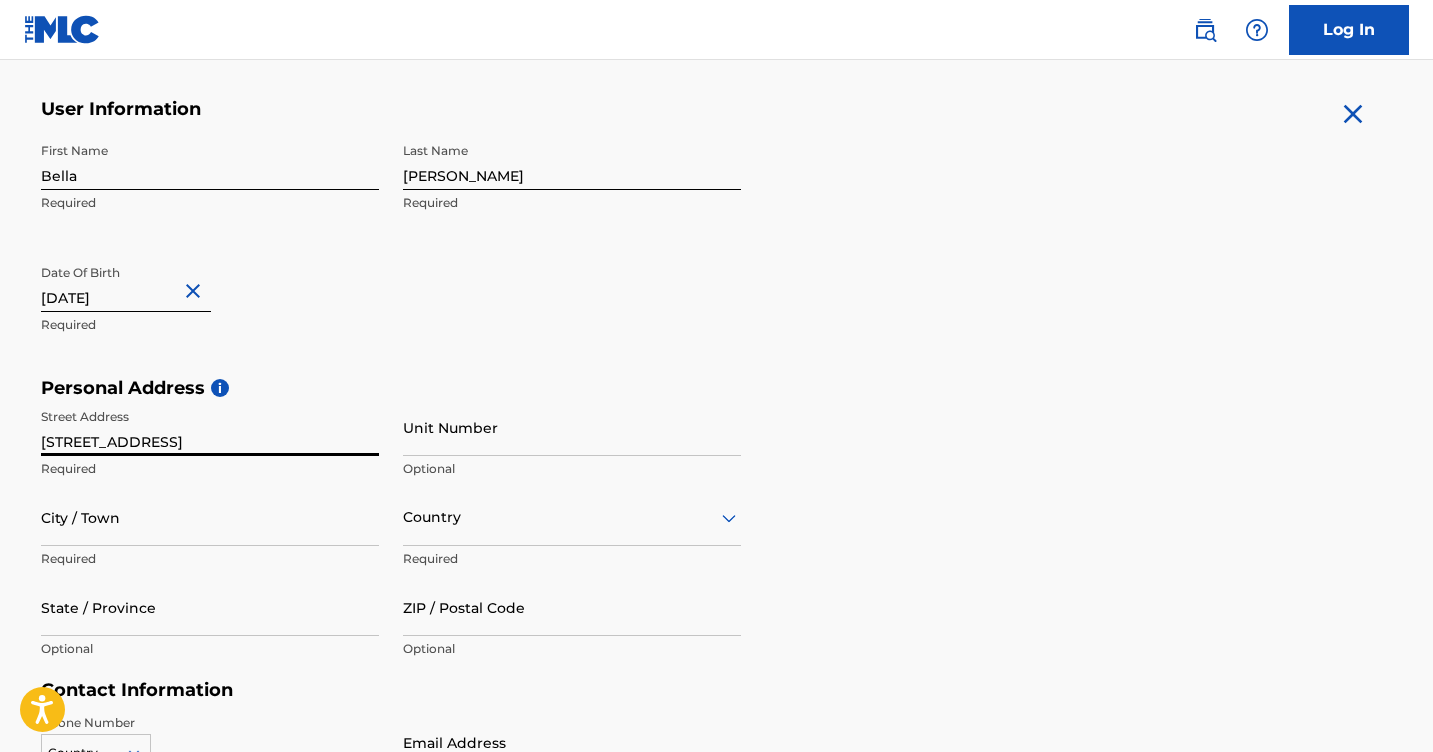 type on "[STREET_ADDRESS]" 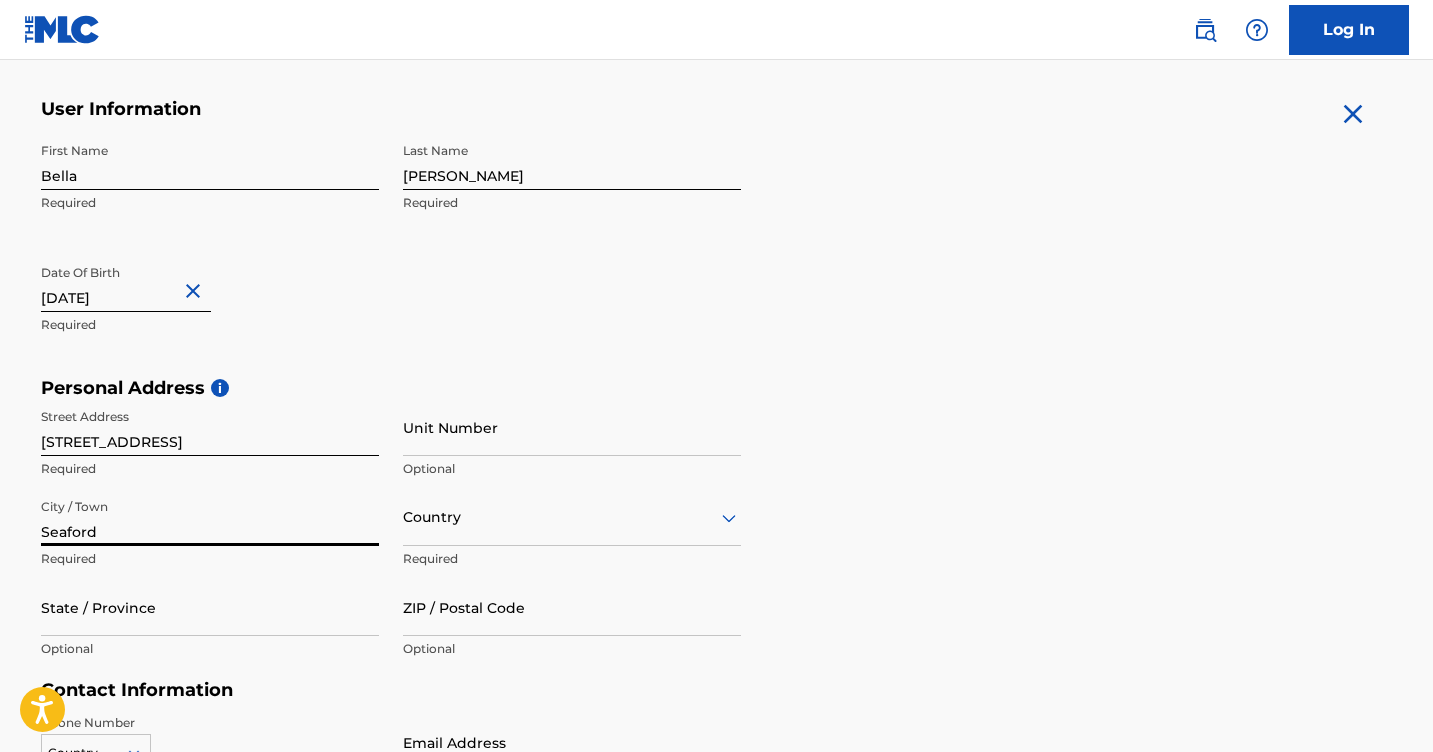 type on "Seaford" 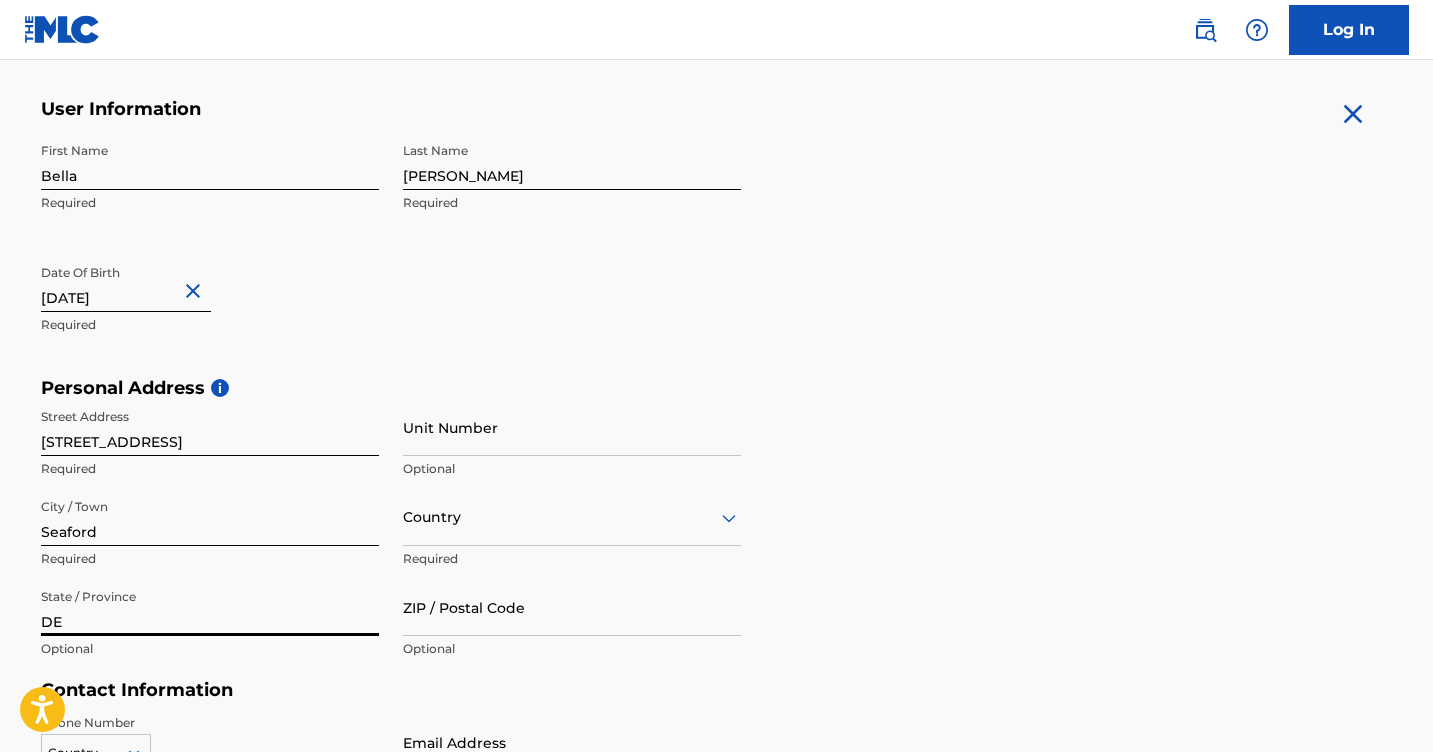 type on "DE" 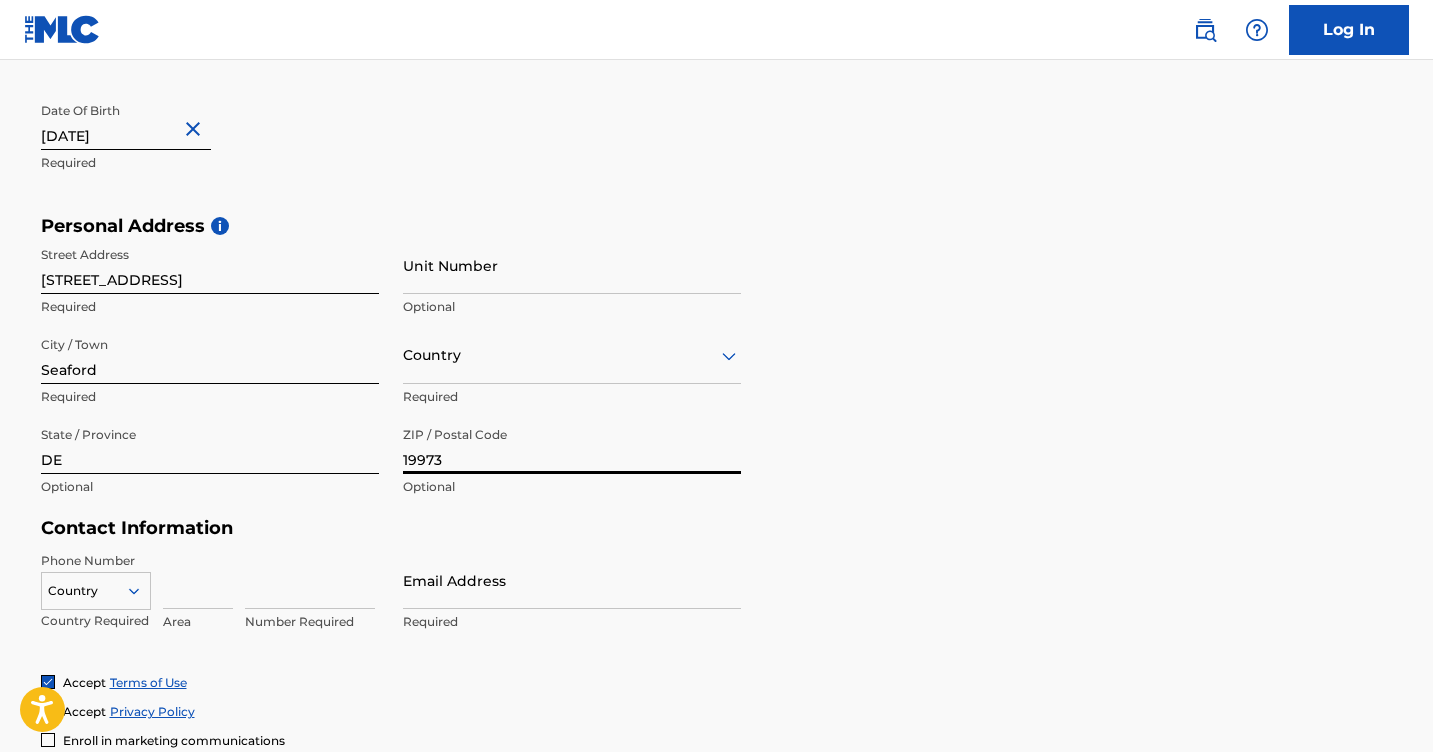 scroll, scrollTop: 546, scrollLeft: 0, axis: vertical 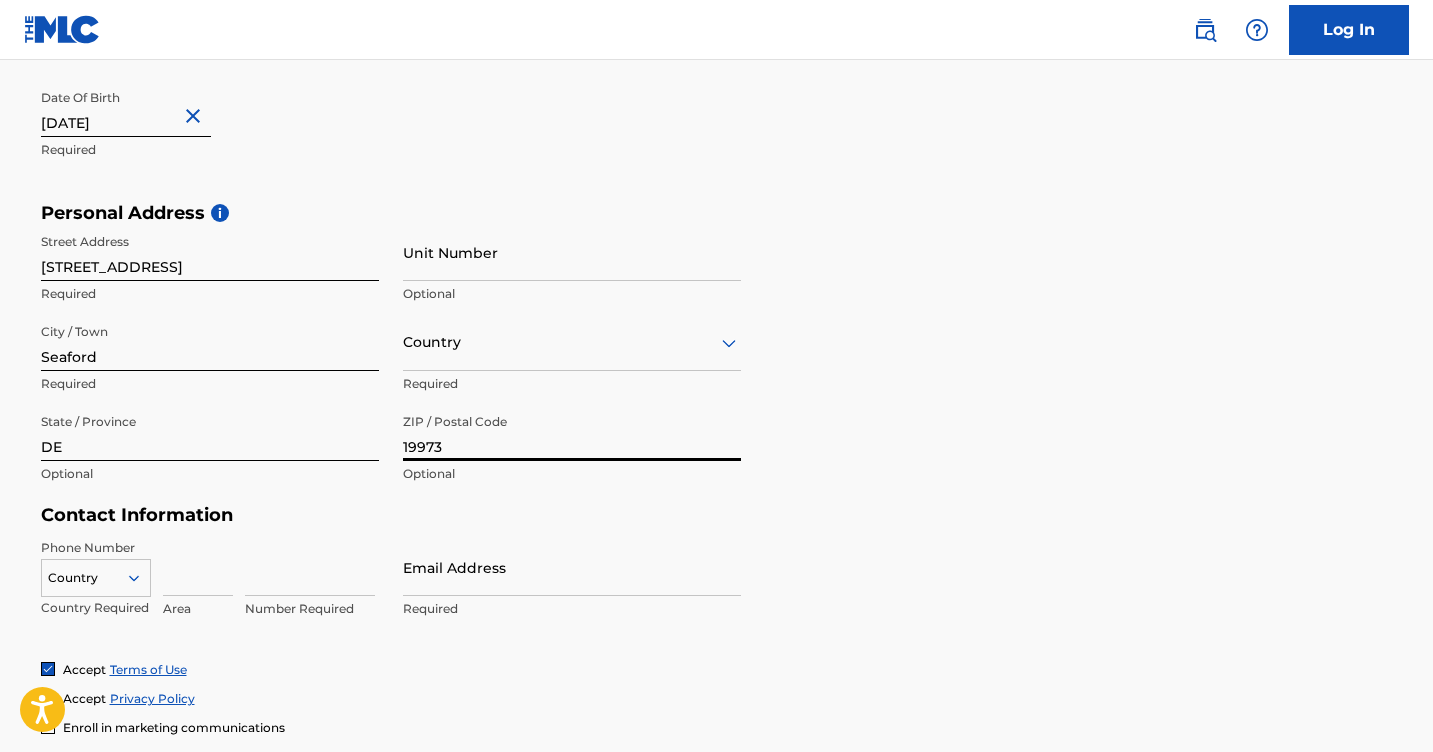 type on "19973" 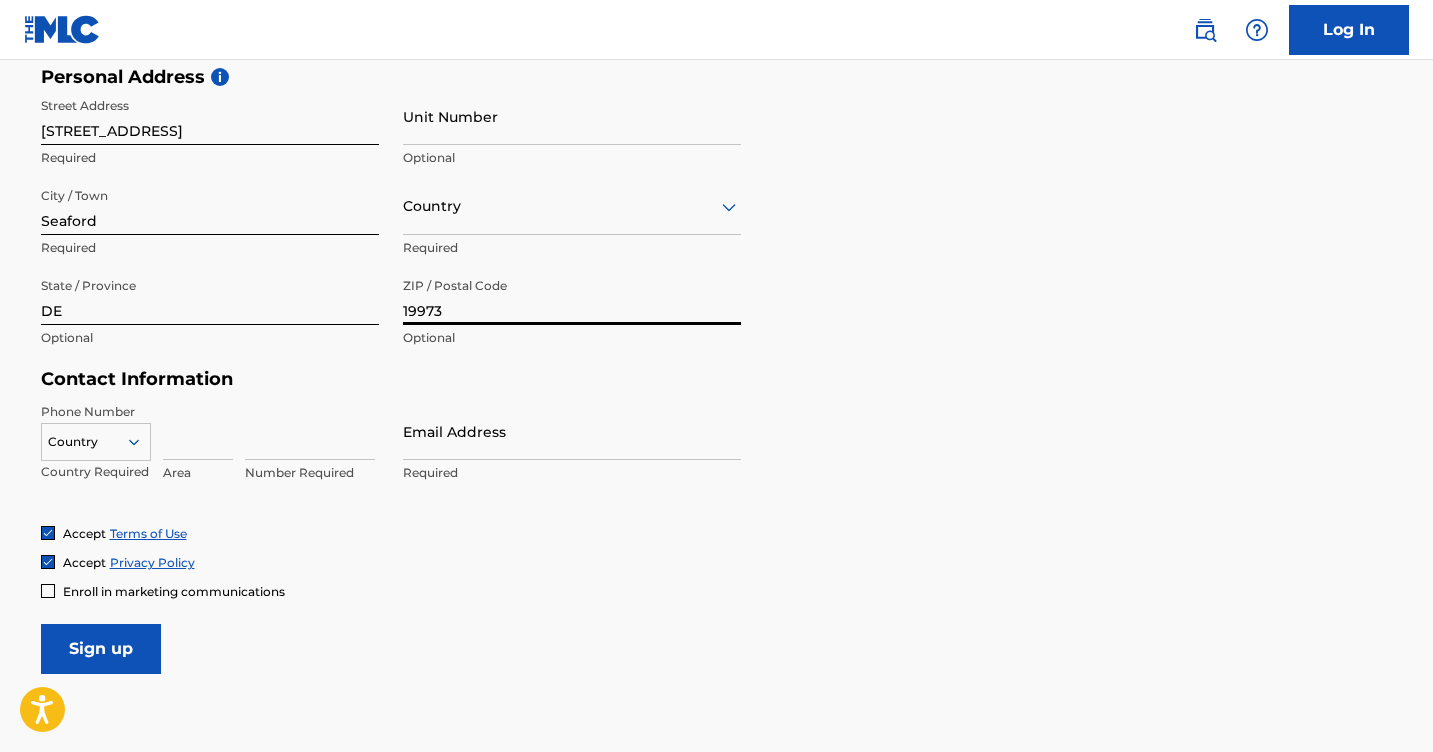 click on "Country" at bounding box center [96, 438] 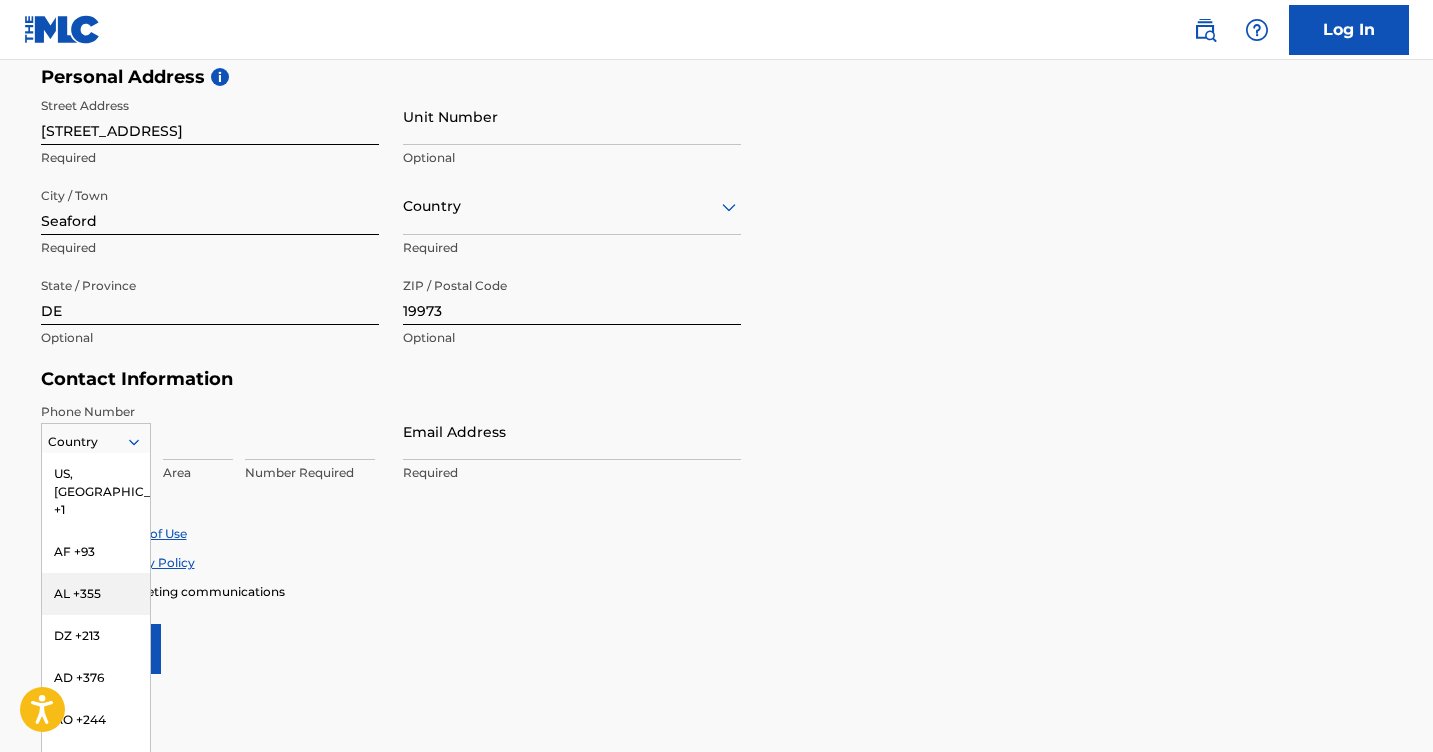 click on "Accept Terms of Use Accept Privacy Policy Enroll in marketing communications" at bounding box center [717, 562] 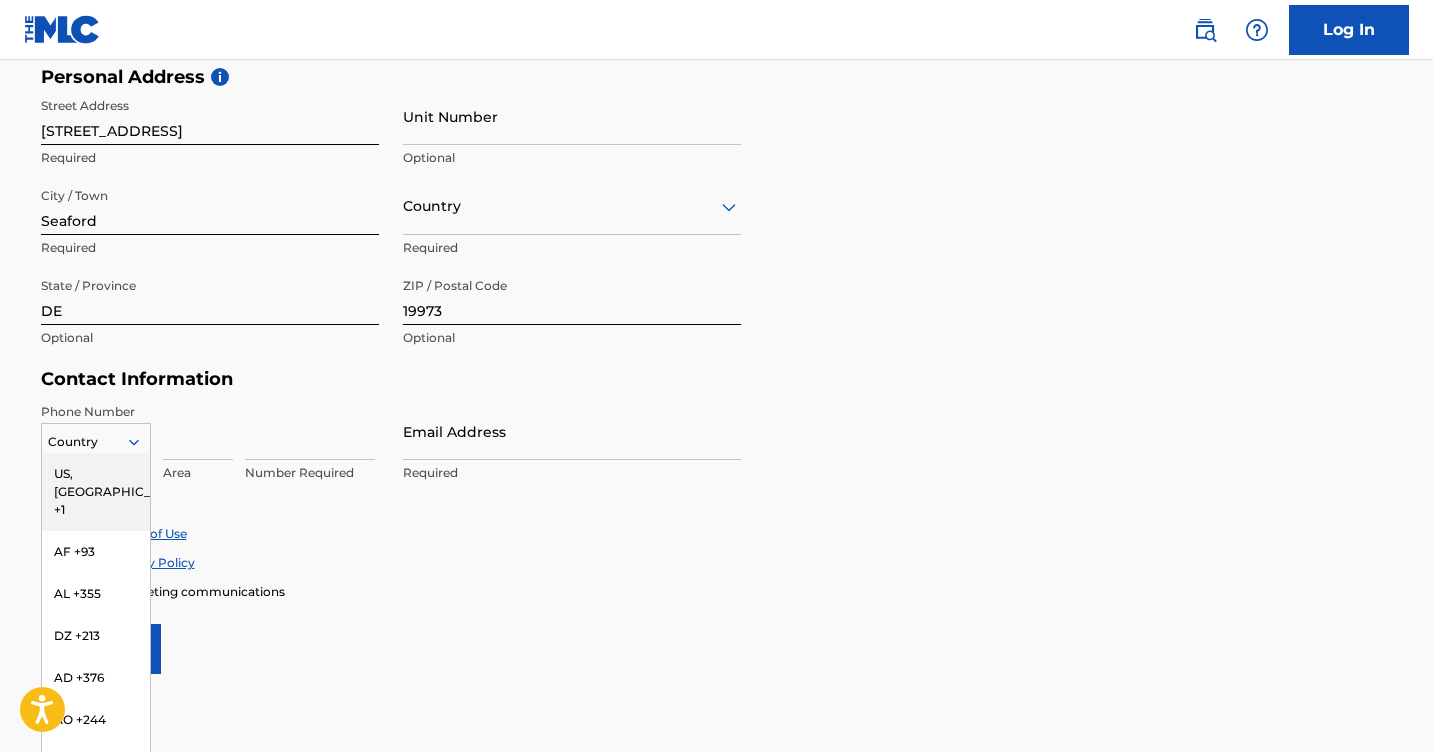 click 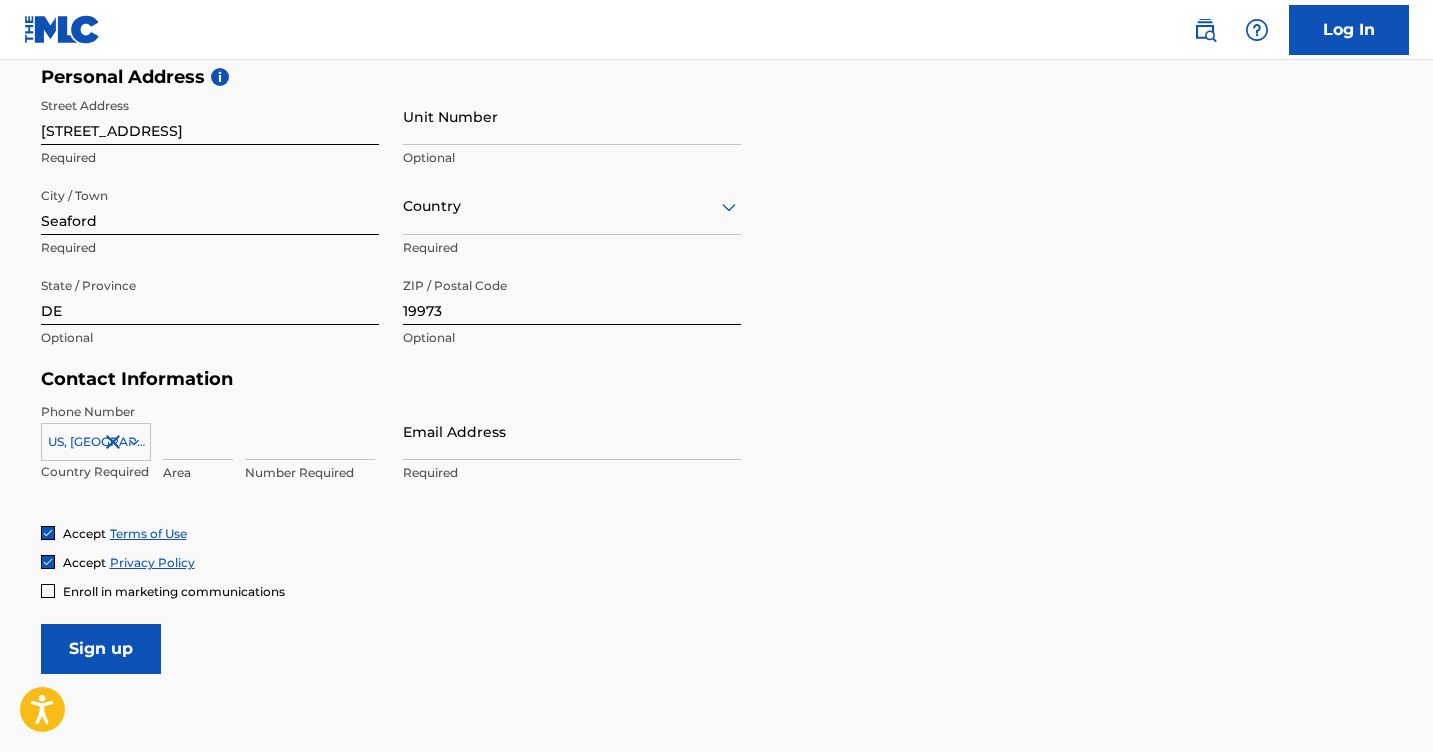 click at bounding box center (198, 431) 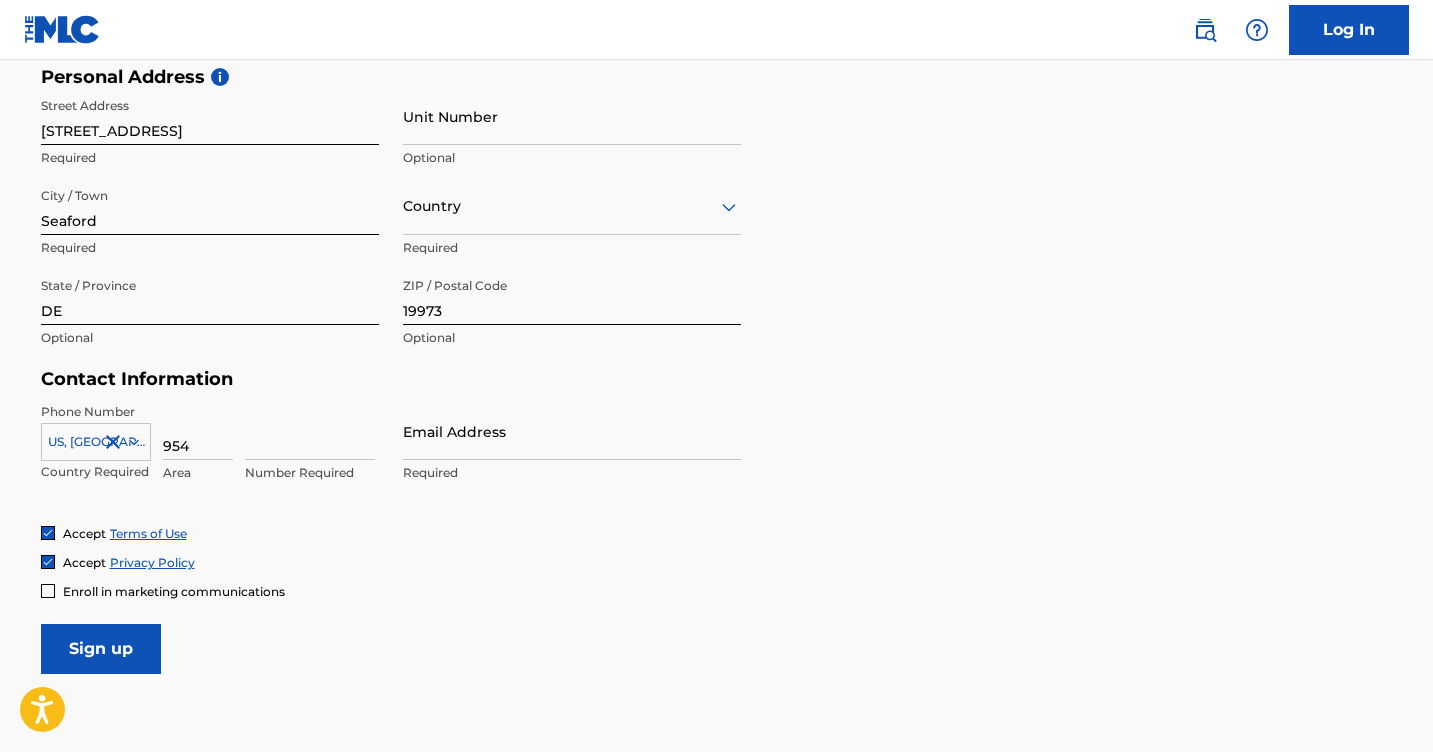 type on "954" 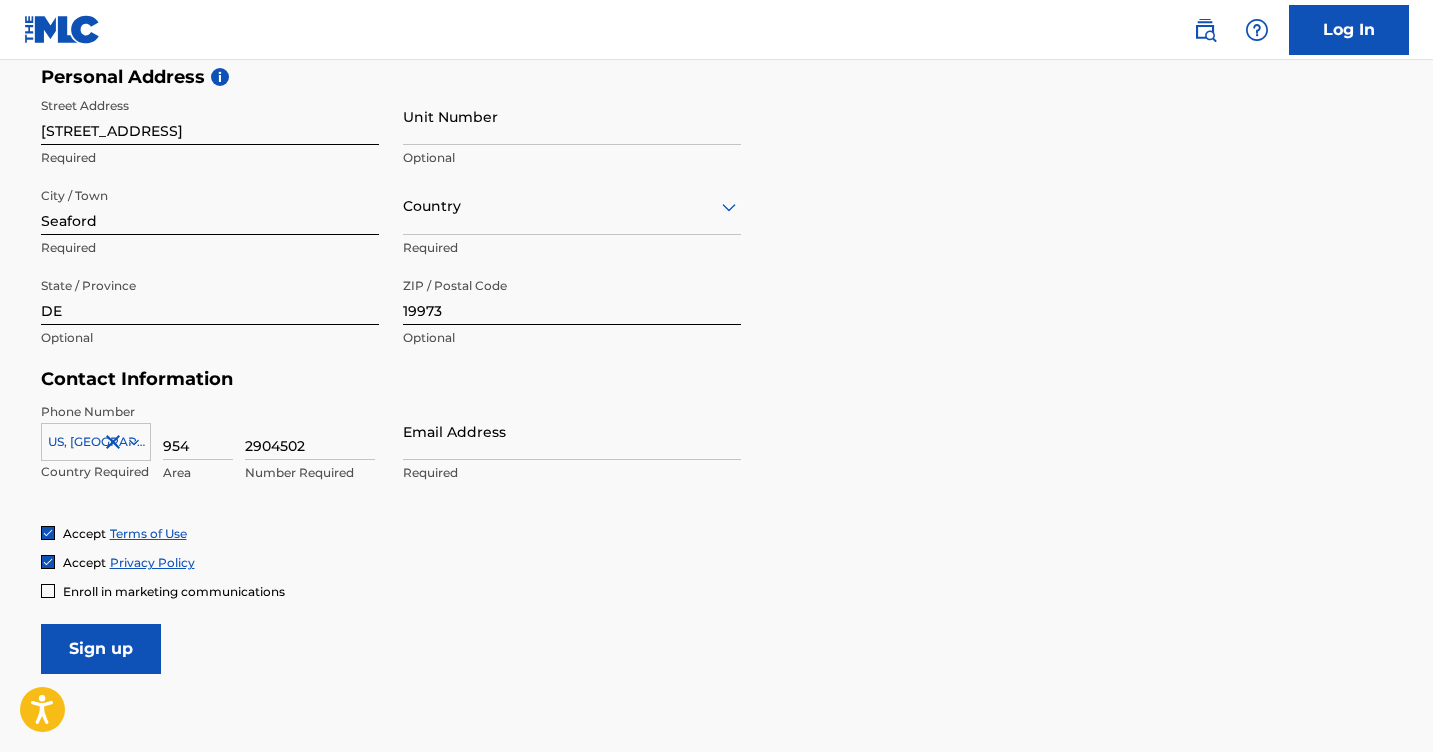 type on "2904502" 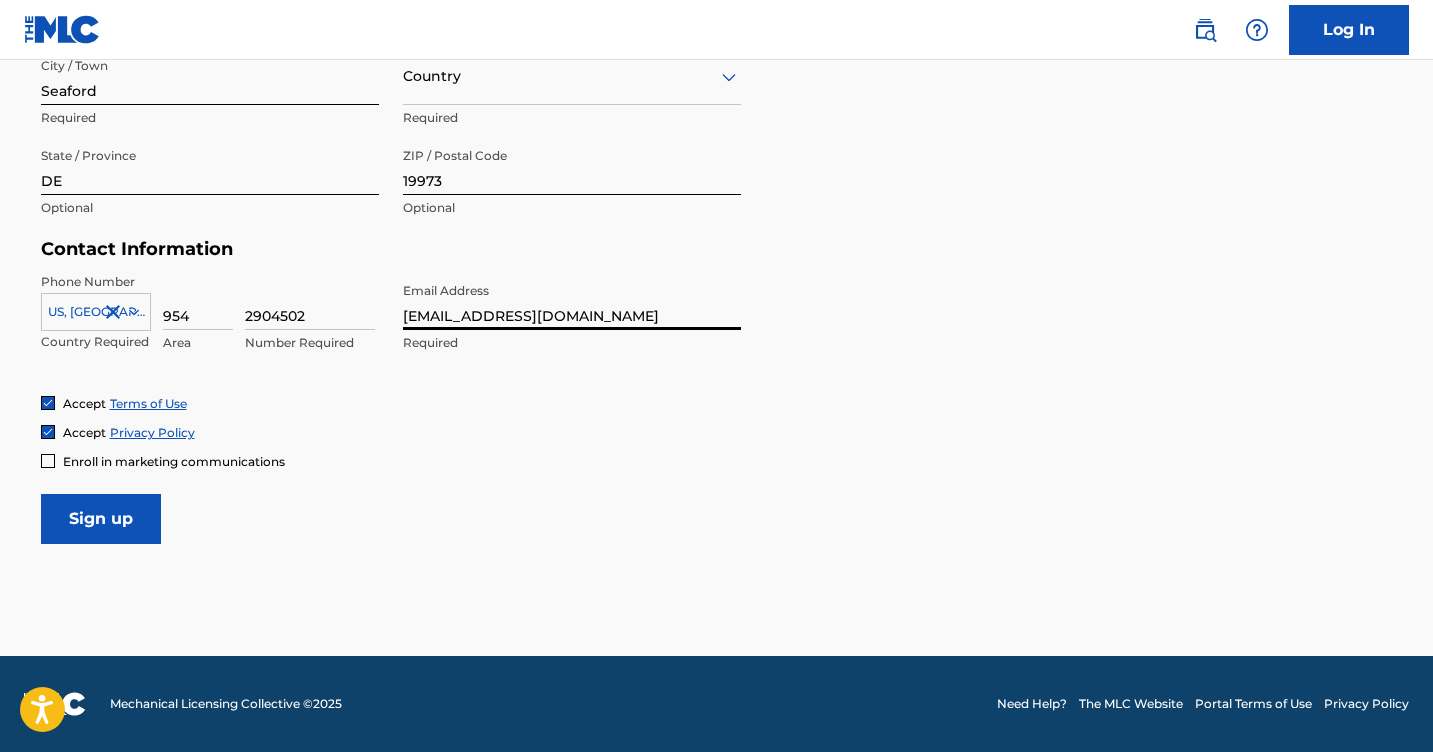 scroll, scrollTop: 810, scrollLeft: 0, axis: vertical 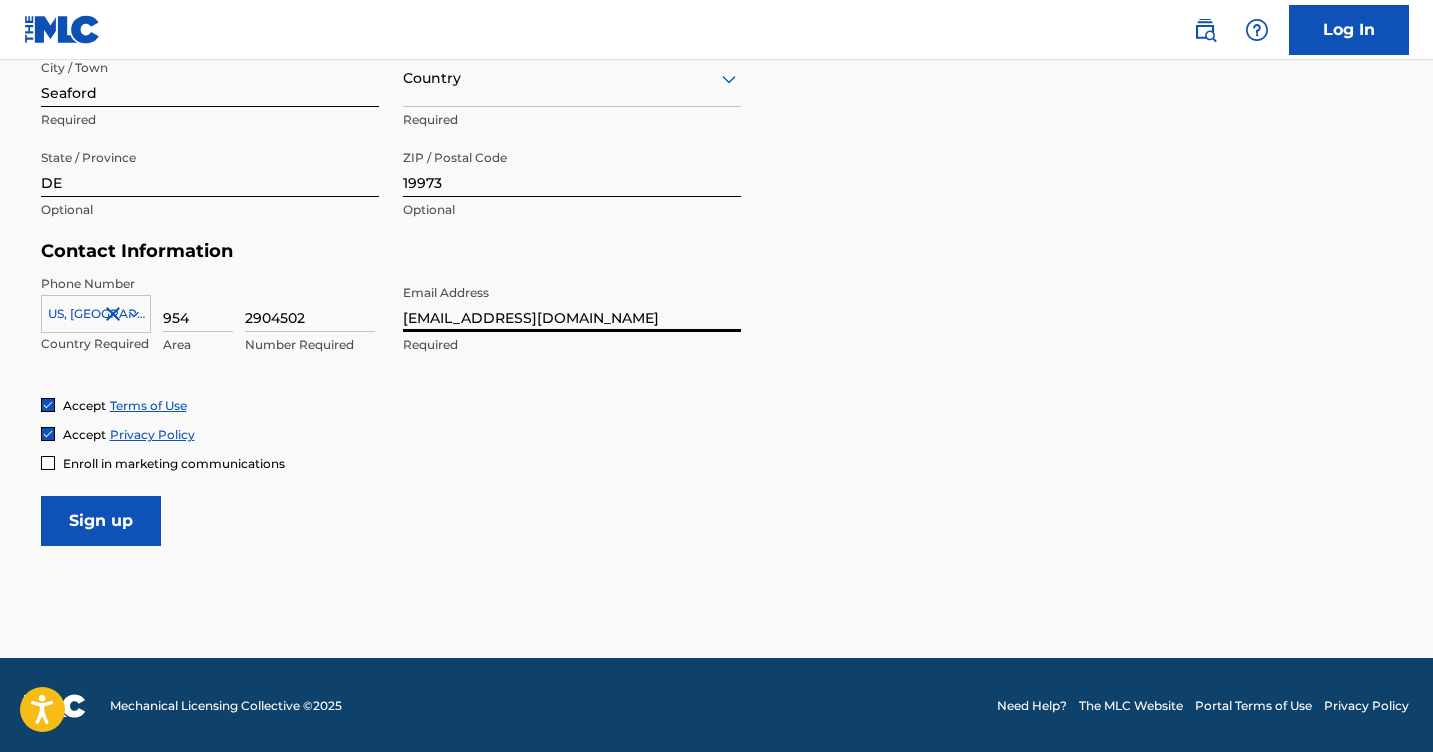 type on "[EMAIL_ADDRESS][DOMAIN_NAME]" 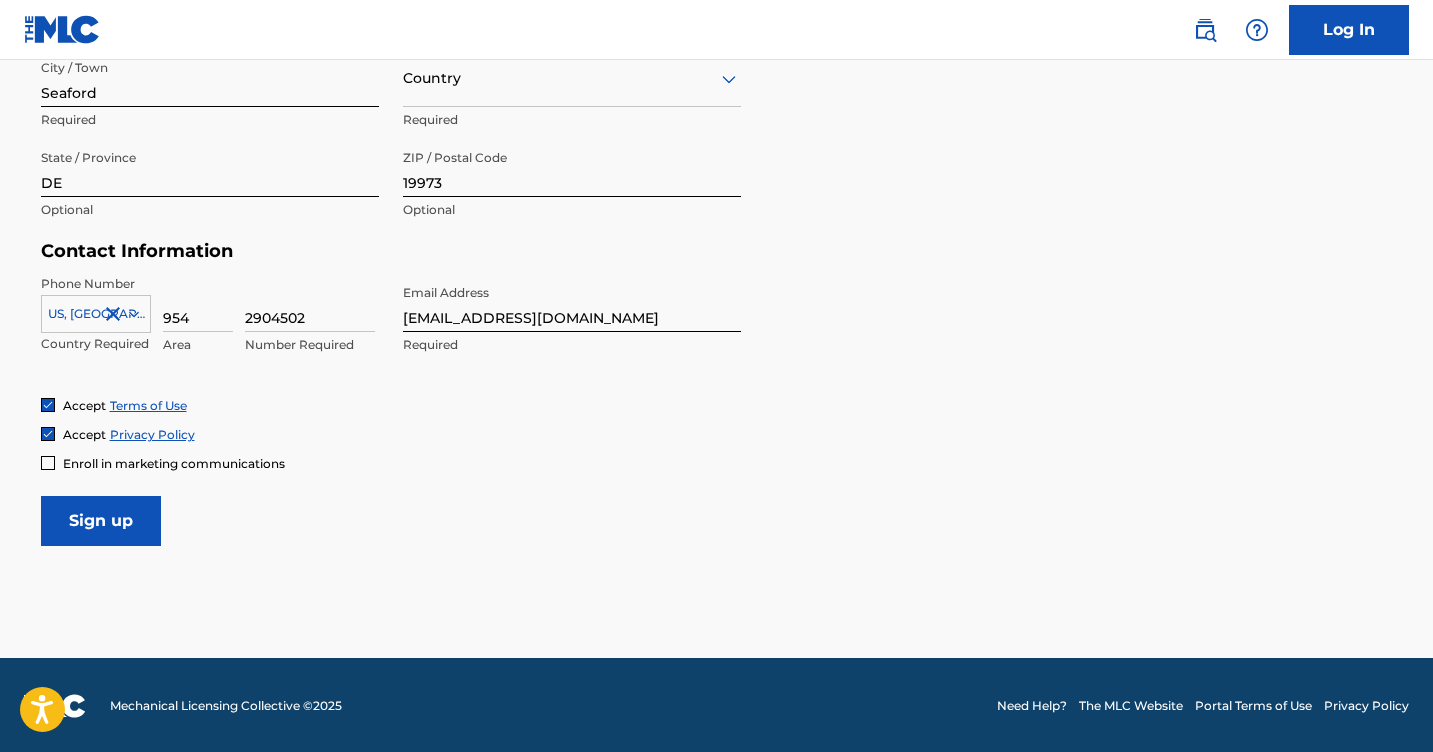 click on "Sign up" at bounding box center [101, 521] 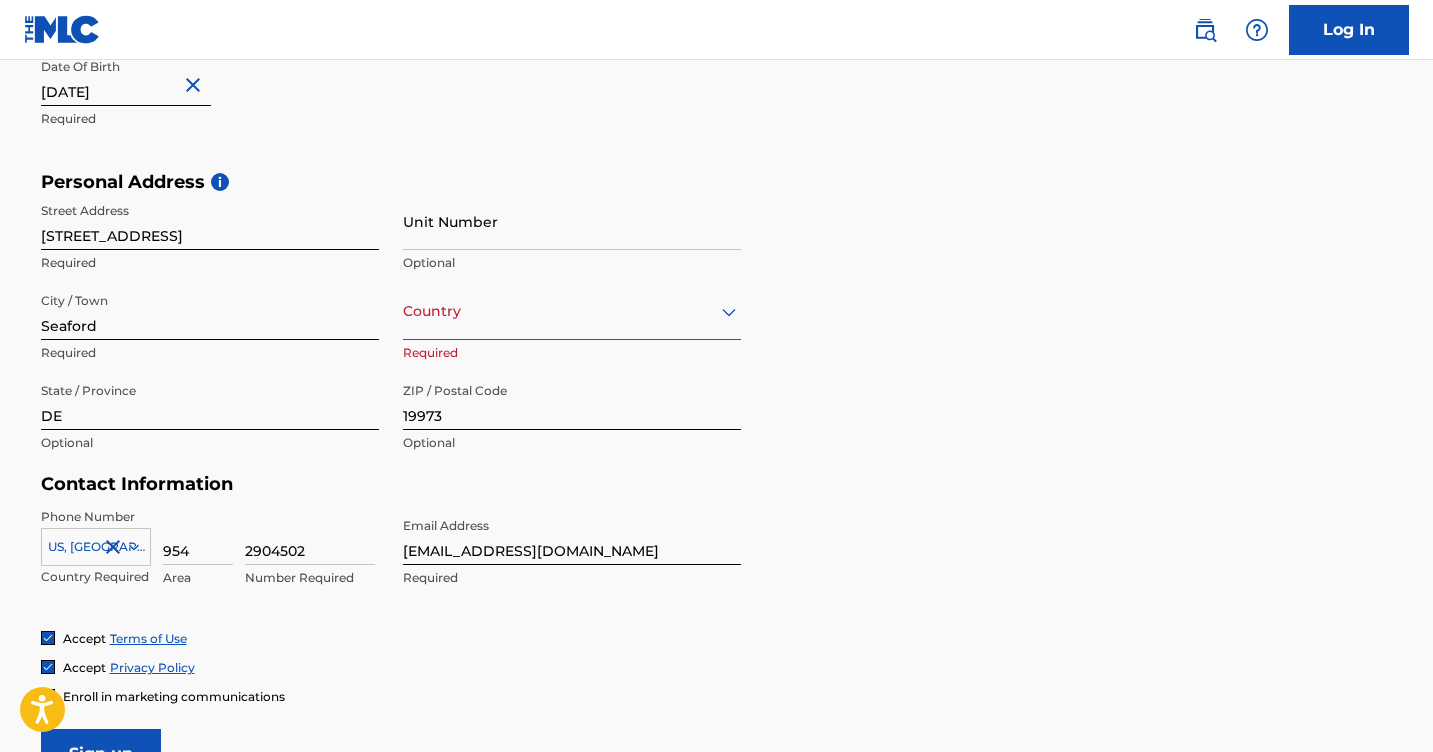 scroll, scrollTop: 456, scrollLeft: 0, axis: vertical 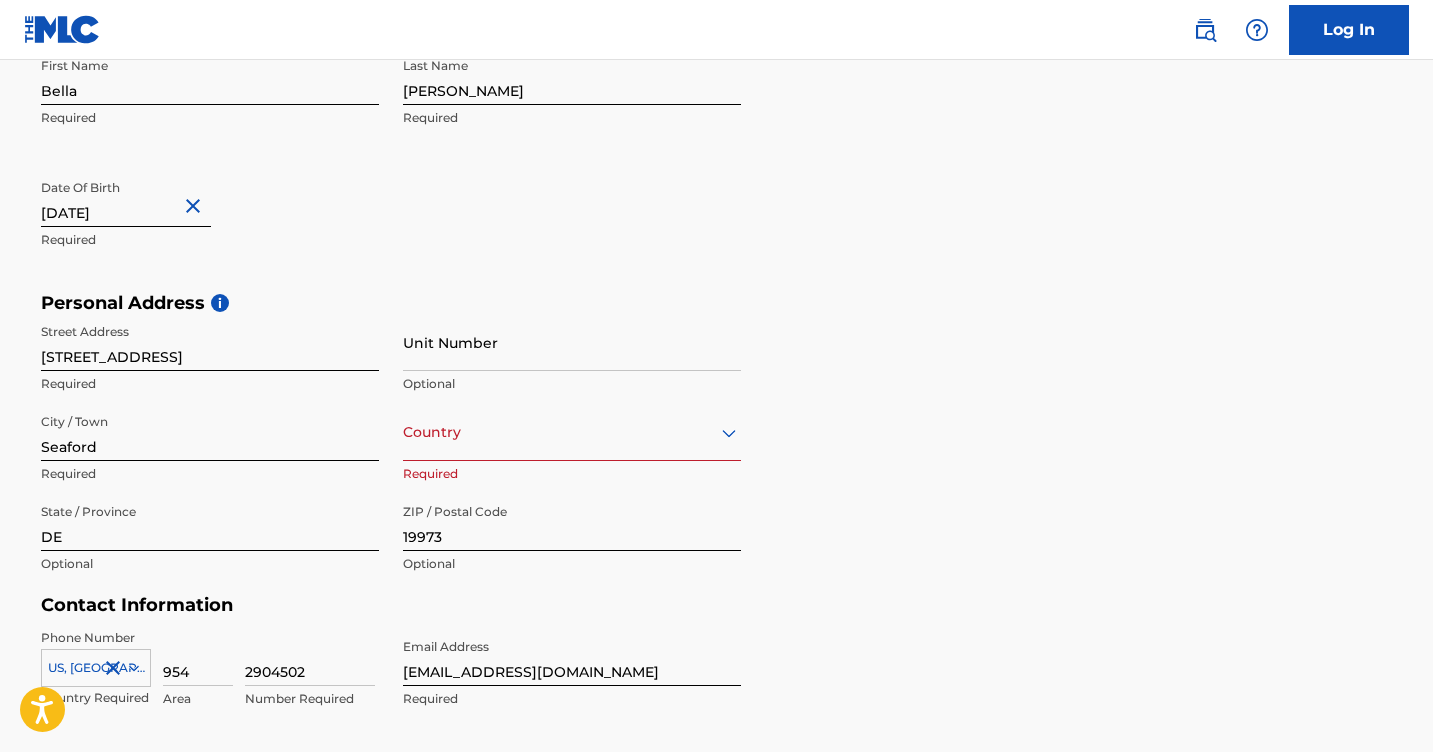 click on "Country" at bounding box center [572, 432] 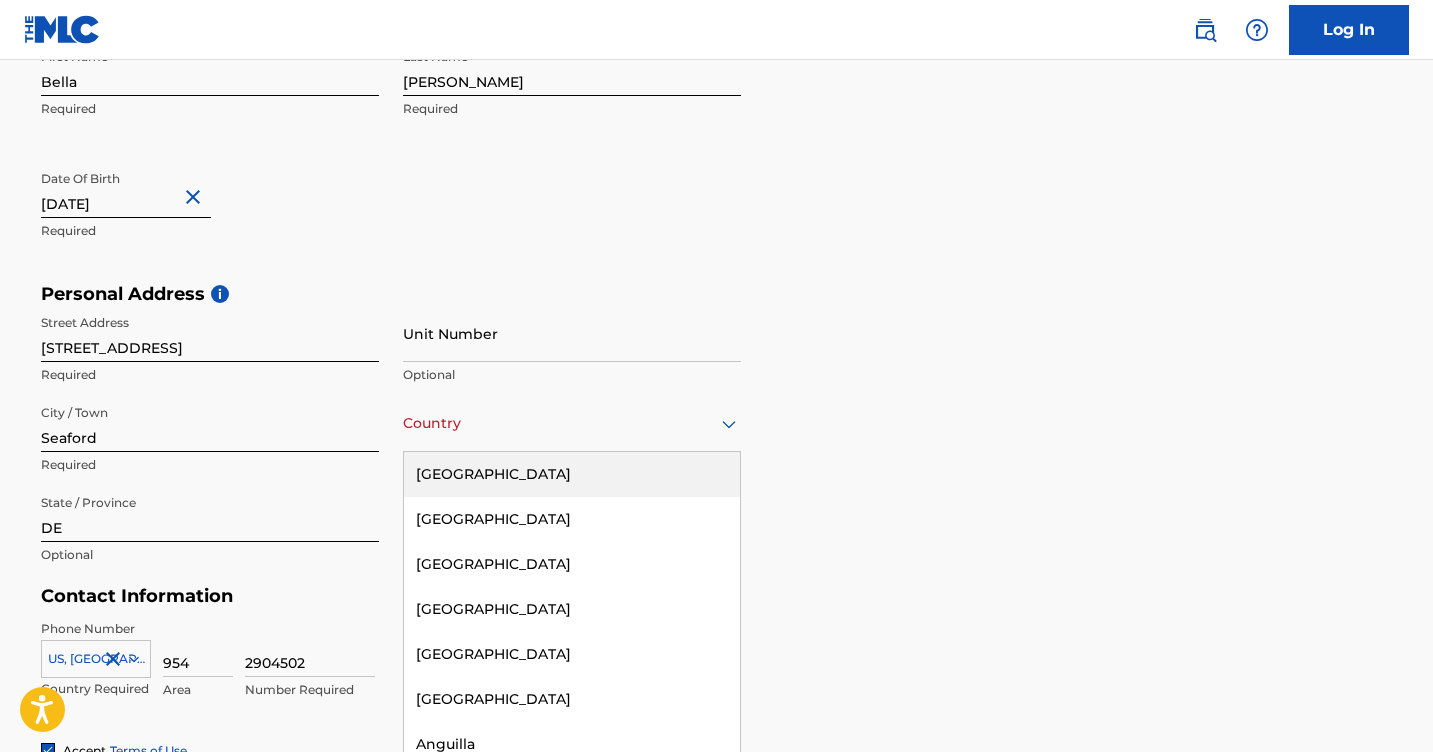 click on "[GEOGRAPHIC_DATA]" at bounding box center (572, 474) 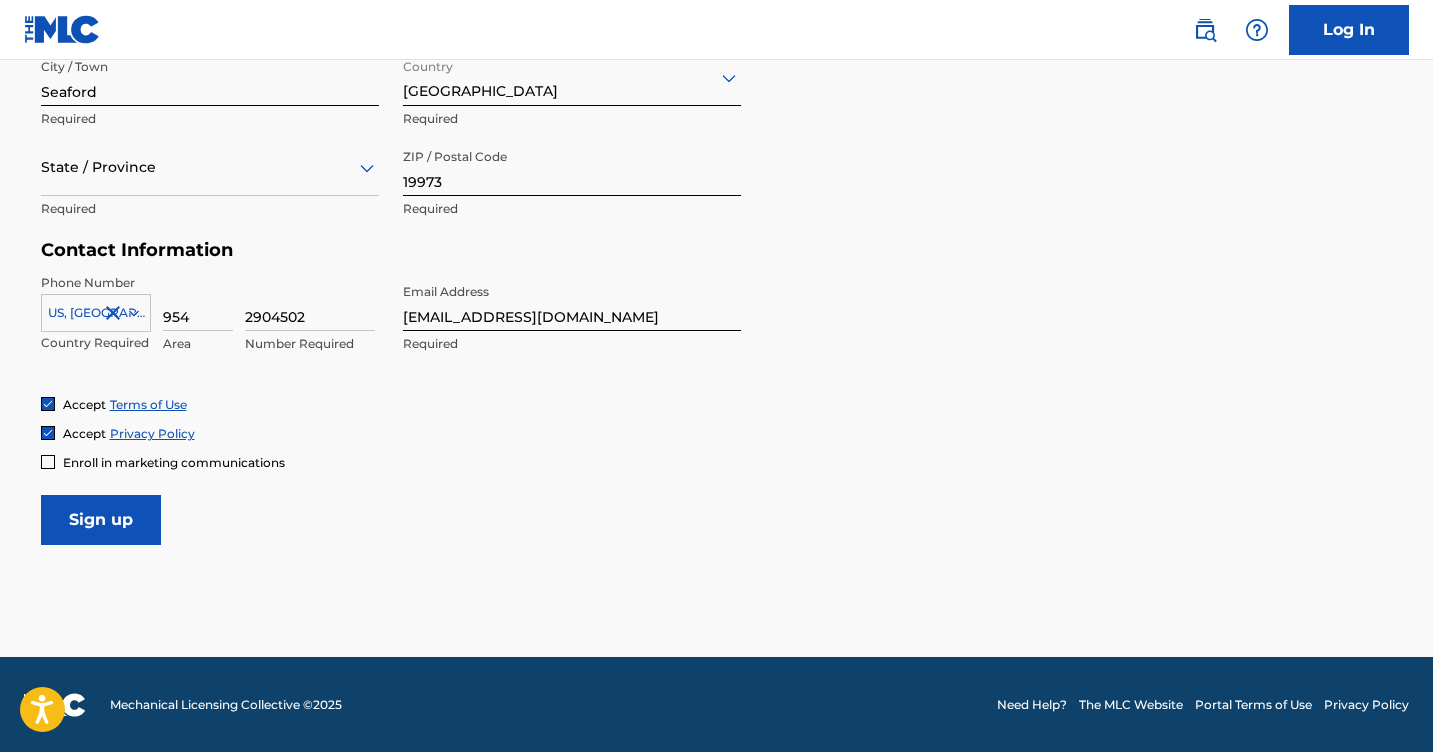 scroll, scrollTop: 810, scrollLeft: 0, axis: vertical 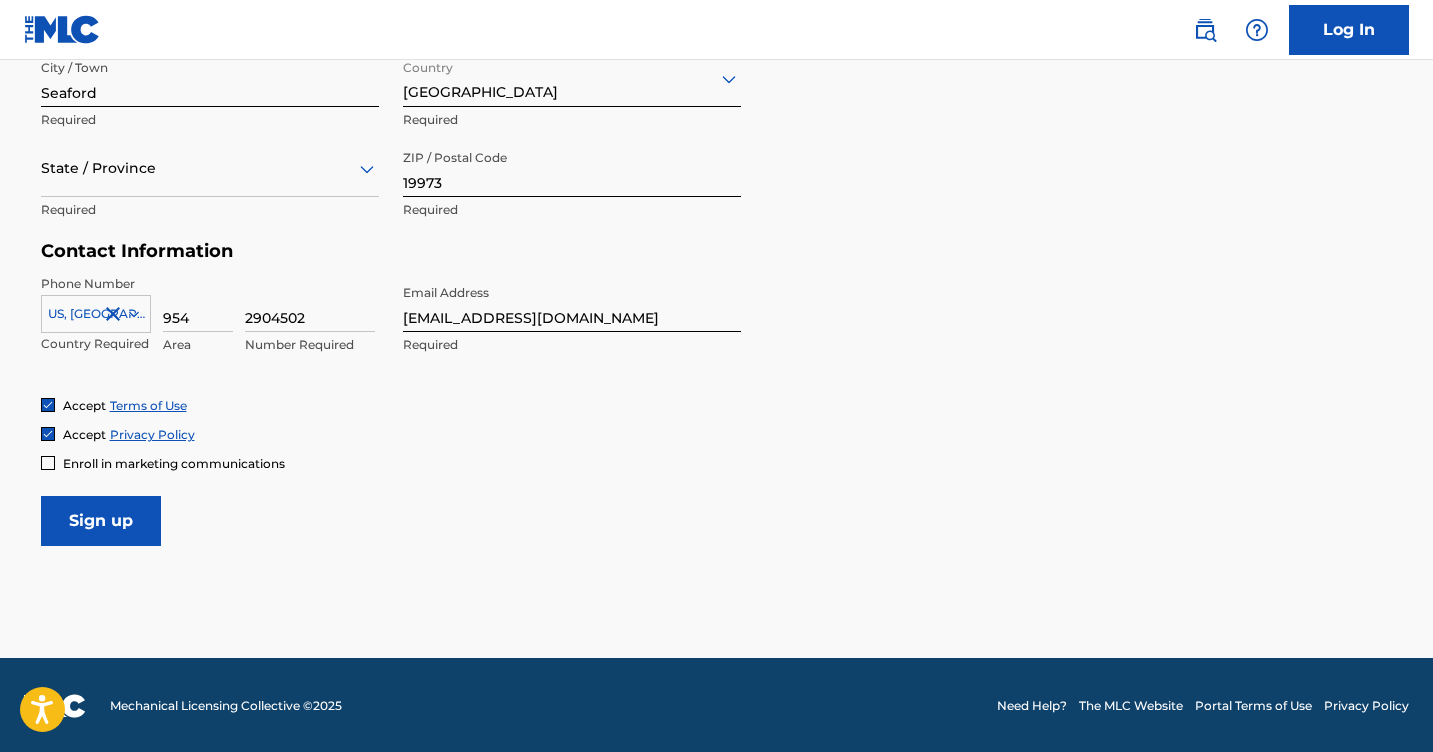 click on "Sign up" at bounding box center [101, 521] 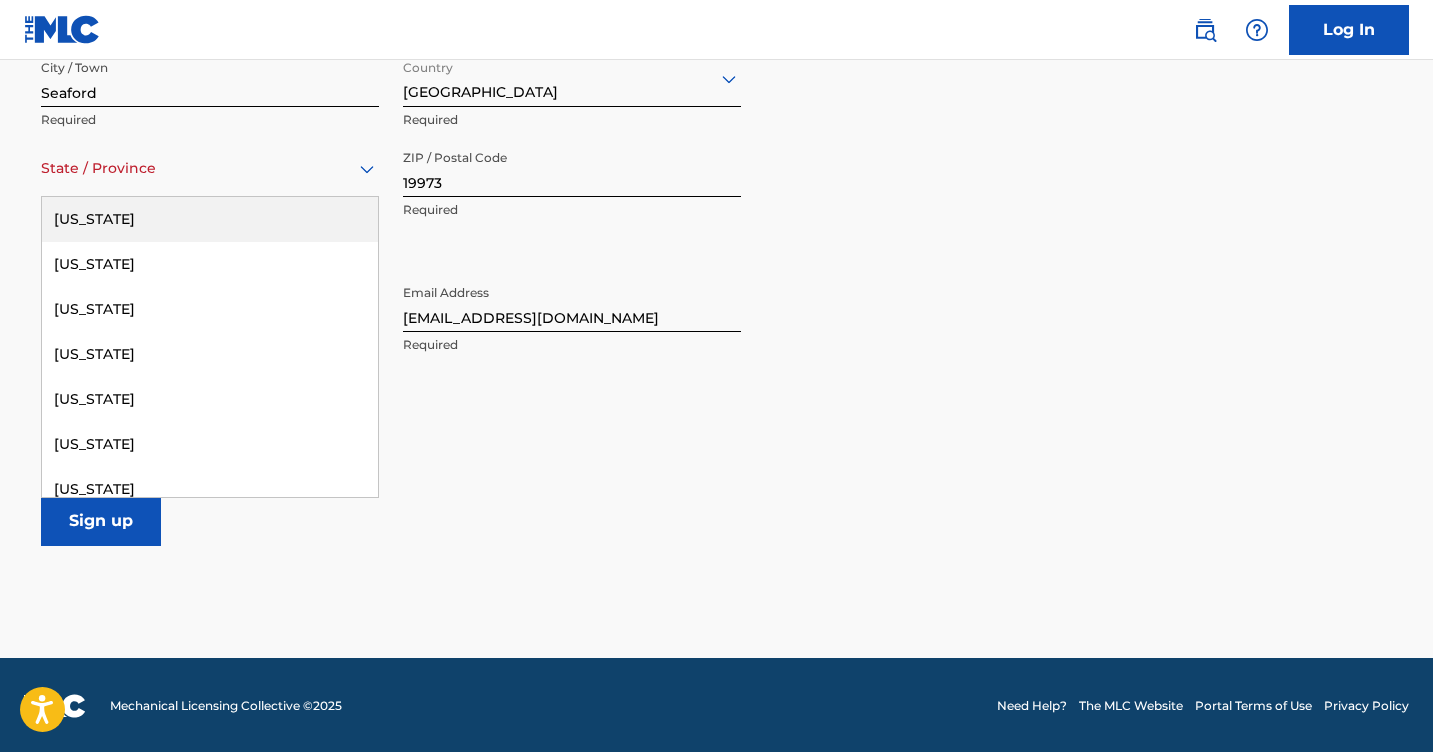 click at bounding box center (210, 168) 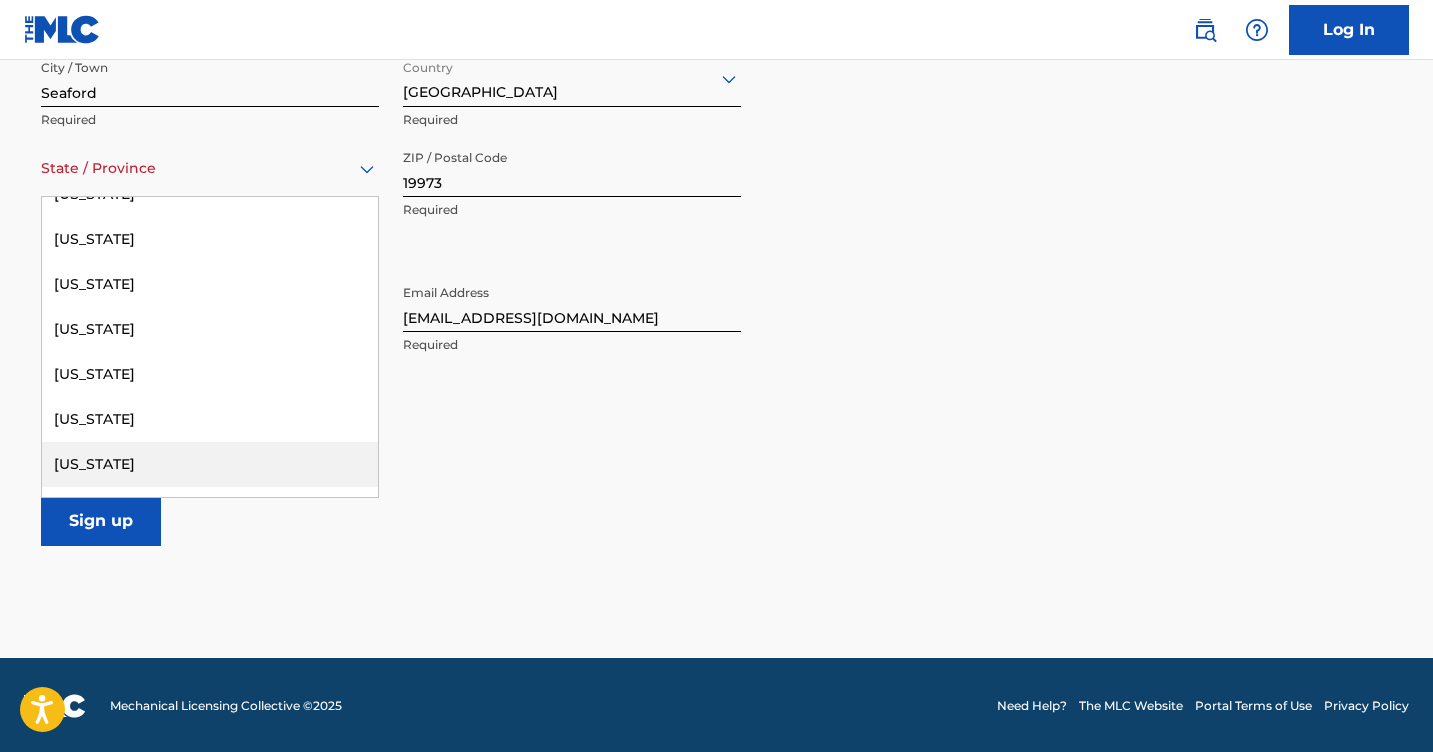scroll, scrollTop: 308, scrollLeft: 0, axis: vertical 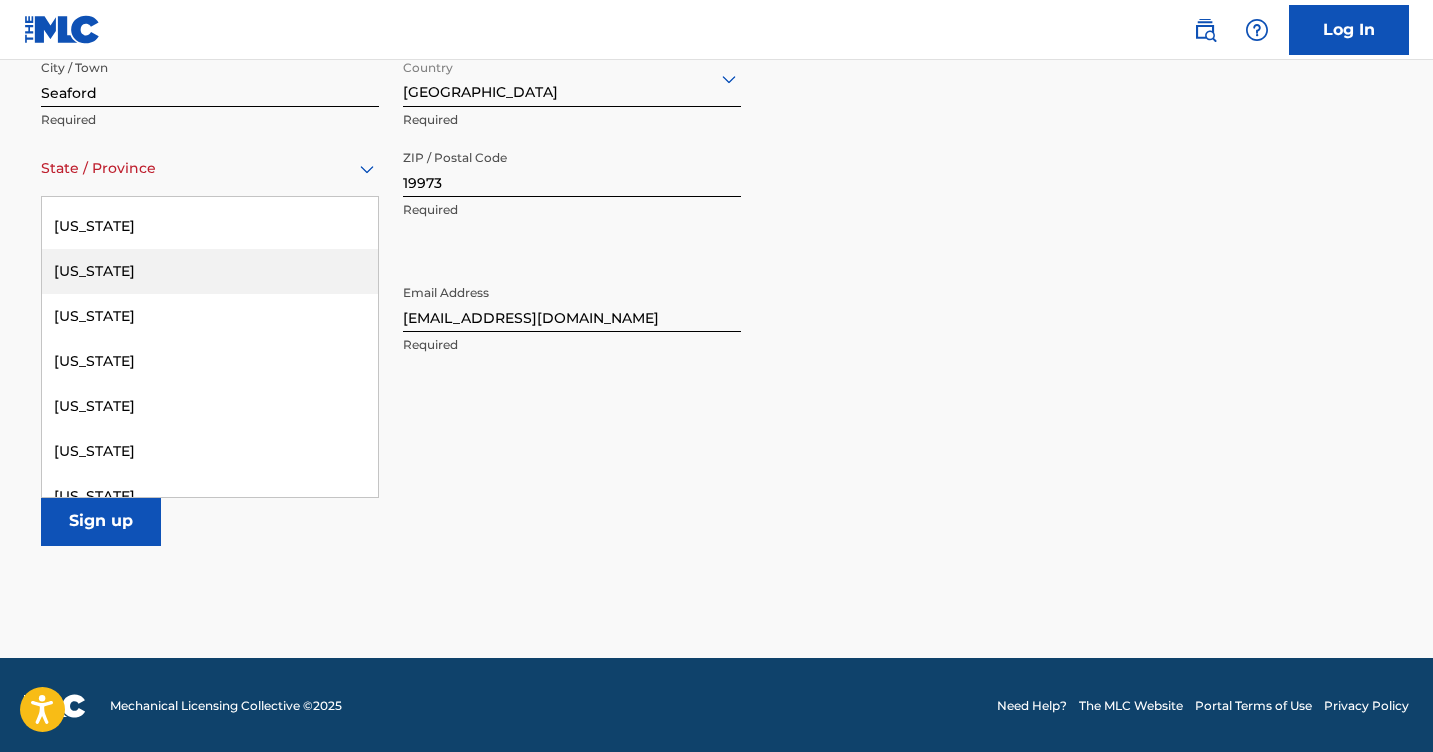 click on "[US_STATE]" at bounding box center [210, 271] 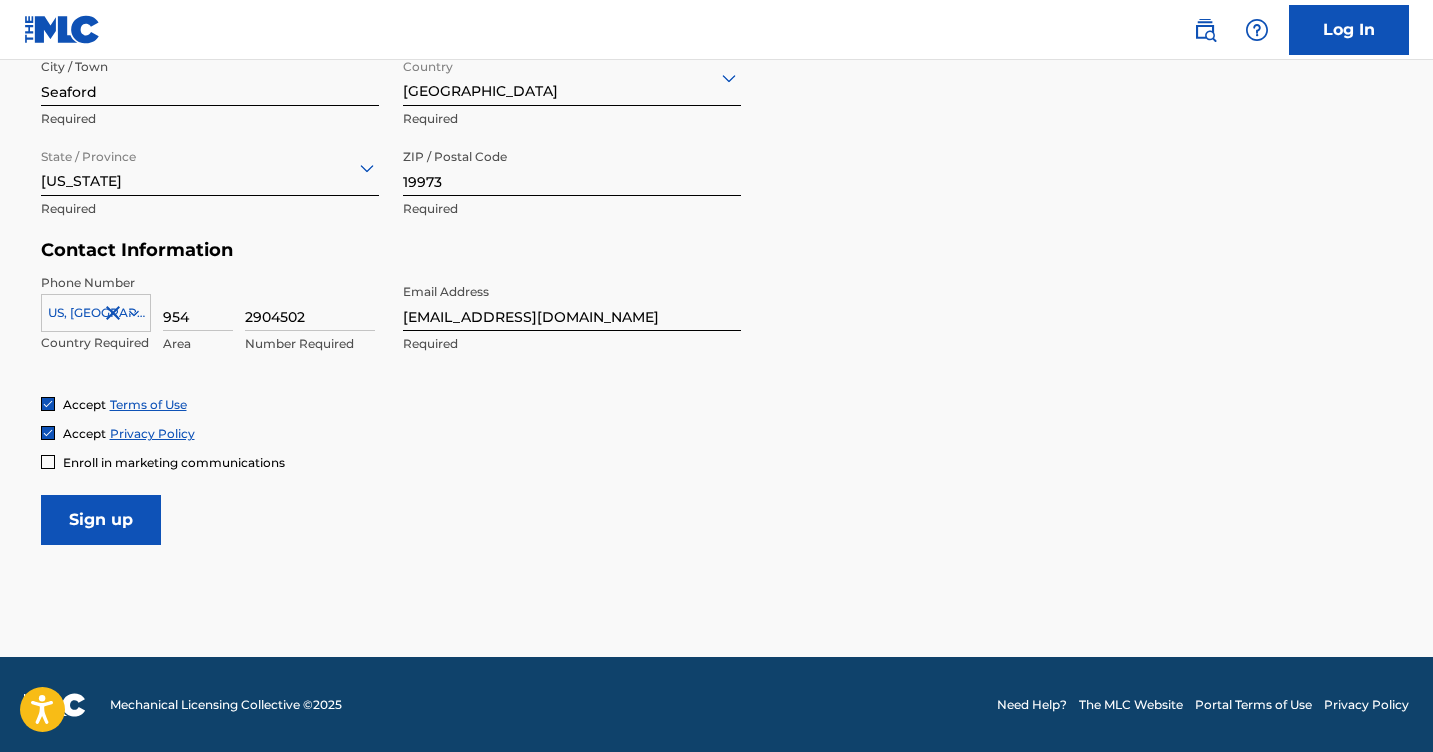 scroll, scrollTop: 810, scrollLeft: 0, axis: vertical 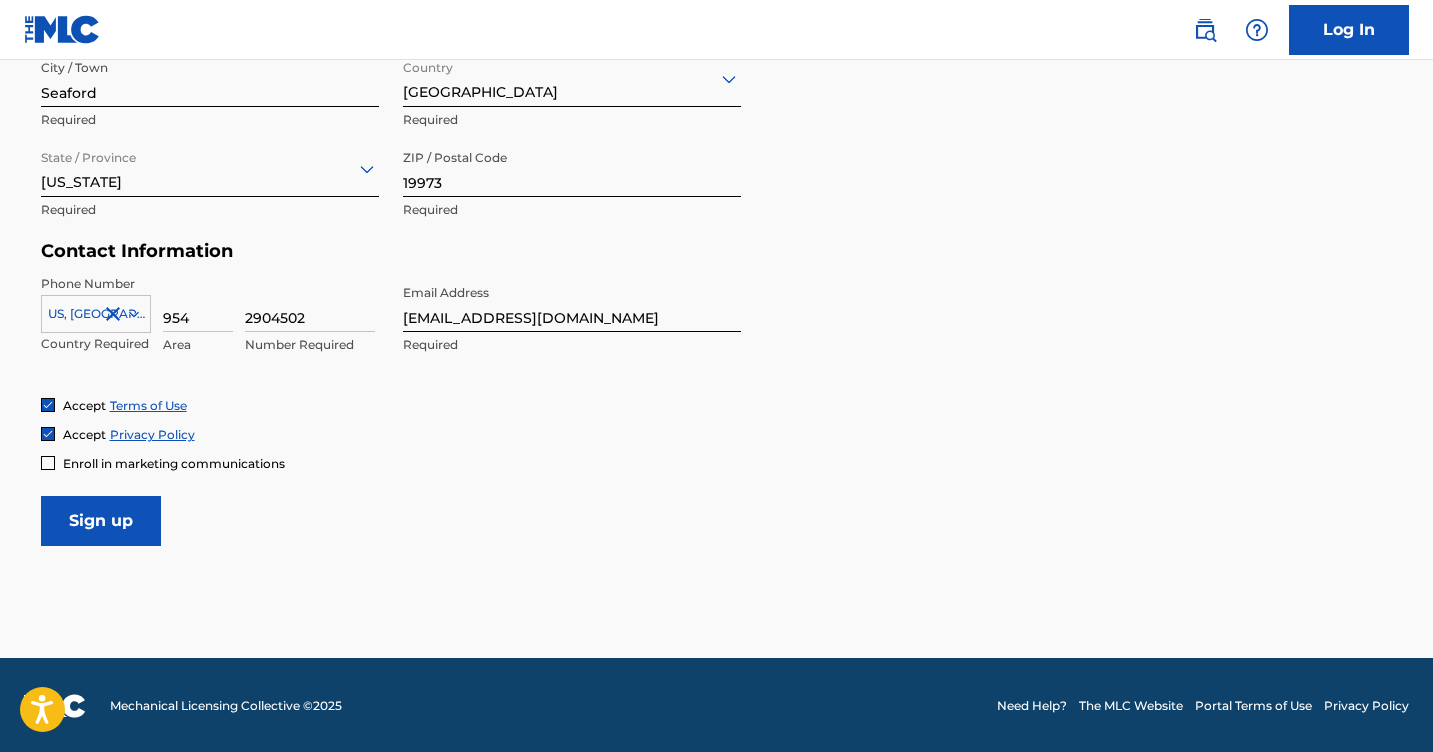 click on "Sign up" at bounding box center [101, 521] 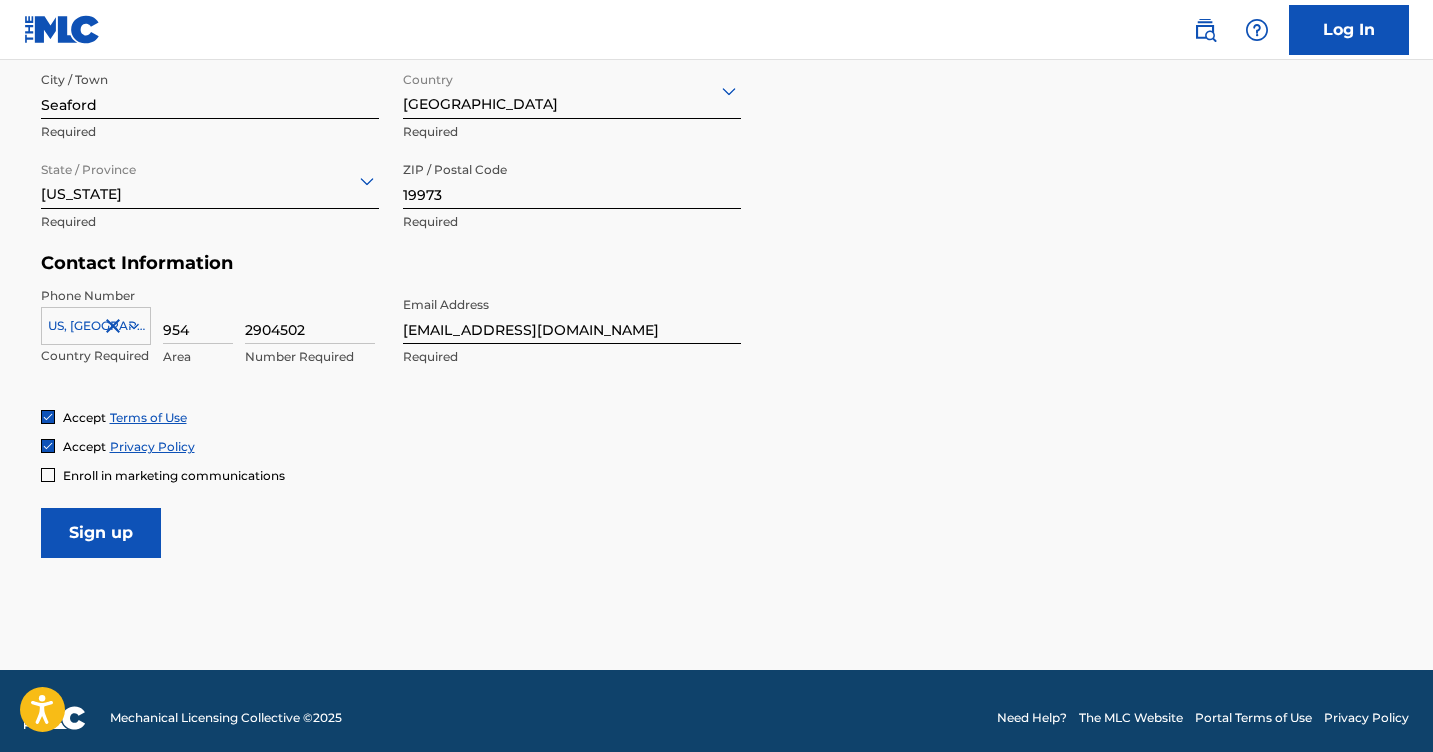 scroll, scrollTop: 793, scrollLeft: 0, axis: vertical 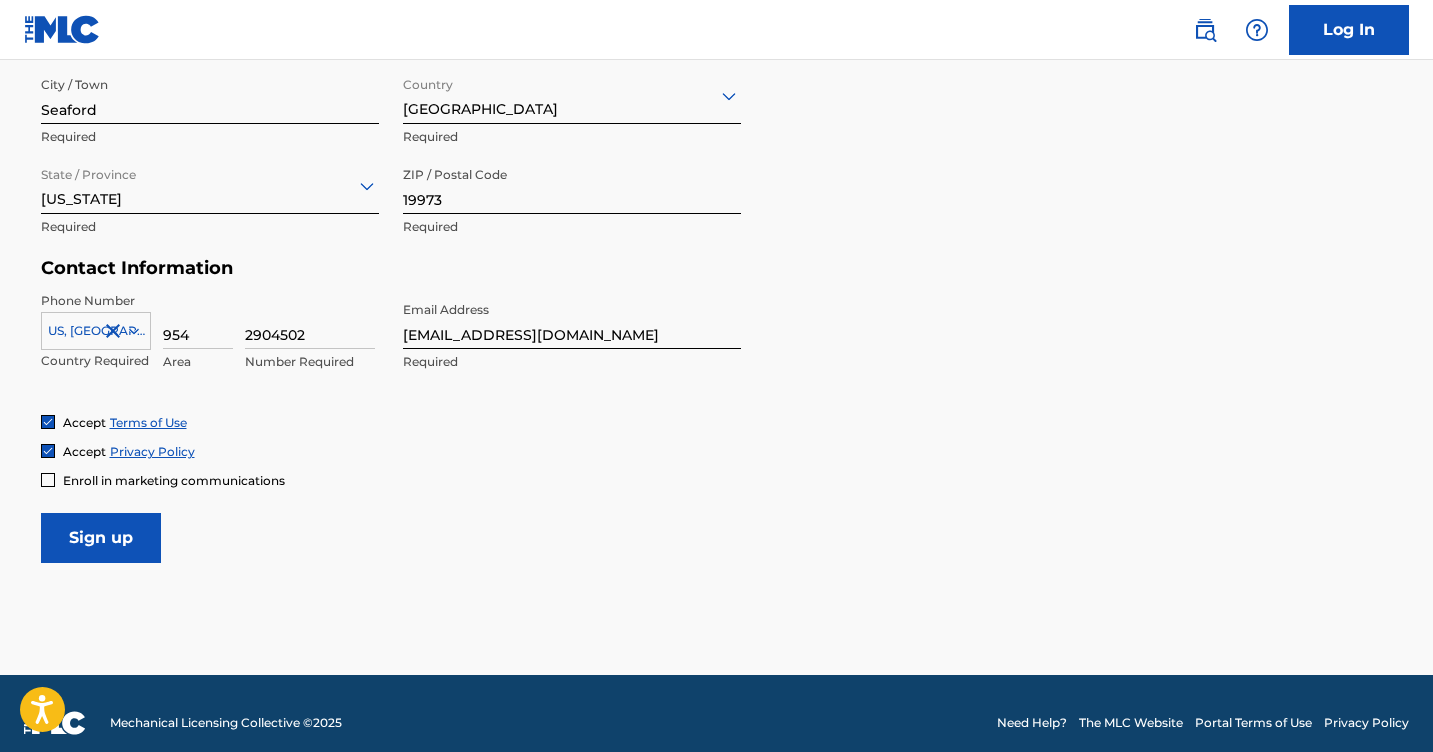 click on "Log In" at bounding box center [1349, 30] 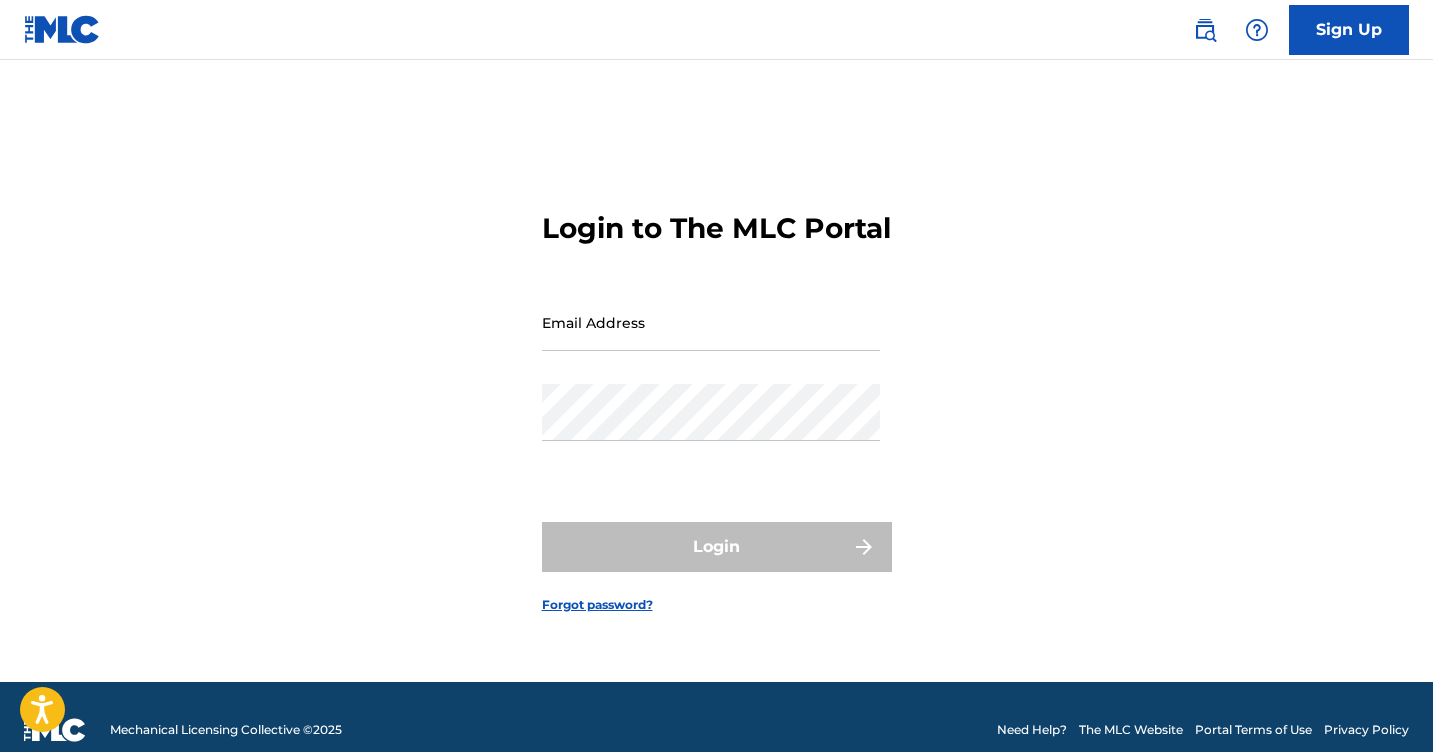 click on "Email Address" at bounding box center [711, 339] 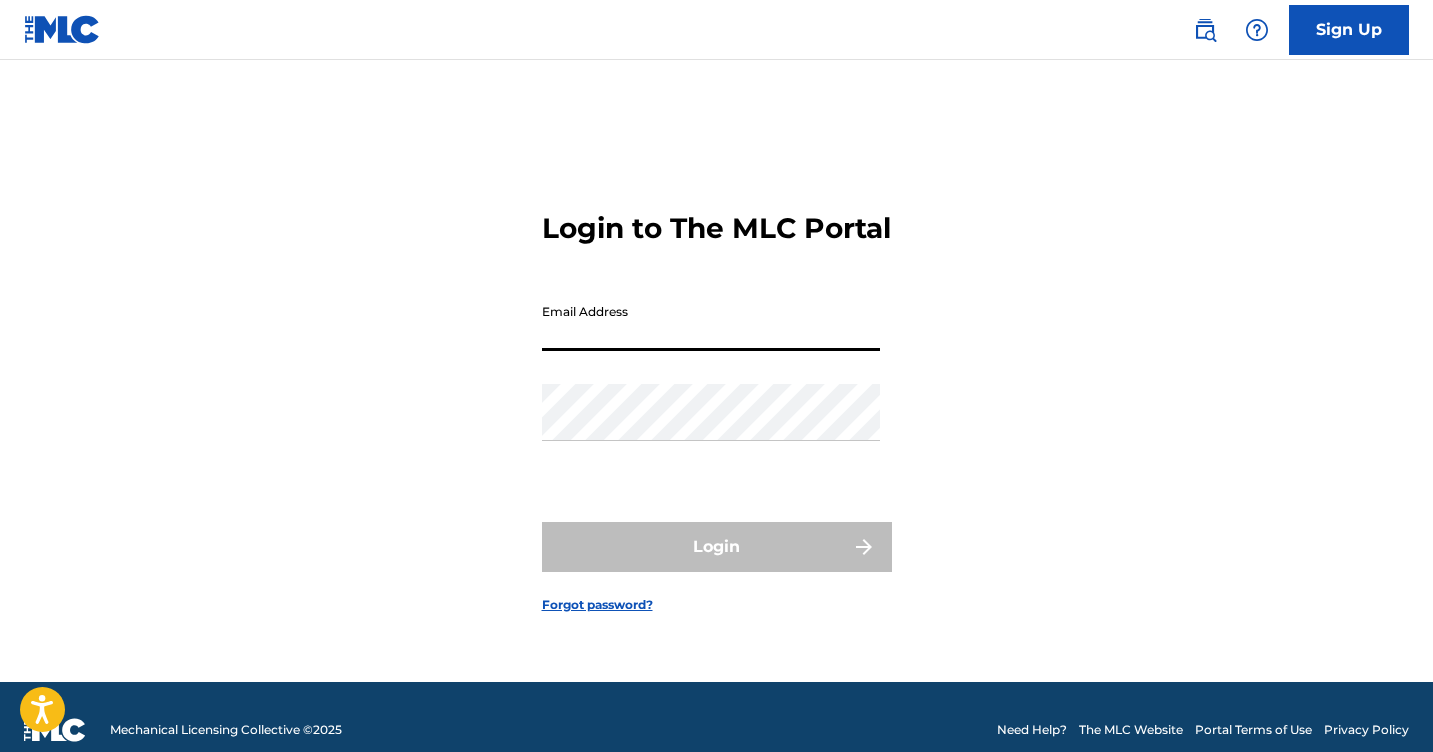 click on "Email Address" at bounding box center (711, 322) 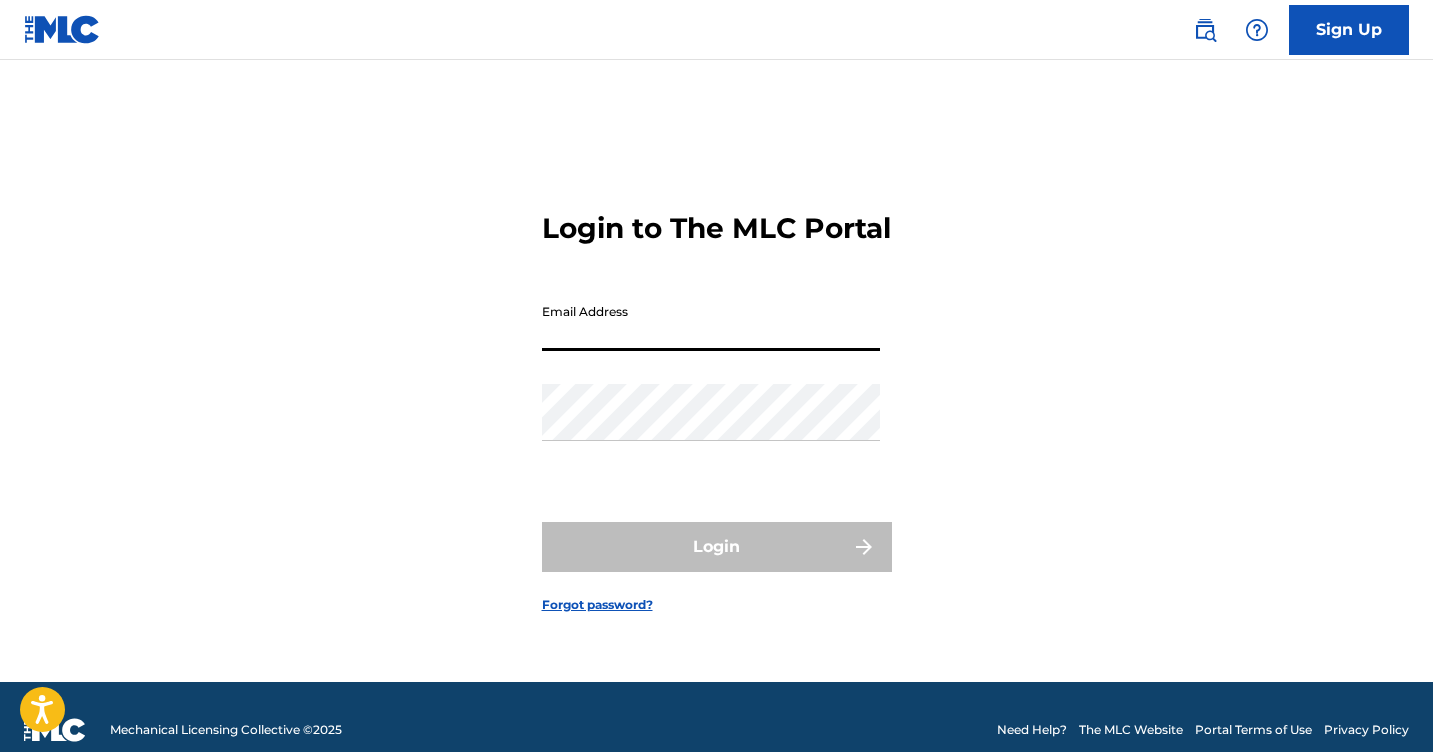 click on "Email Address" at bounding box center [711, 322] 